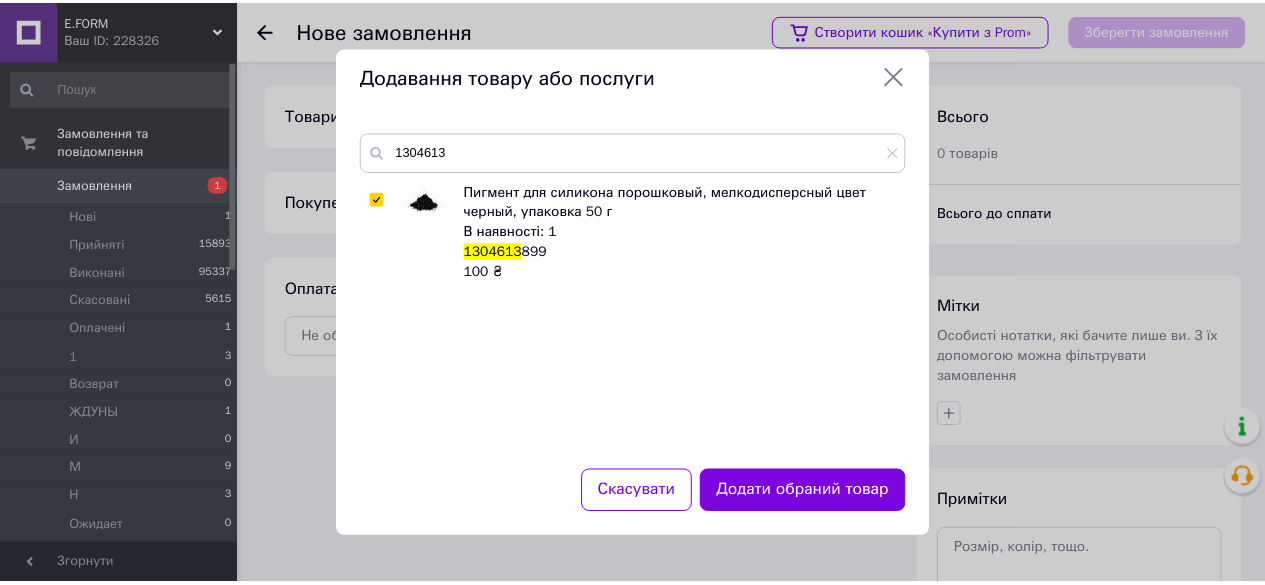 scroll, scrollTop: 0, scrollLeft: 0, axis: both 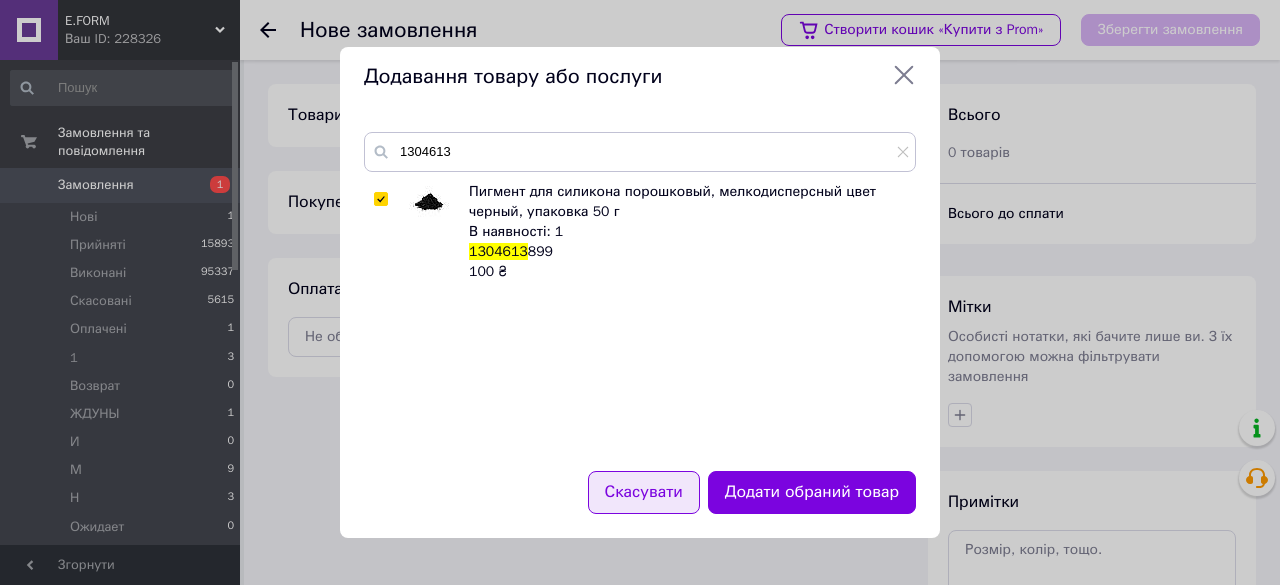 drag, startPoint x: 638, startPoint y: 485, endPoint x: 618, endPoint y: 476, distance: 21.931713 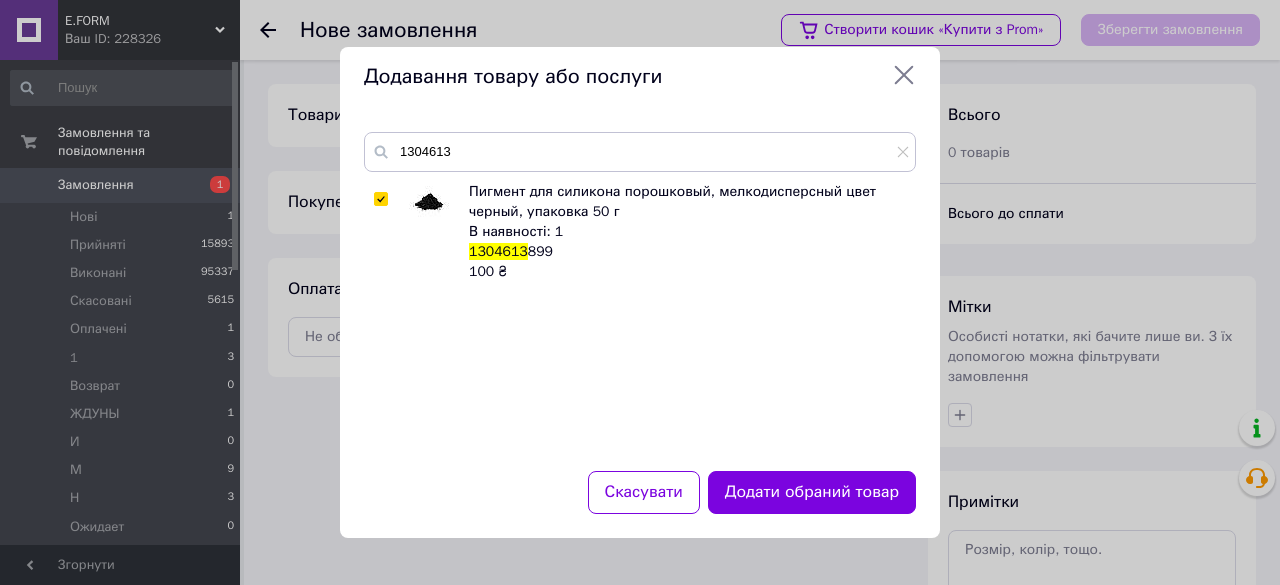 click on "Скасувати" at bounding box center [644, 492] 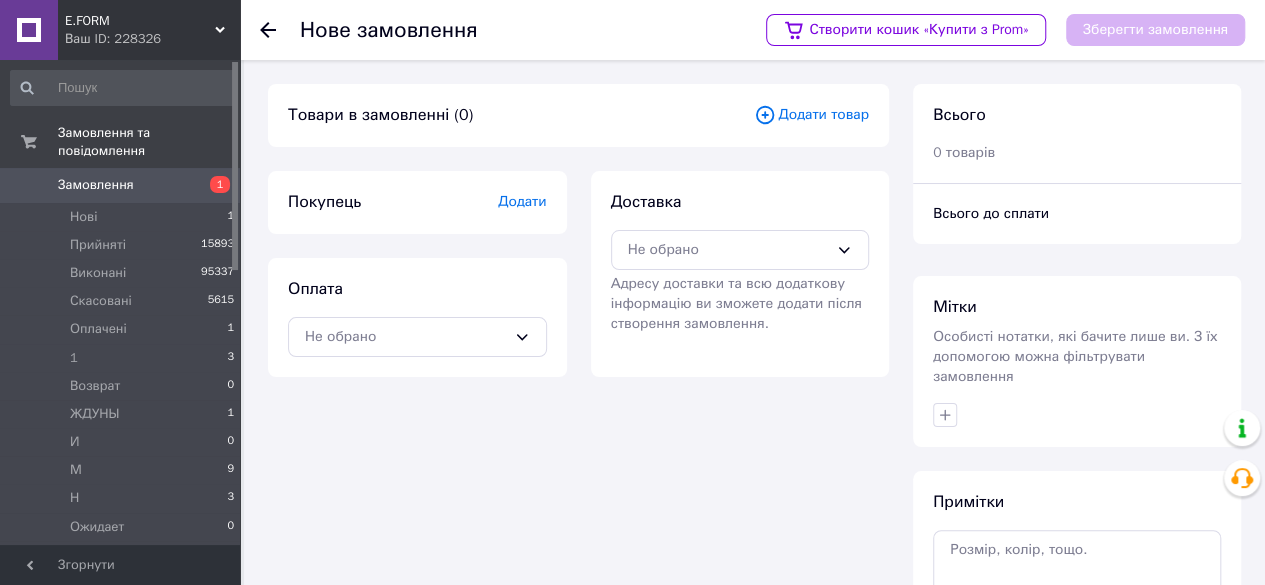 click on "Замовлення" at bounding box center [96, 185] 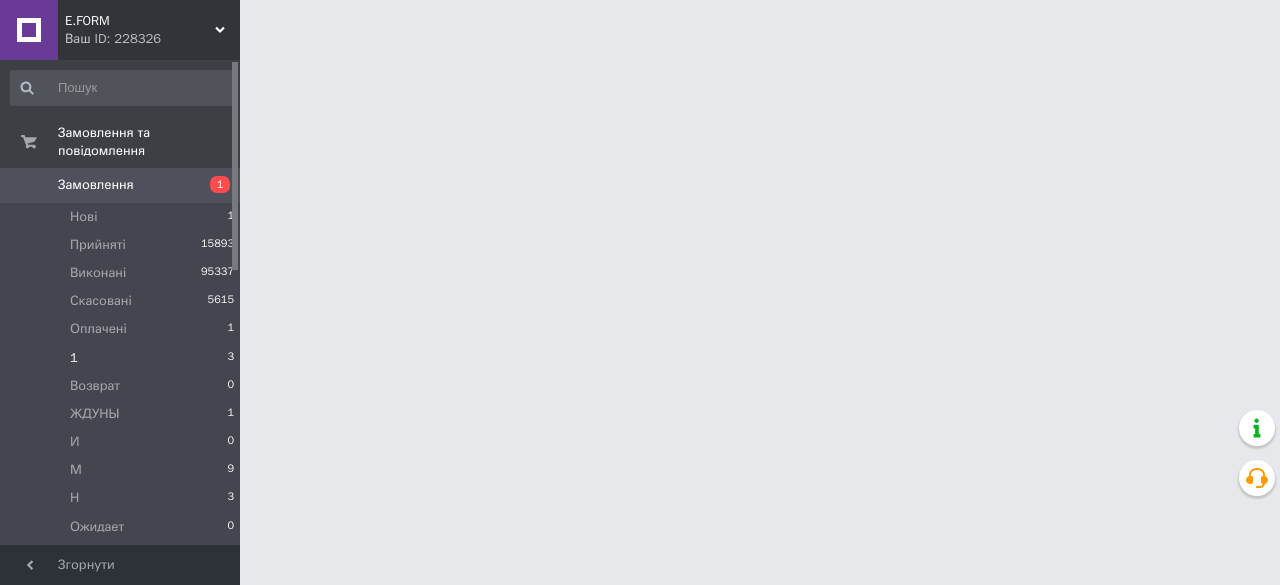 click on "1 3" at bounding box center [123, 358] 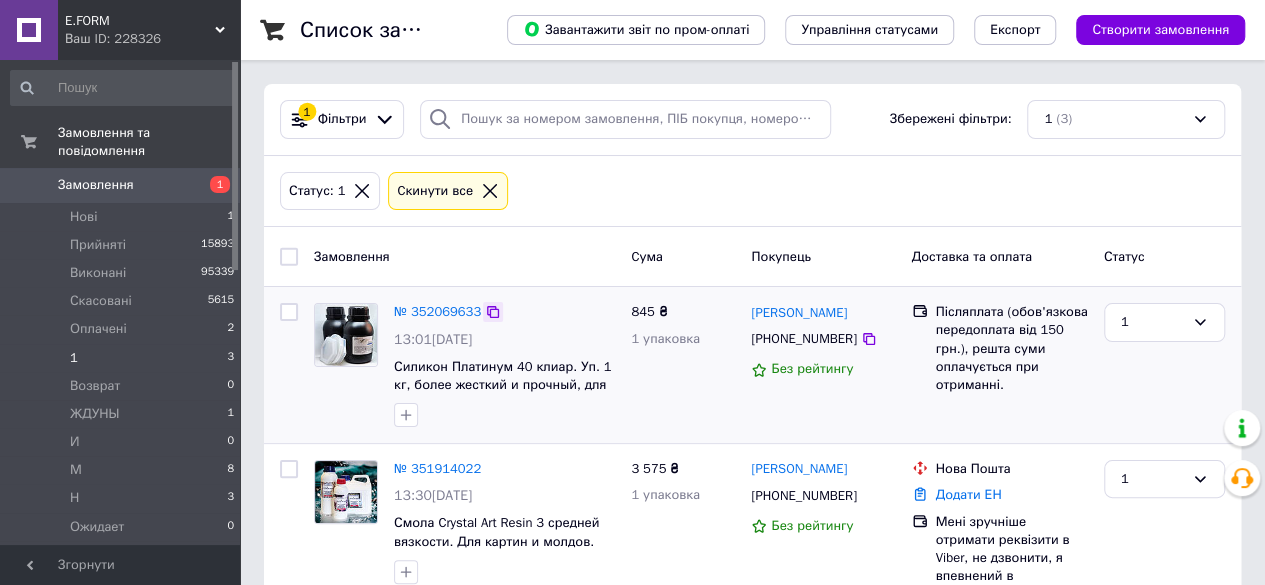 click 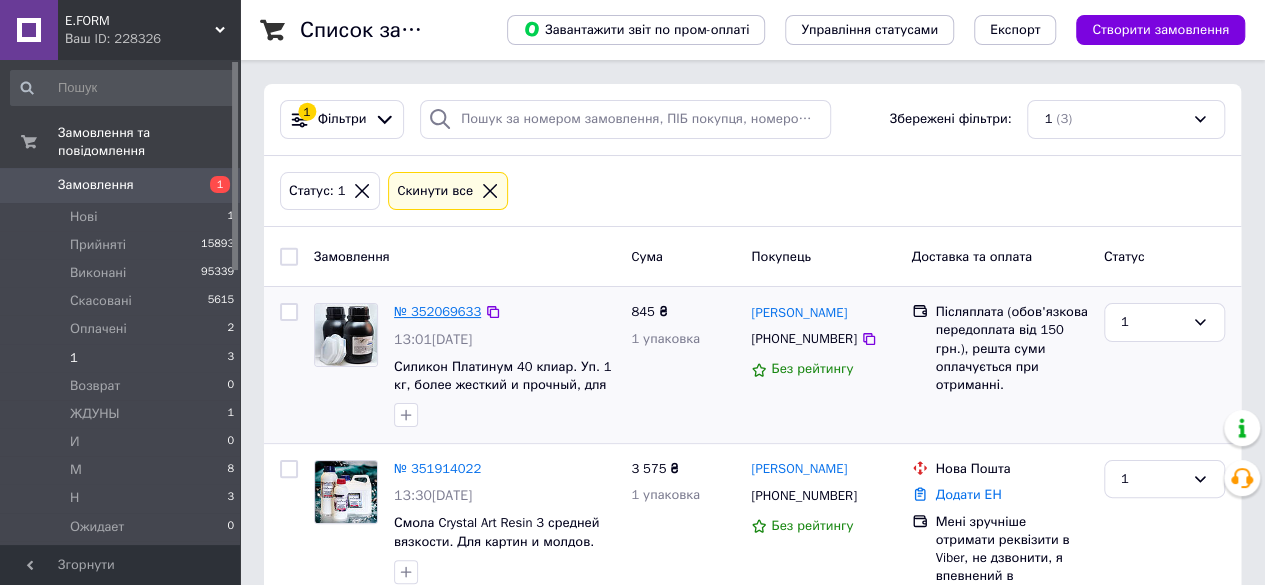 click on "№ 352069633" at bounding box center [437, 311] 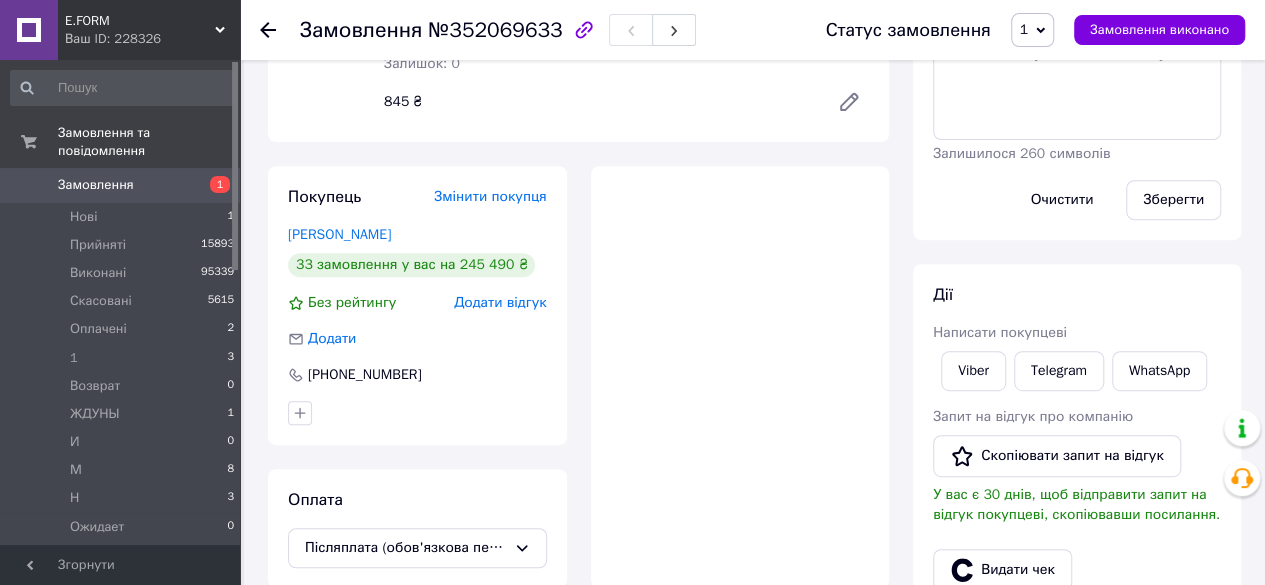 scroll, scrollTop: 99, scrollLeft: 0, axis: vertical 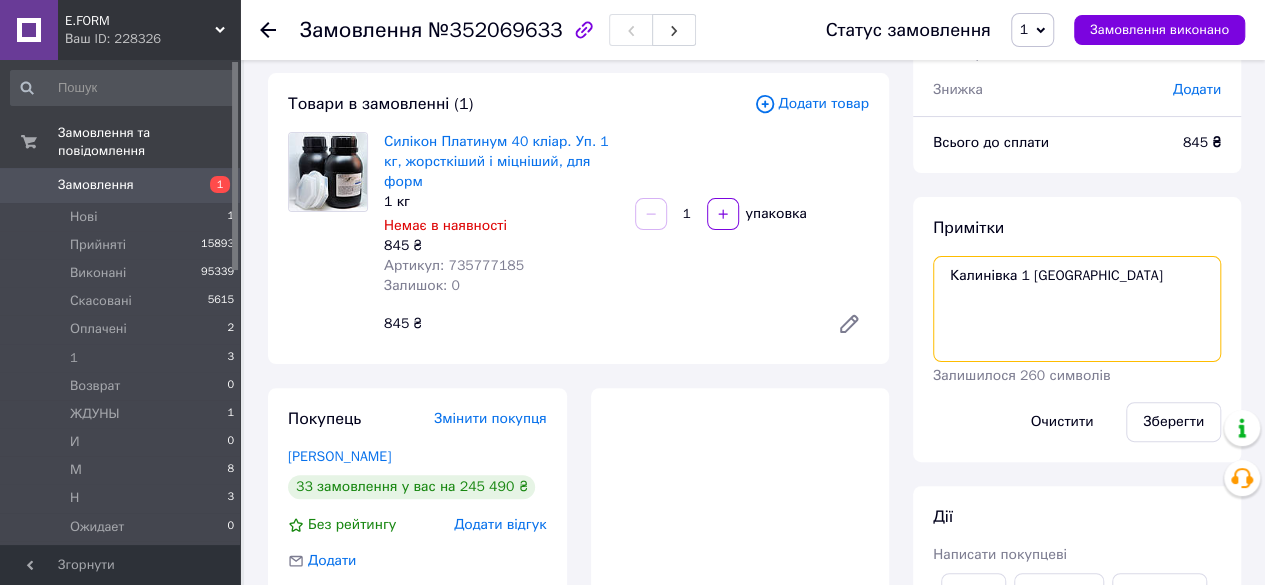 drag, startPoint x: 945, startPoint y: 280, endPoint x: 992, endPoint y: 319, distance: 61.073727 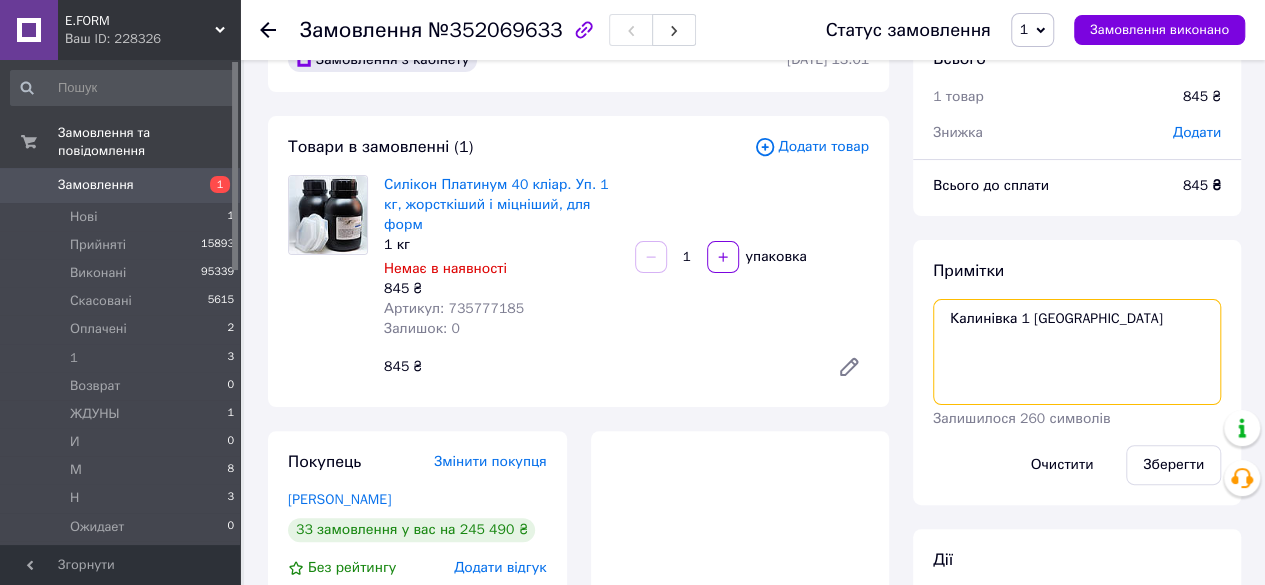 scroll, scrollTop: 0, scrollLeft: 0, axis: both 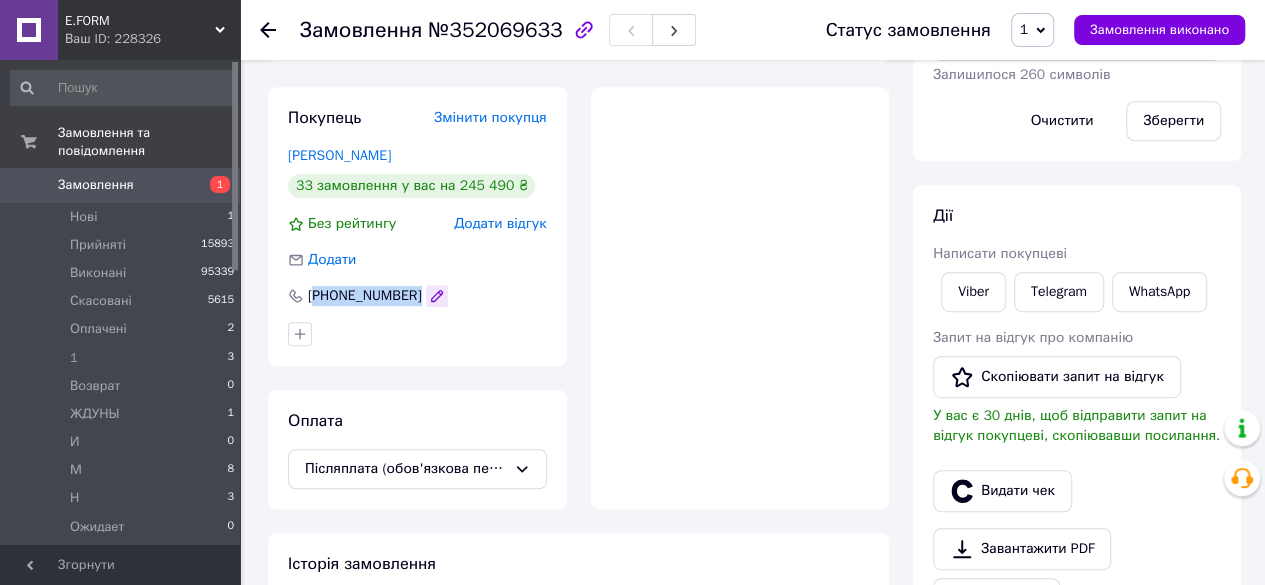 drag, startPoint x: 316, startPoint y: 277, endPoint x: 412, endPoint y: 278, distance: 96.00521 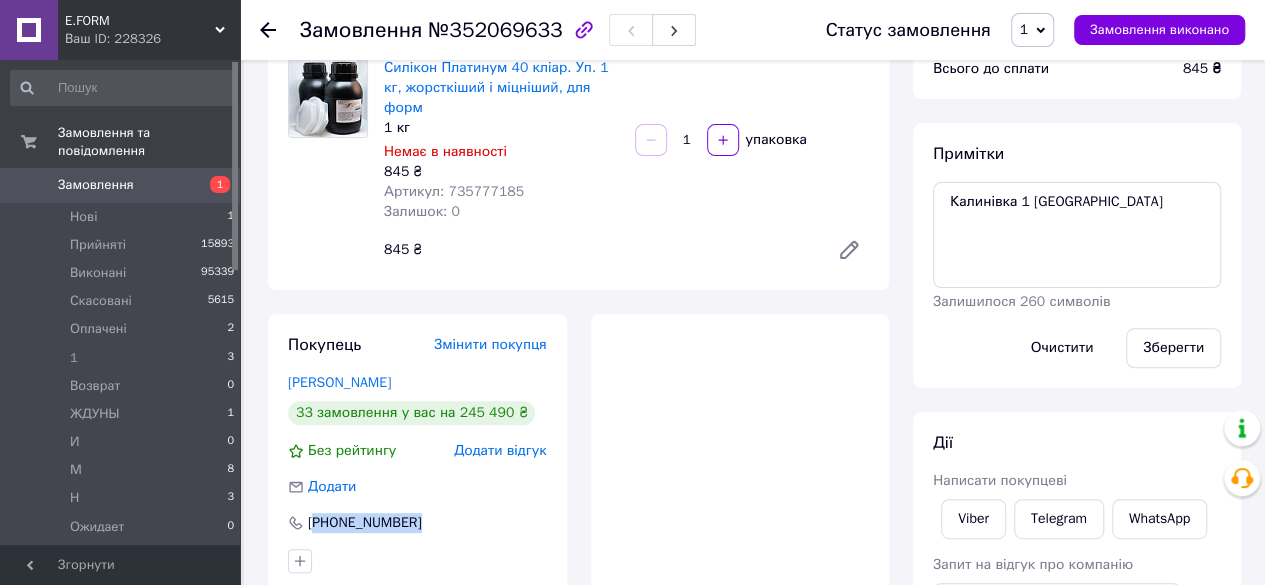 scroll, scrollTop: 0, scrollLeft: 0, axis: both 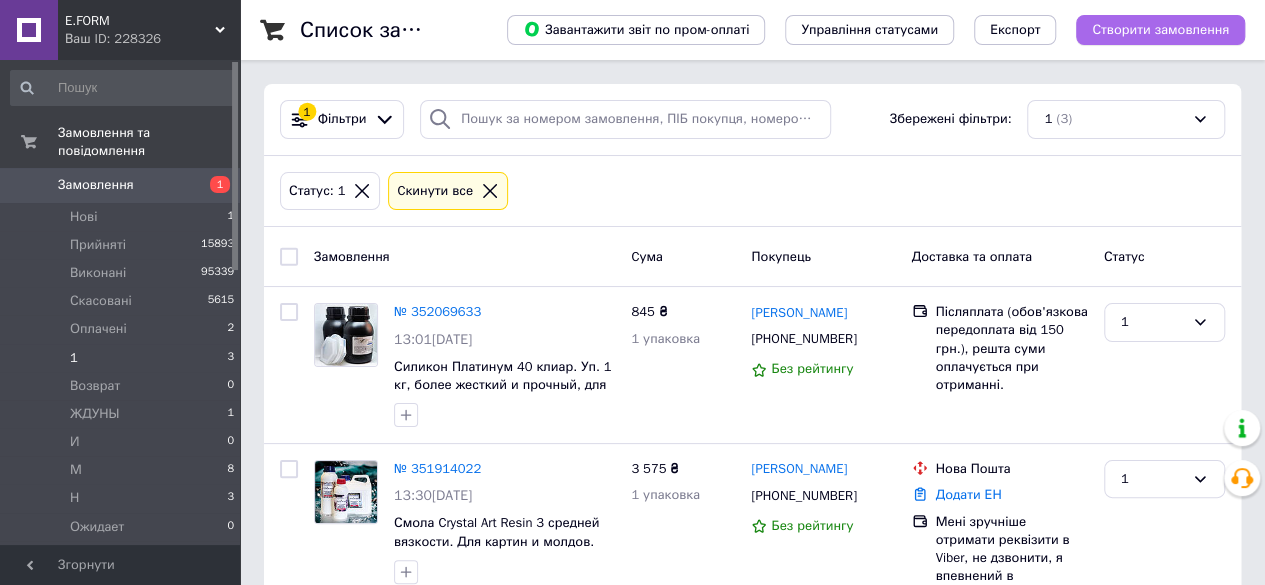 click on "Створити замовлення" at bounding box center [1160, 30] 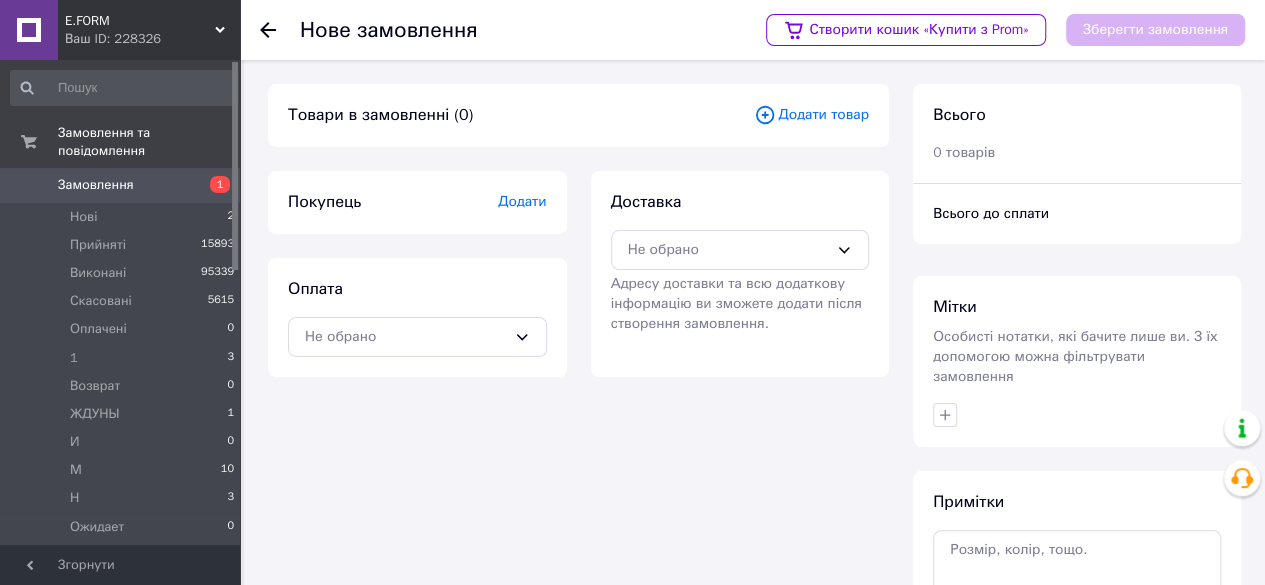 click on "Додати товар" at bounding box center (811, 115) 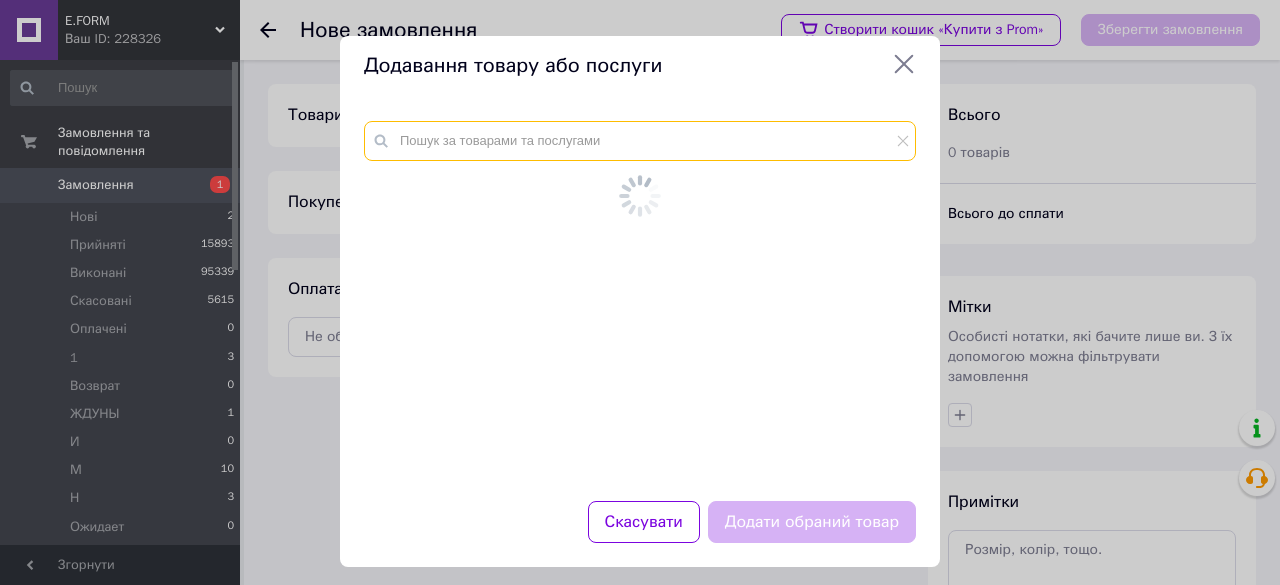click at bounding box center (640, 141) 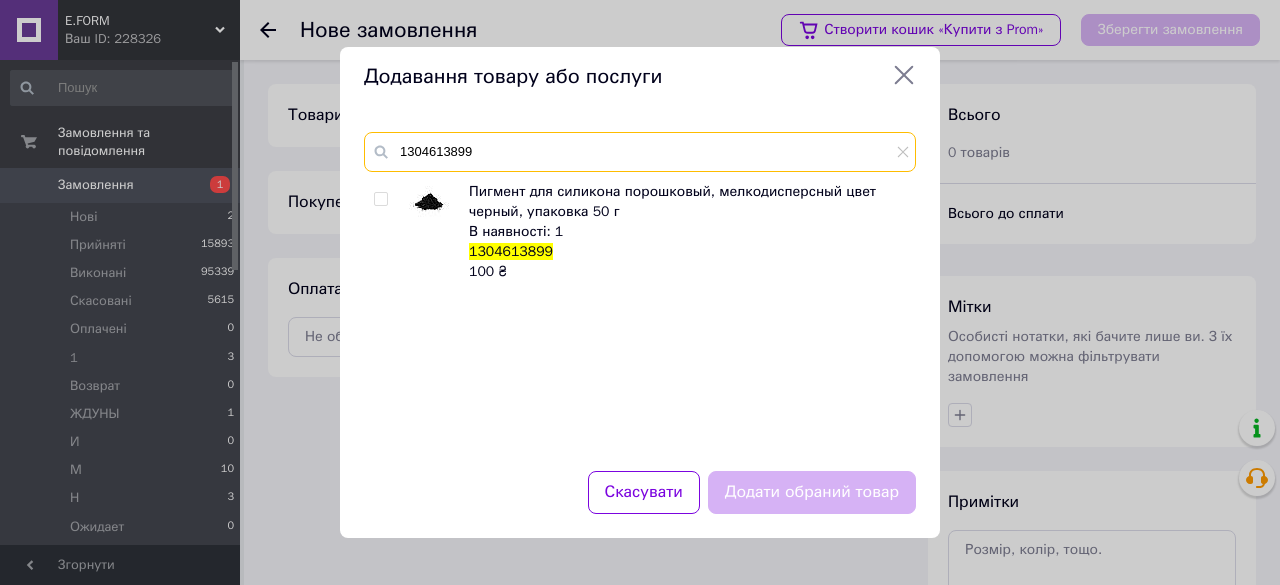 type on "1304613899" 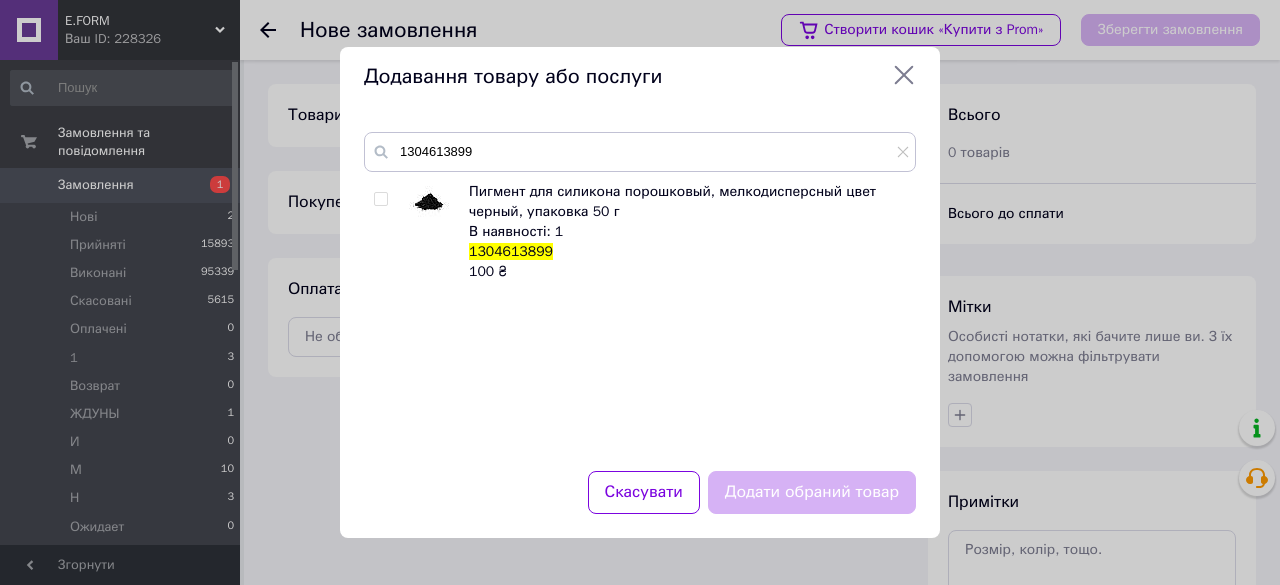 click at bounding box center (380, 199) 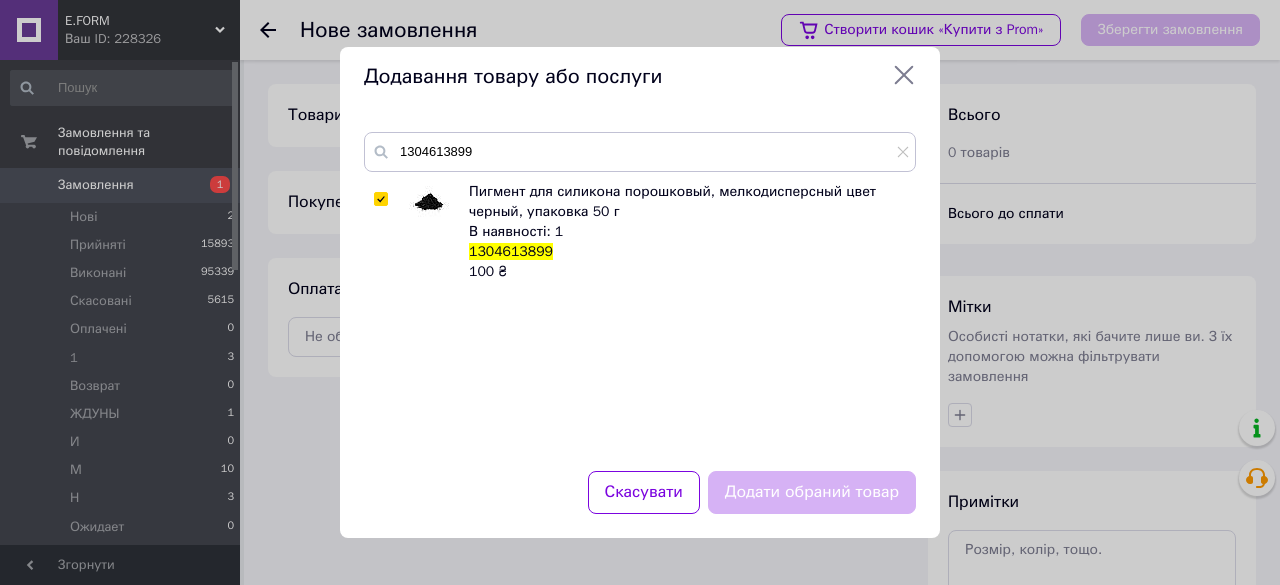 checkbox on "true" 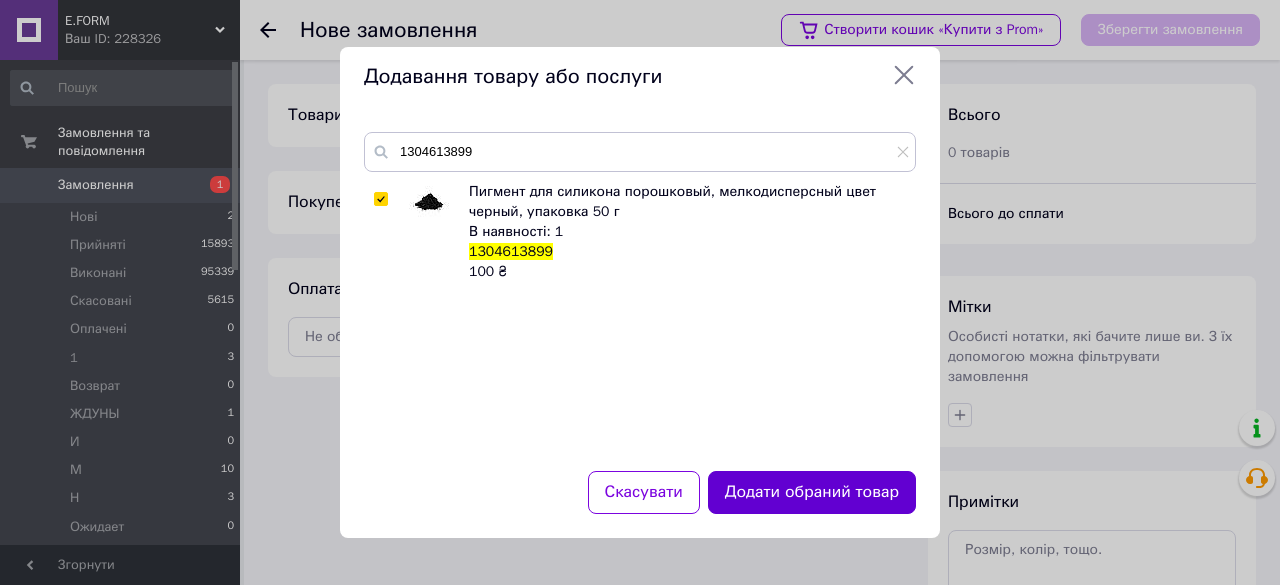 click on "Додати обраний товар" at bounding box center [812, 492] 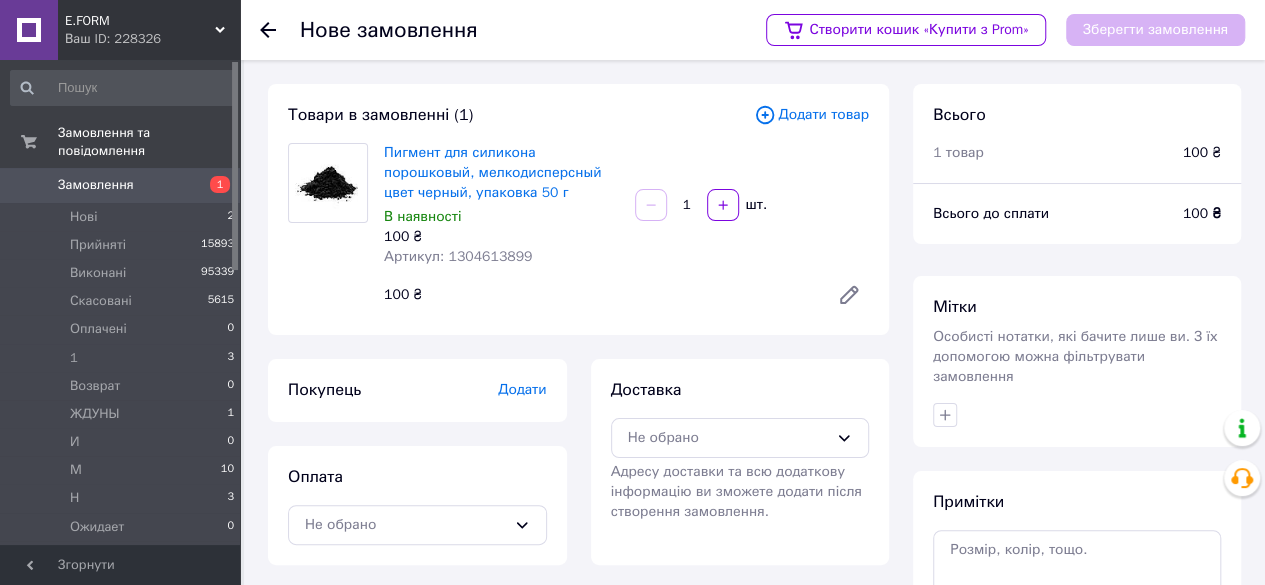 drag, startPoint x: 680, startPoint y: 207, endPoint x: 697, endPoint y: 211, distance: 17.464249 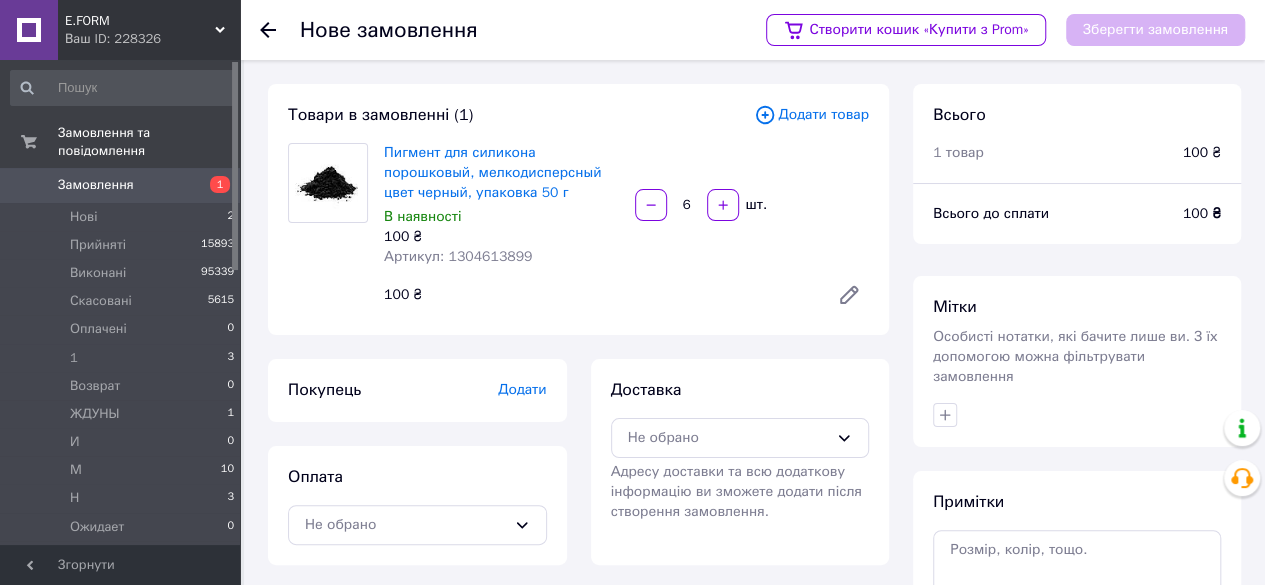 type on "6" 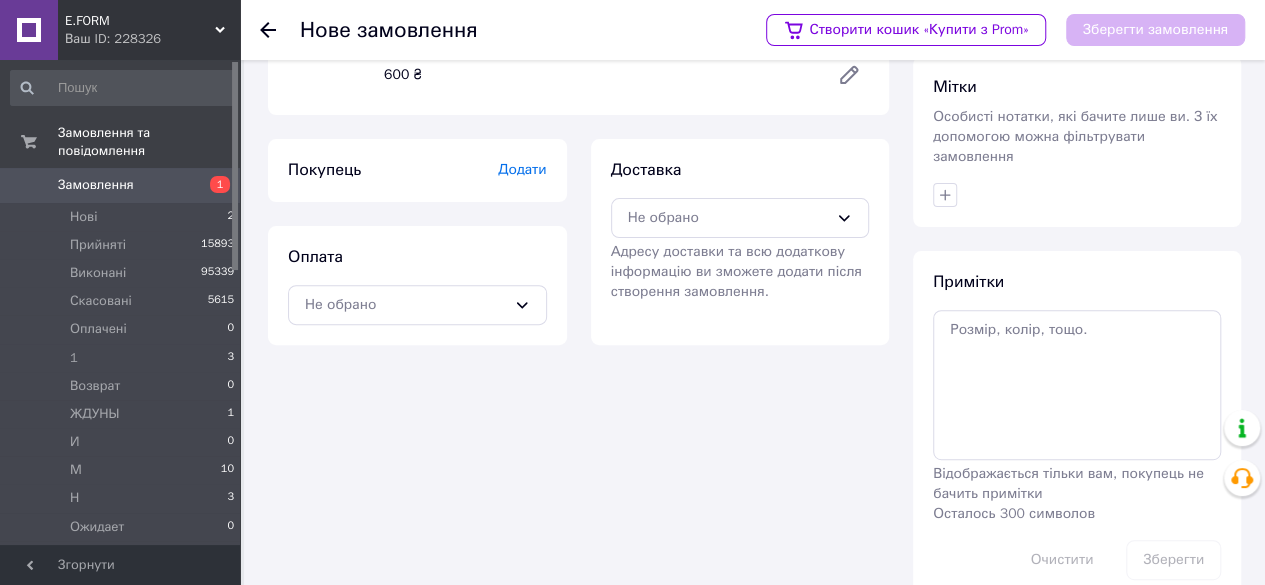 scroll, scrollTop: 237, scrollLeft: 0, axis: vertical 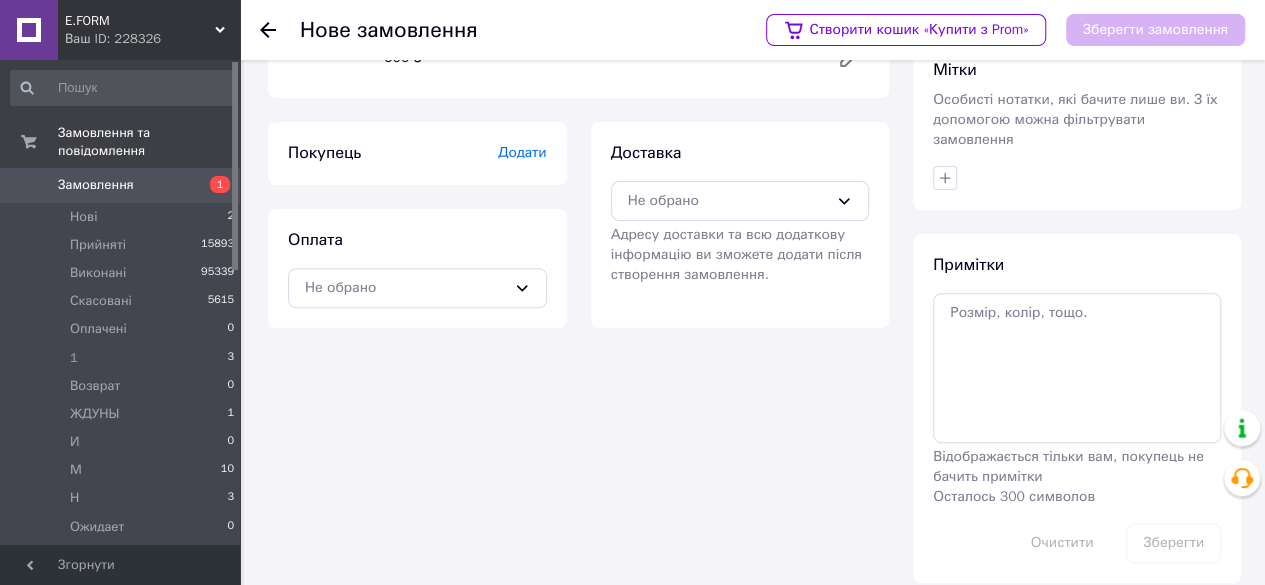 click on "Додати" at bounding box center (522, 152) 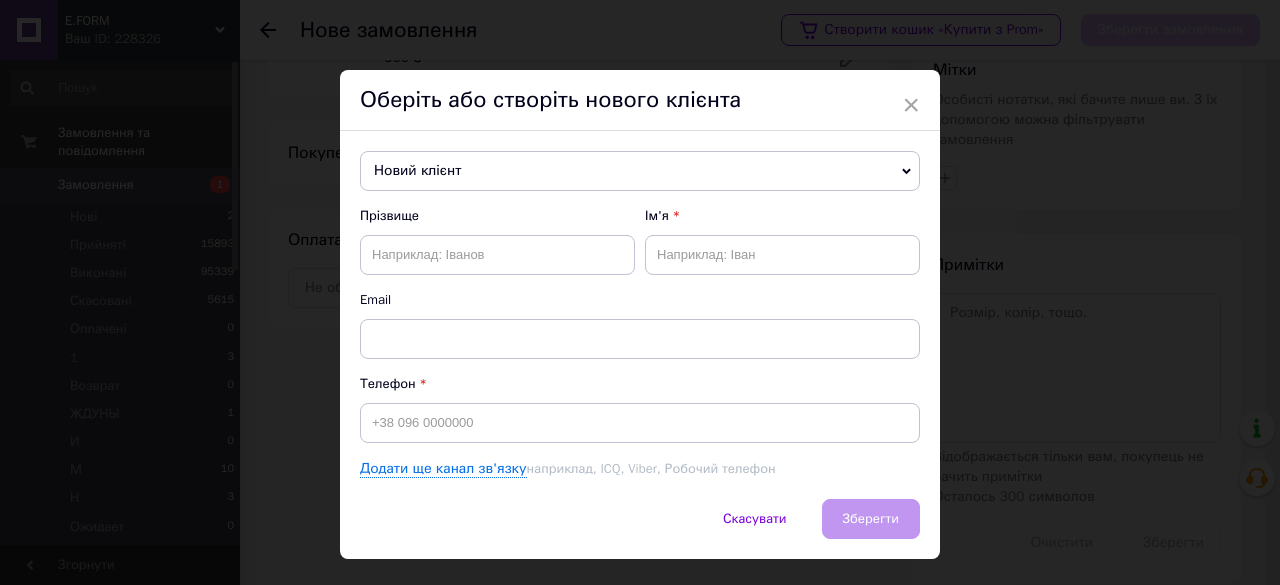 click on "Новий клієнт" at bounding box center (640, 171) 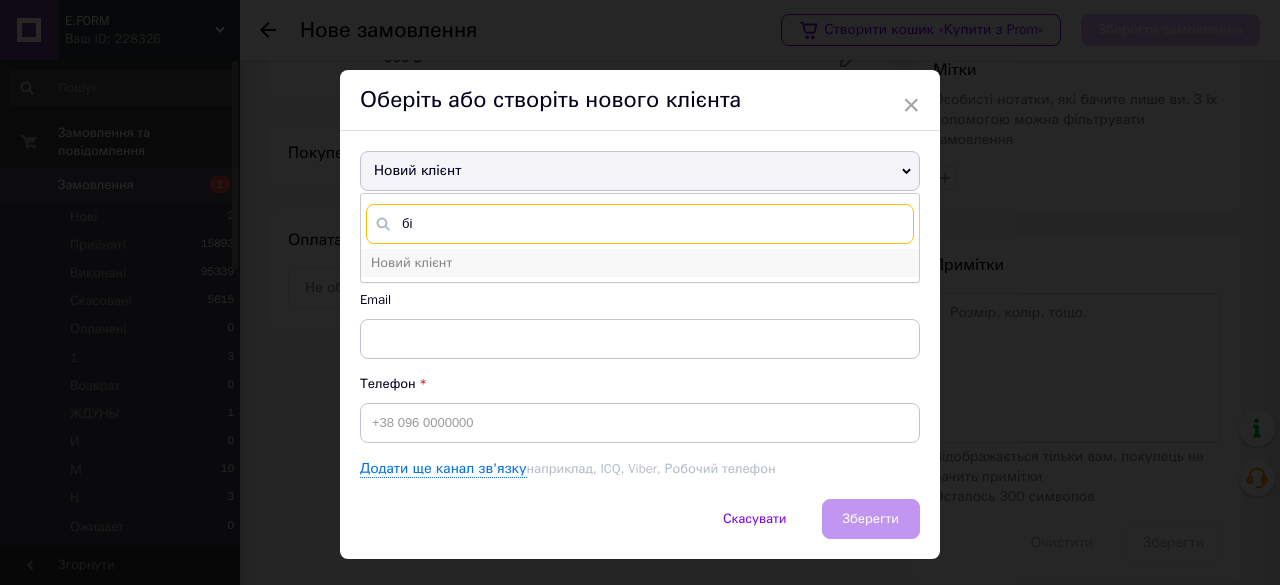 type on "б" 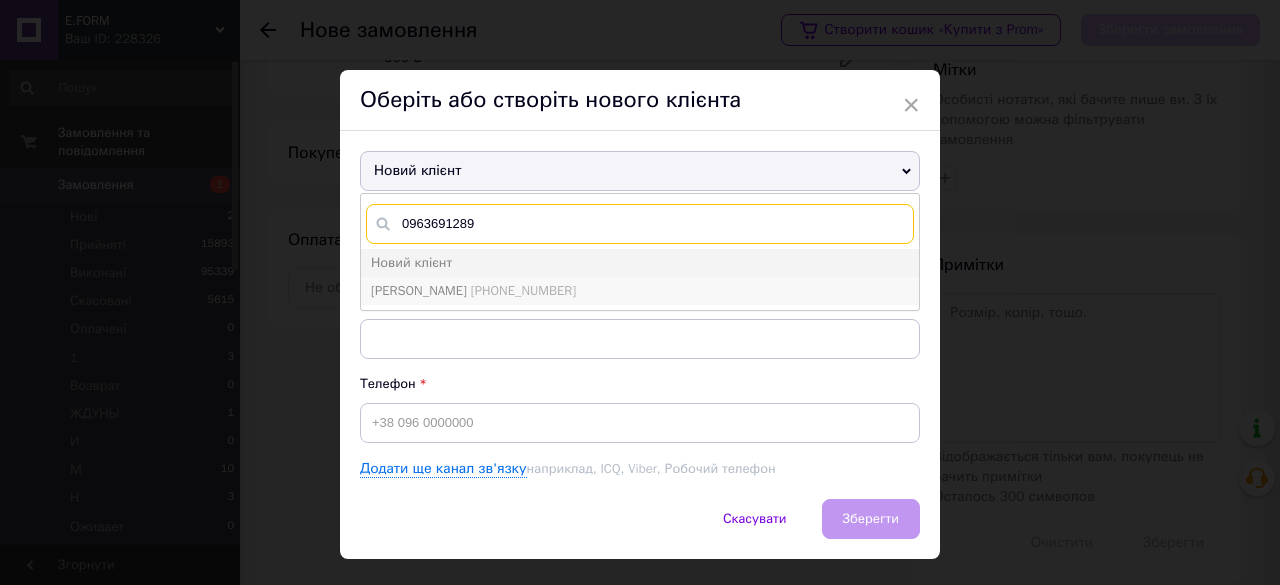 type on "0963691289" 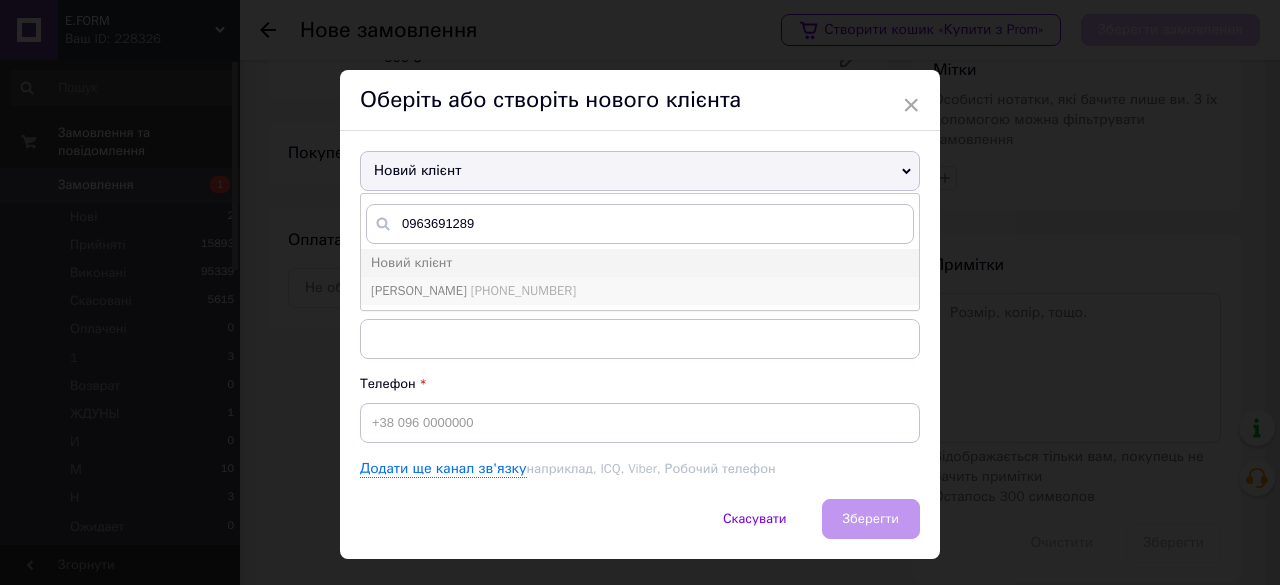 click on "[PHONE_NUMBER]" at bounding box center (523, 290) 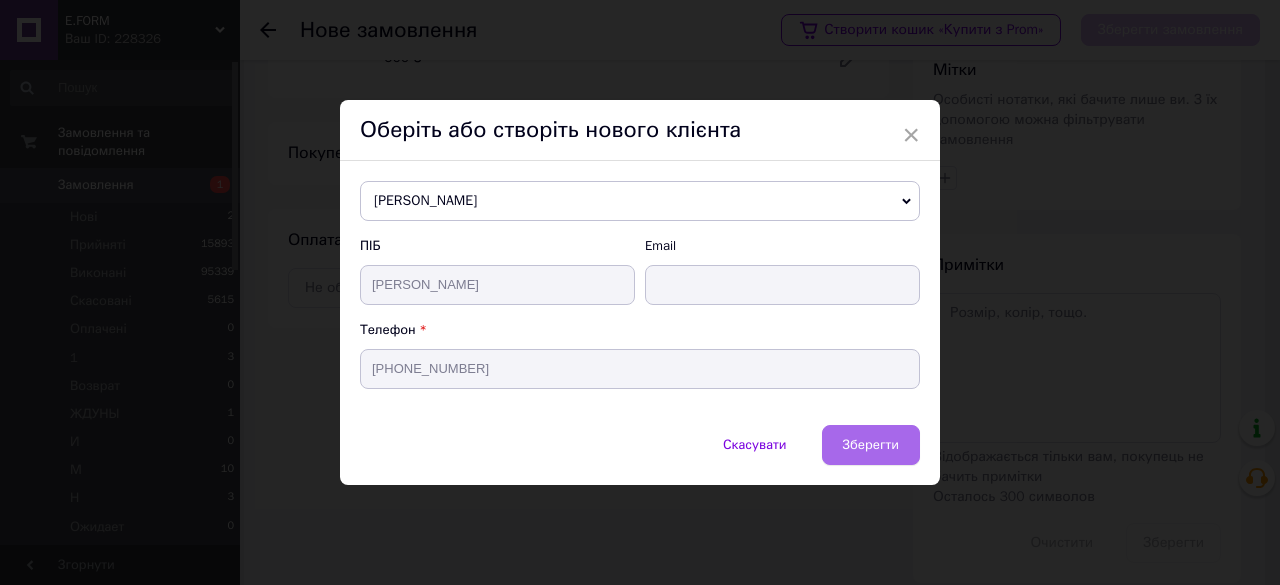 click on "Зберегти" at bounding box center [871, 445] 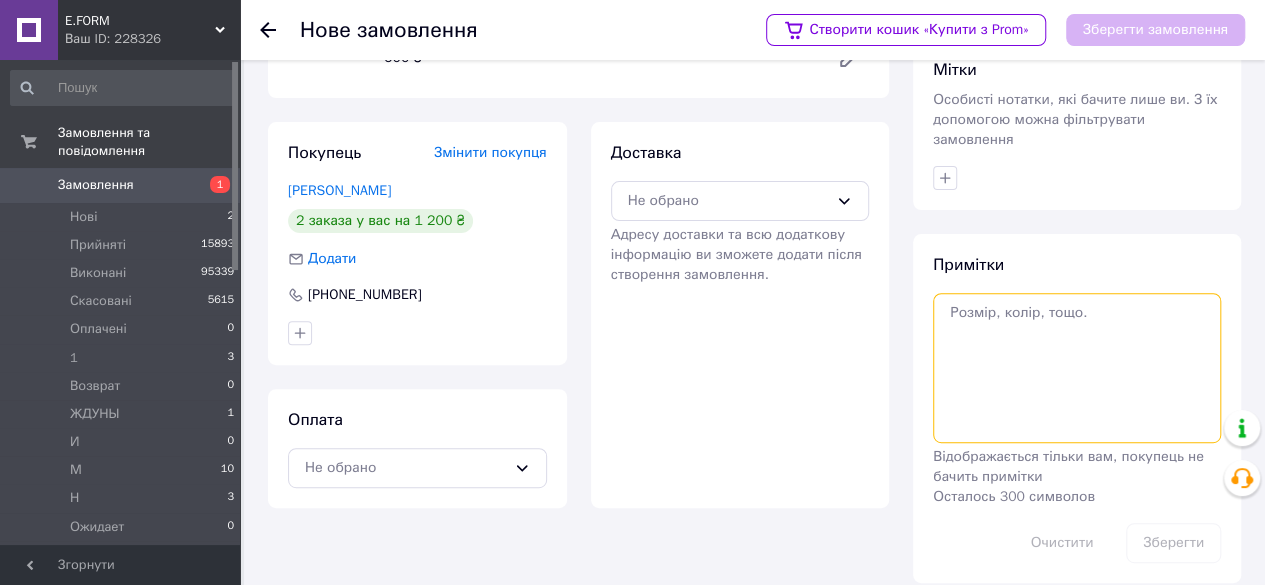 click at bounding box center [1077, 368] 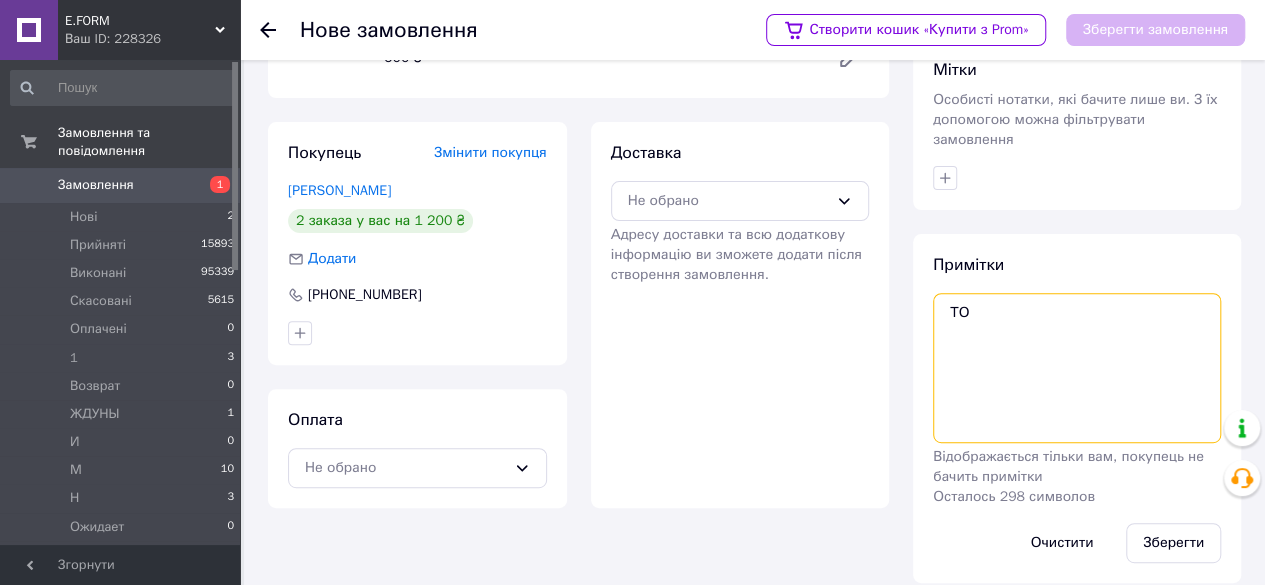 type on "Т" 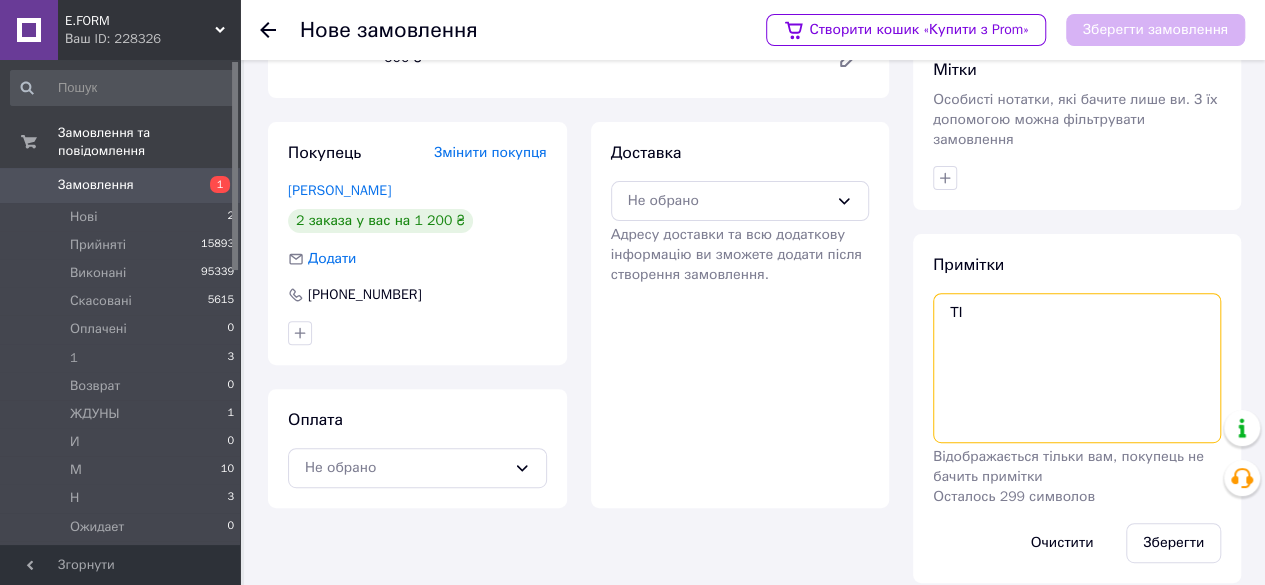 type on "Т" 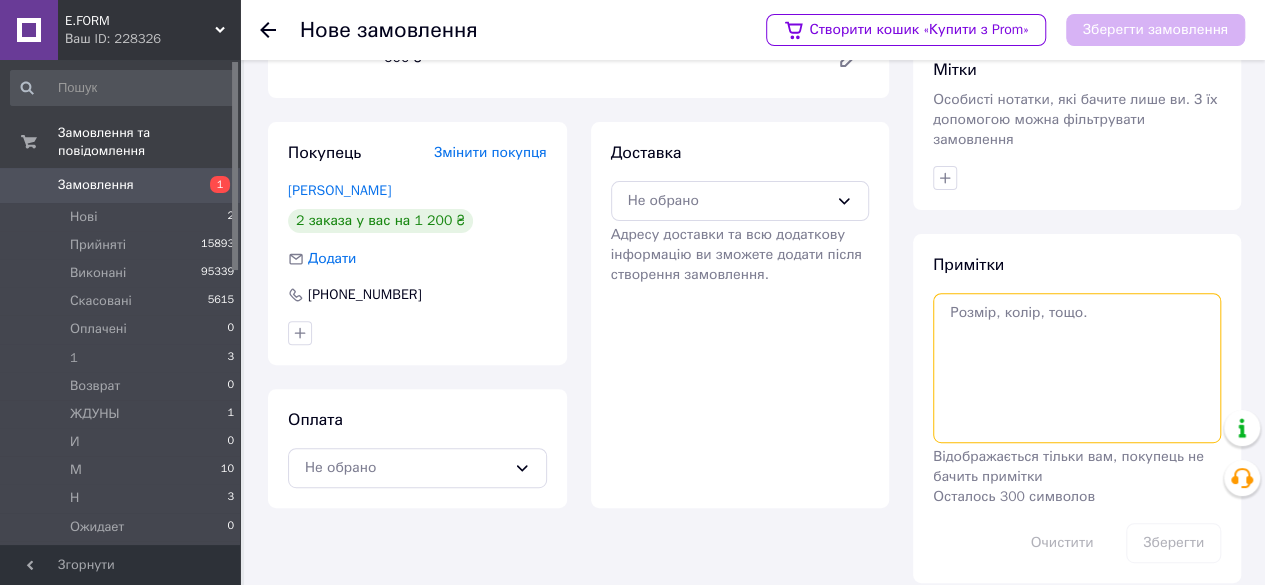 type on "Ь" 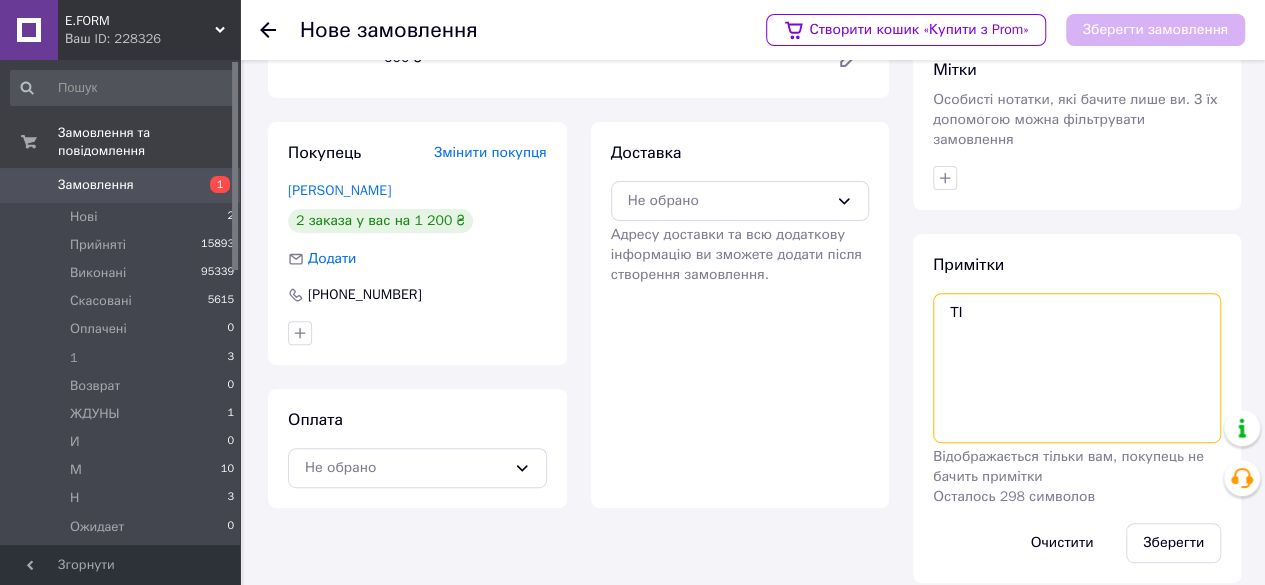 type on "Т" 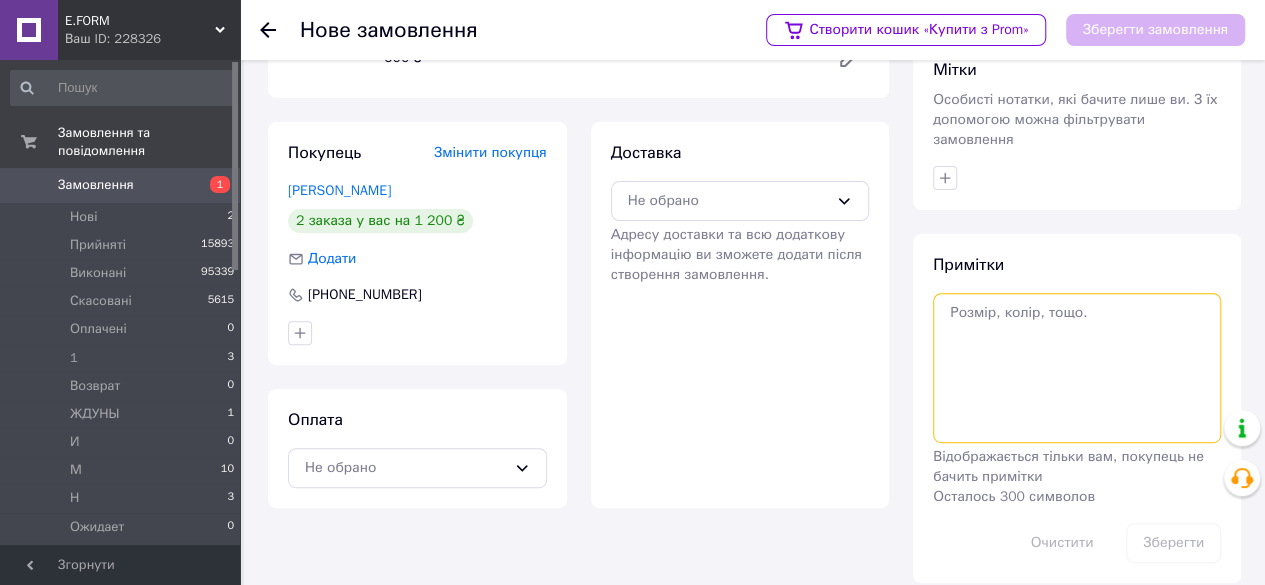 type on "Ь" 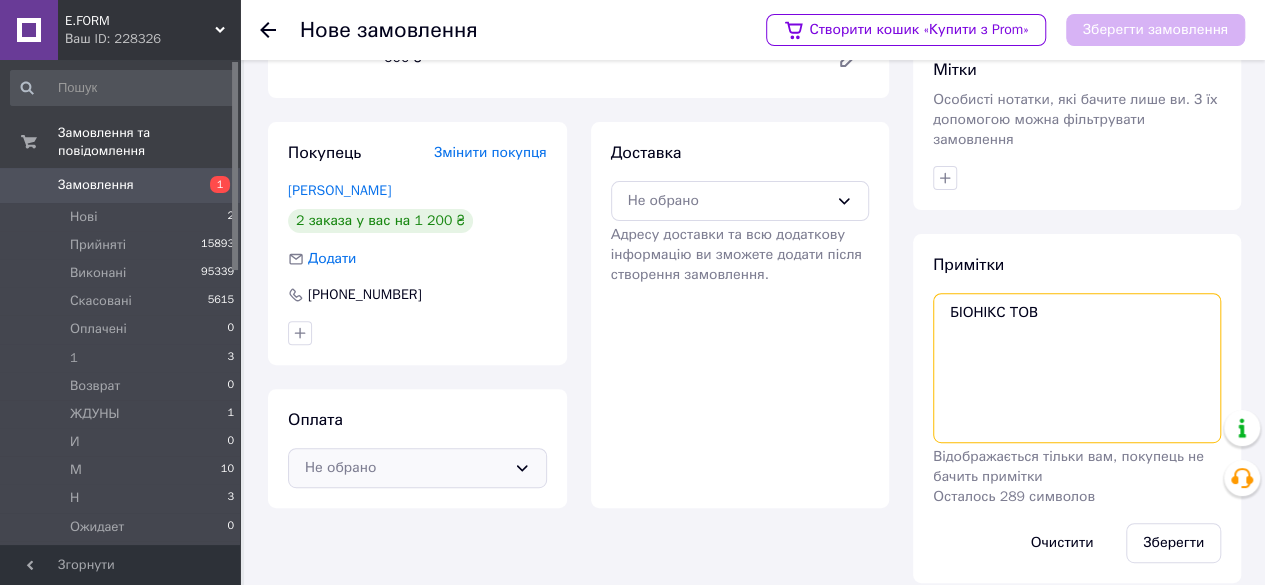 type on "БІОНІКС ТОВ" 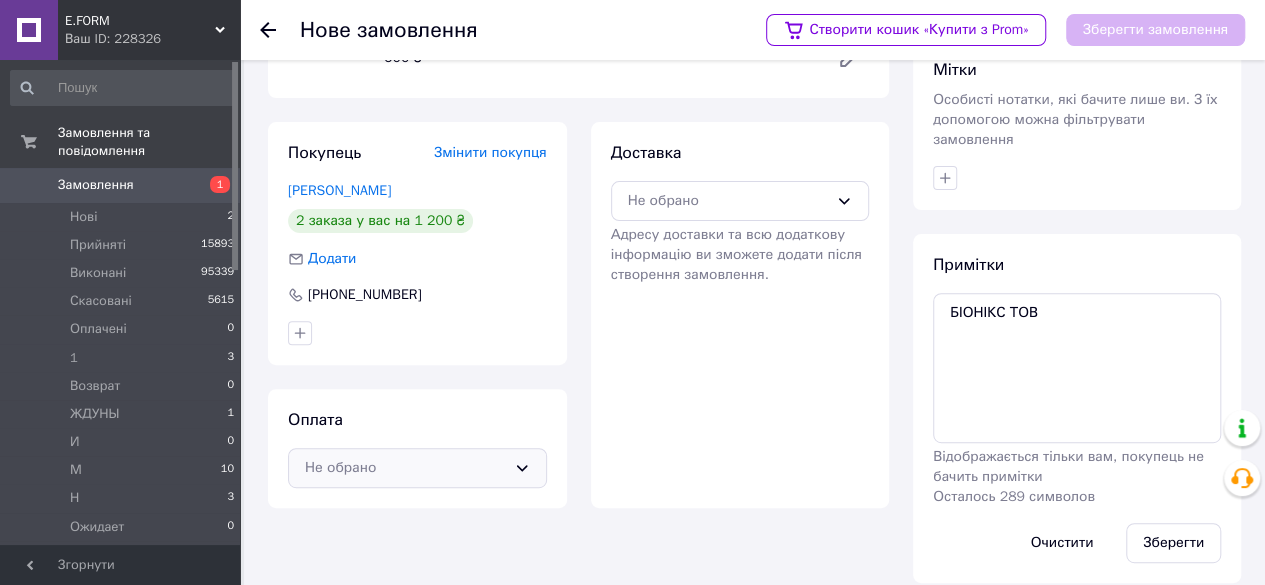 click on "Не обрано" at bounding box center [405, 468] 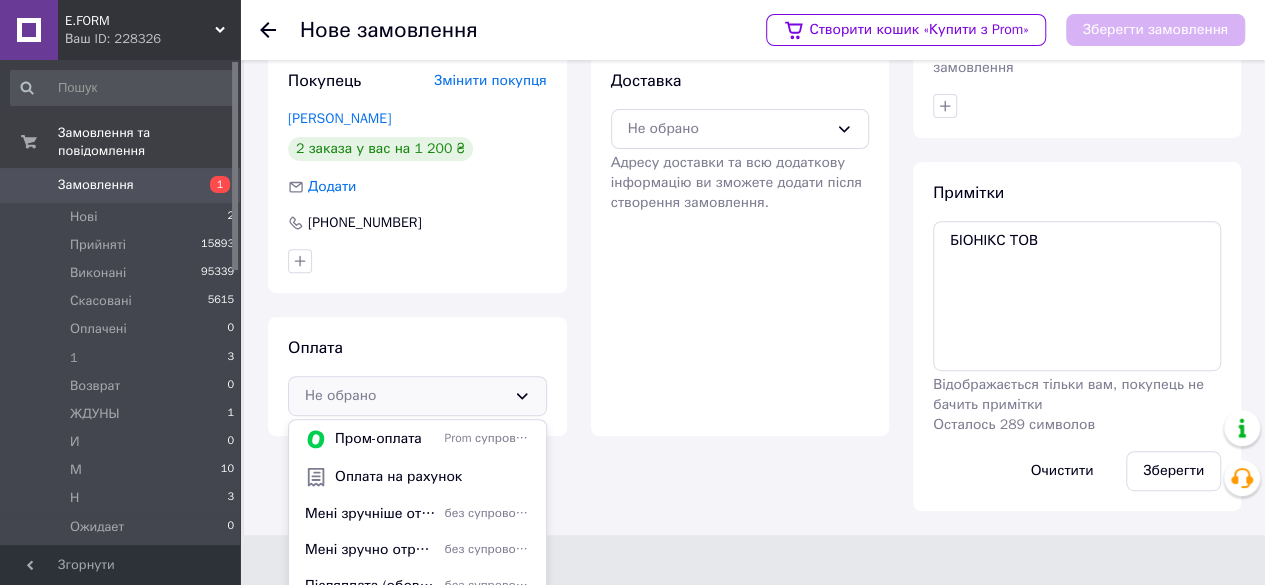 scroll, scrollTop: 316, scrollLeft: 0, axis: vertical 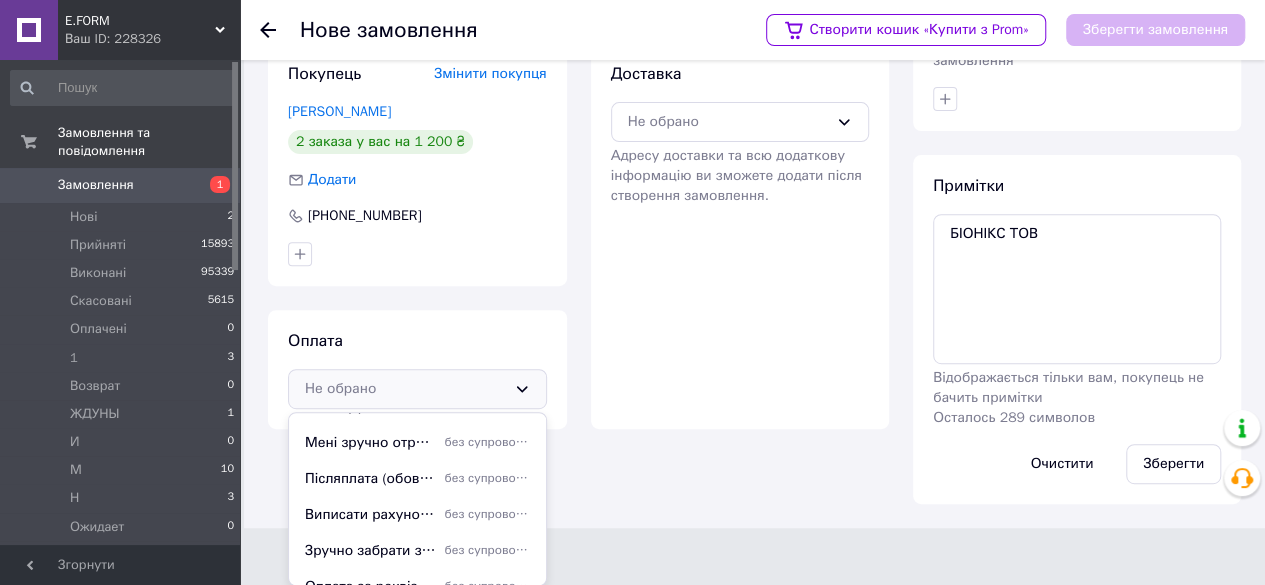 click on "Виписати рахунок для безнальной оплати (без ПДВ)" at bounding box center [371, 515] 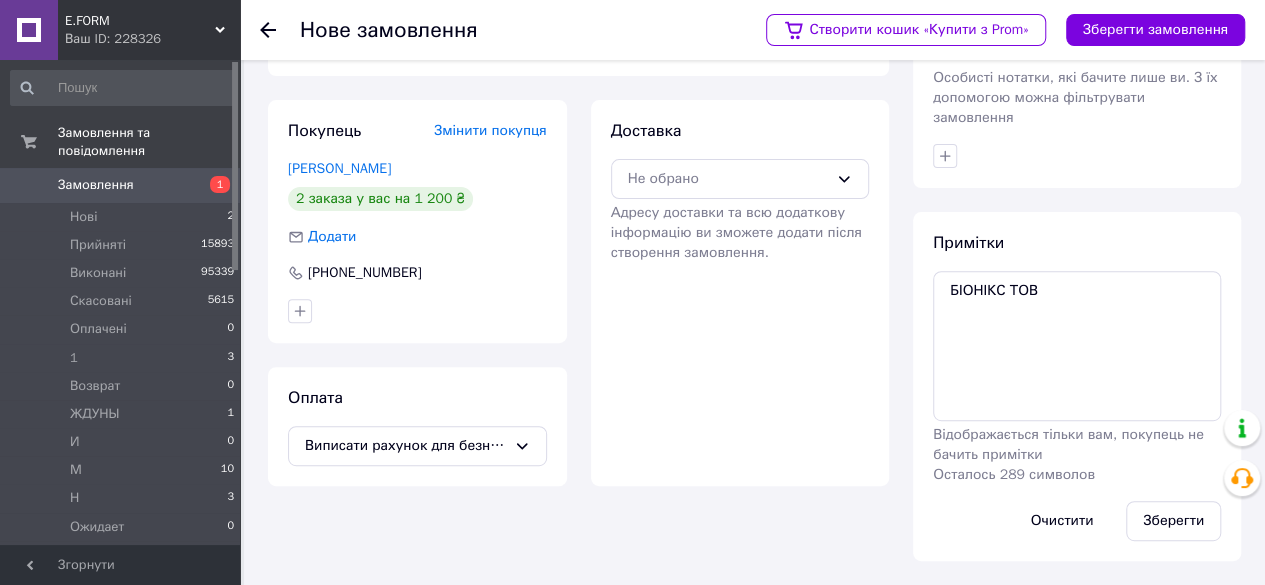 scroll, scrollTop: 237, scrollLeft: 0, axis: vertical 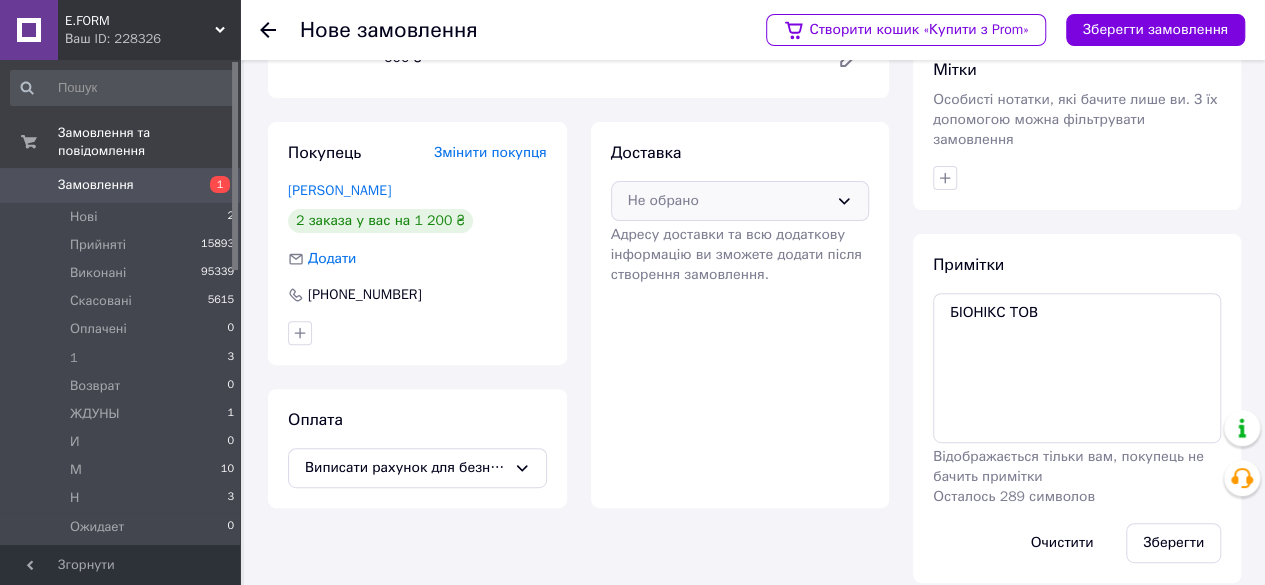 click on "Не обрано" at bounding box center [728, 201] 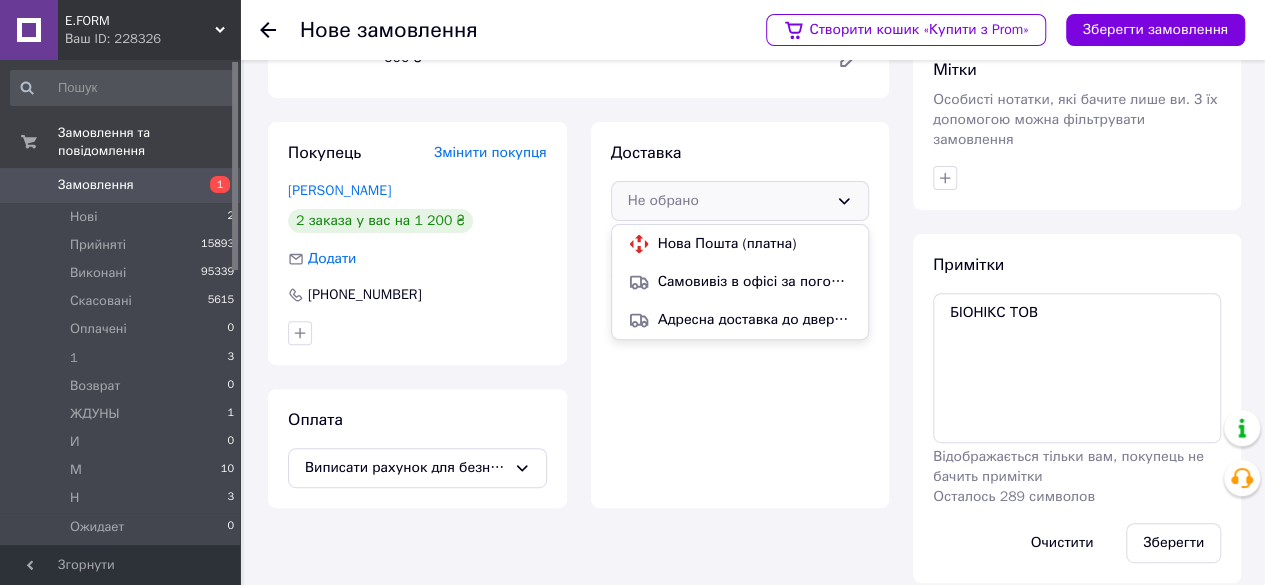 click on "Нова Пошта (платна)" at bounding box center (755, 244) 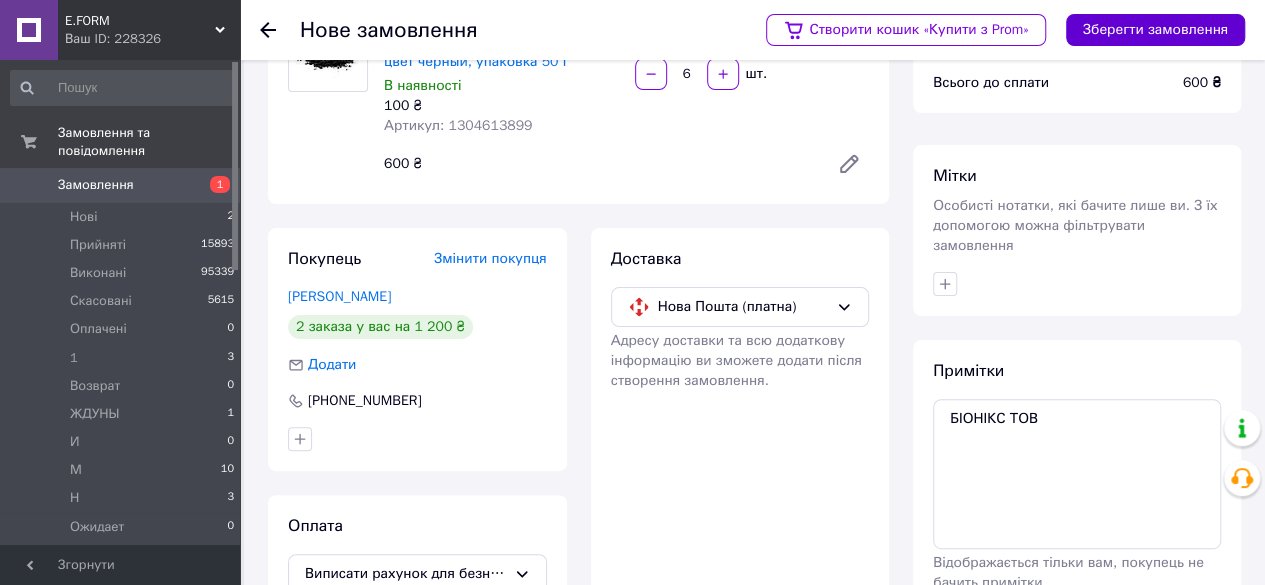 scroll, scrollTop: 0, scrollLeft: 0, axis: both 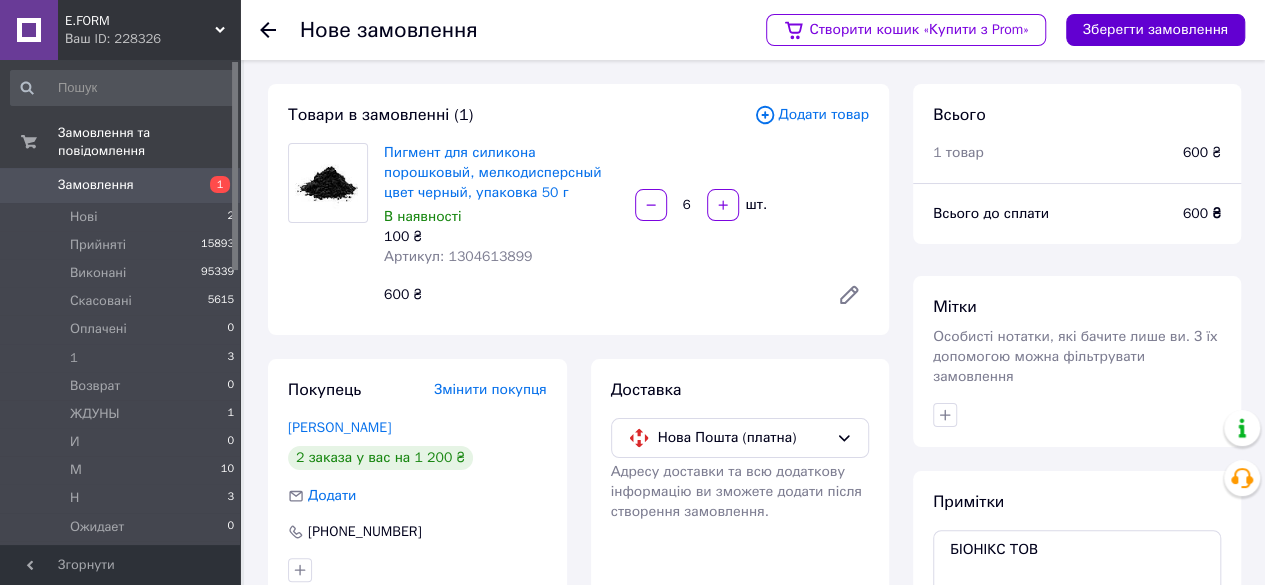 click on "Зберегти замовлення" at bounding box center [1155, 30] 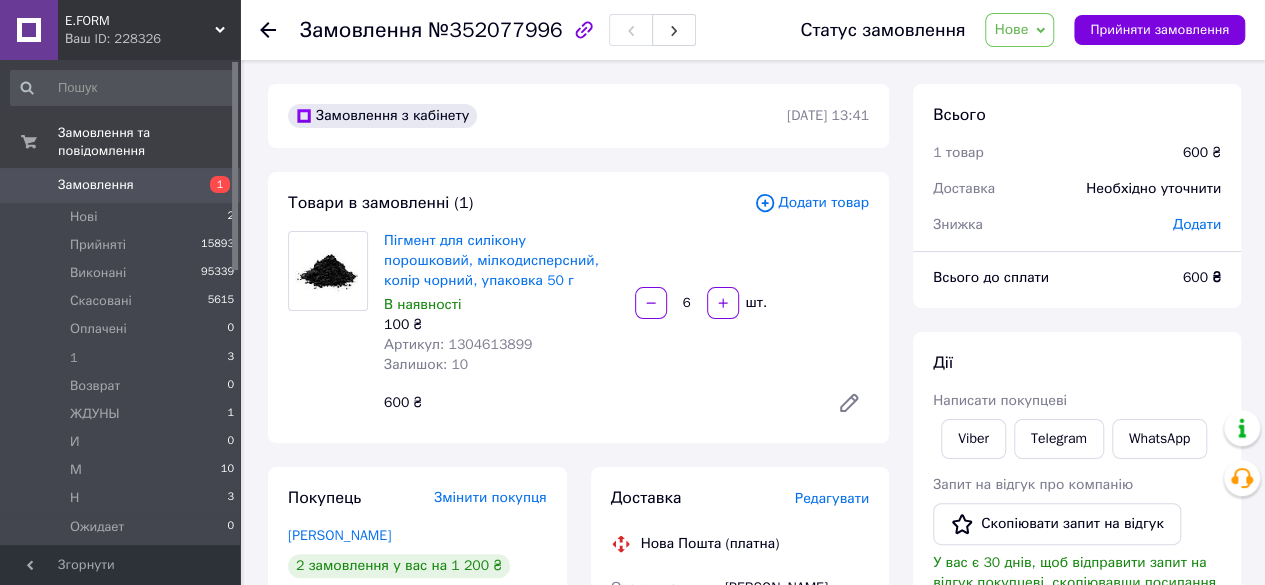 click on "Нове" at bounding box center (1019, 30) 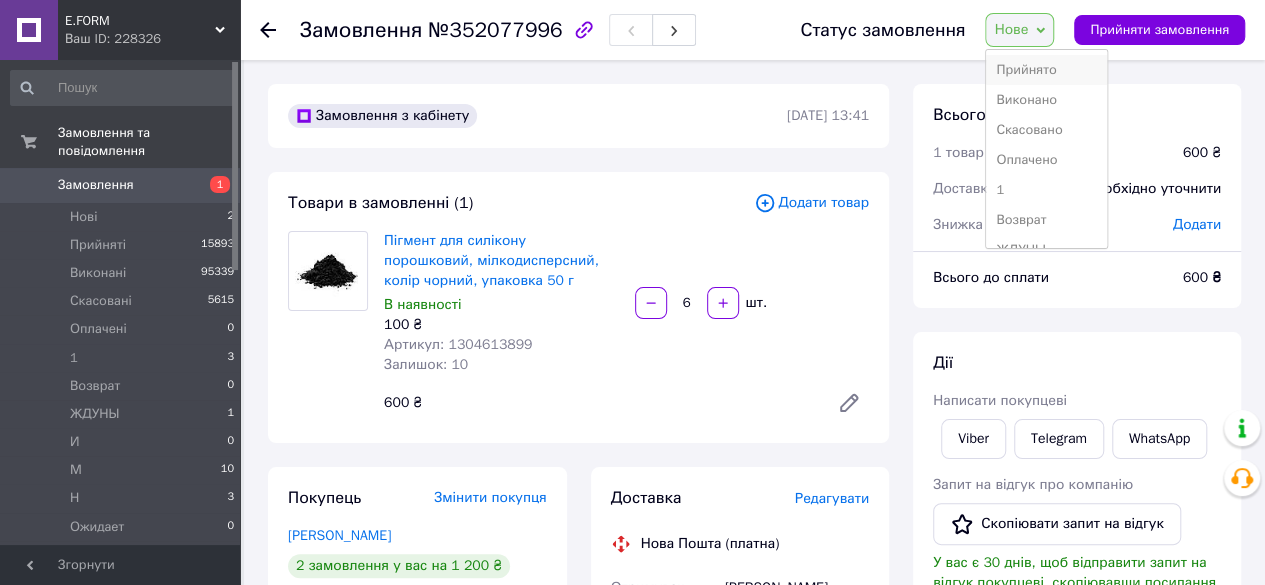 scroll, scrollTop: 231, scrollLeft: 0, axis: vertical 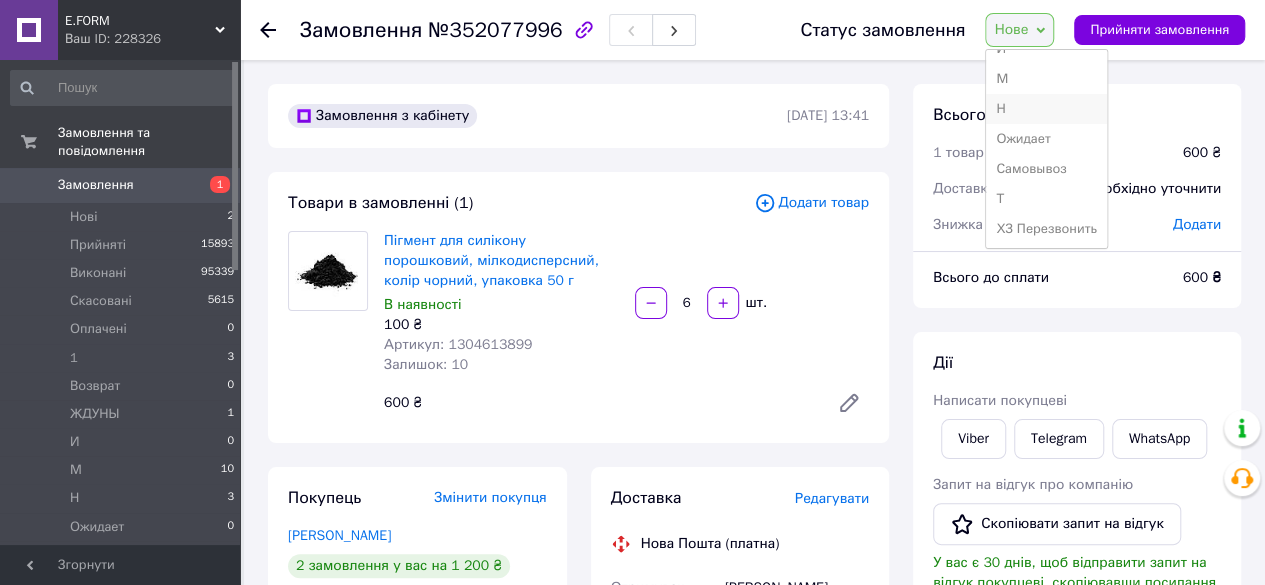 click on "Н" at bounding box center [1046, 109] 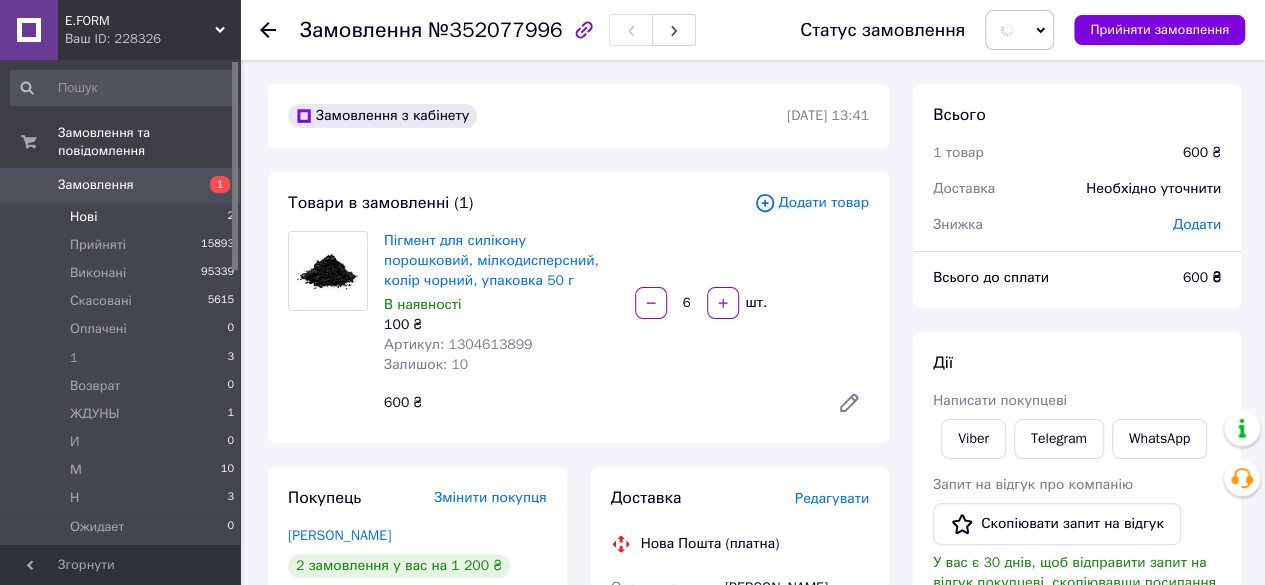 click on "Нові 2" at bounding box center [123, 217] 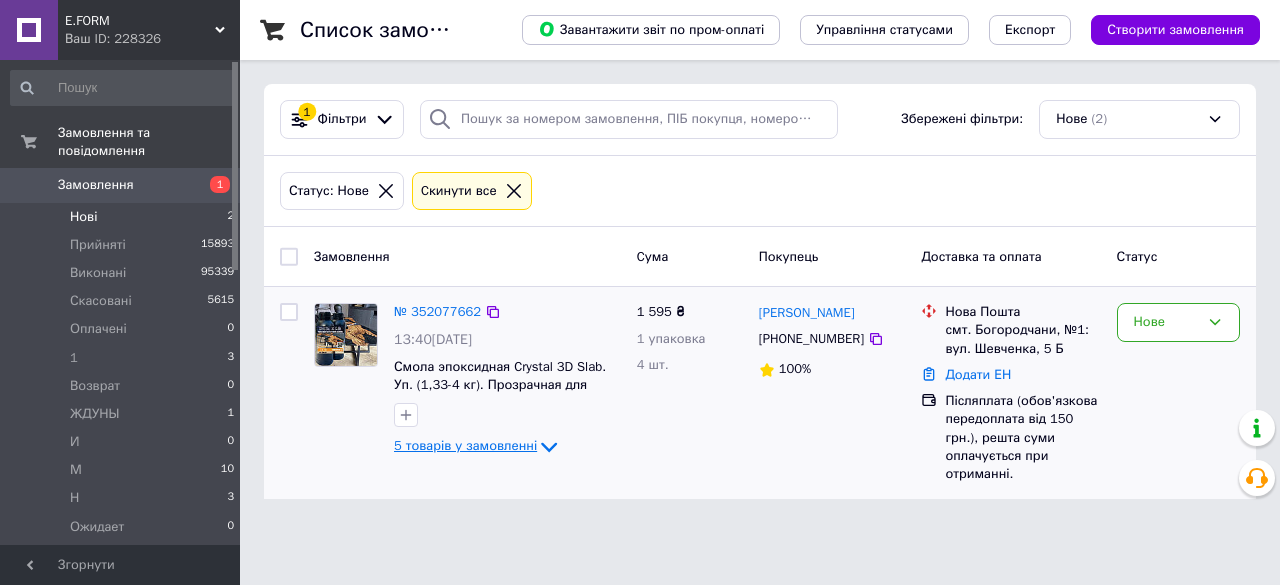 click on "5 товарів у замовленні" at bounding box center (465, 446) 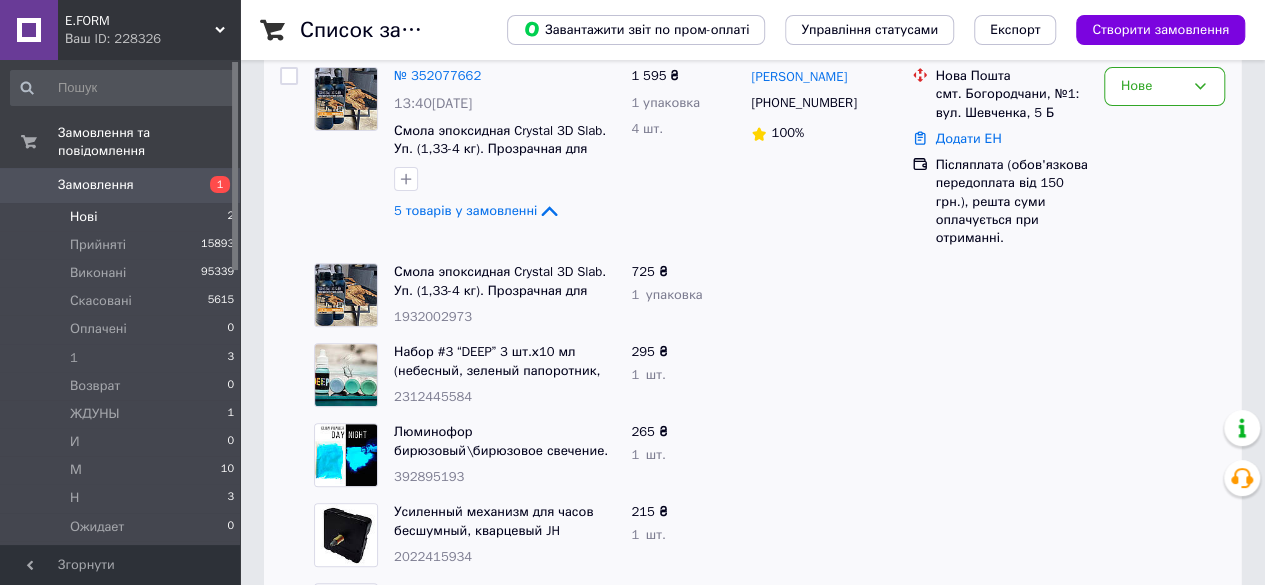 scroll, scrollTop: 136, scrollLeft: 0, axis: vertical 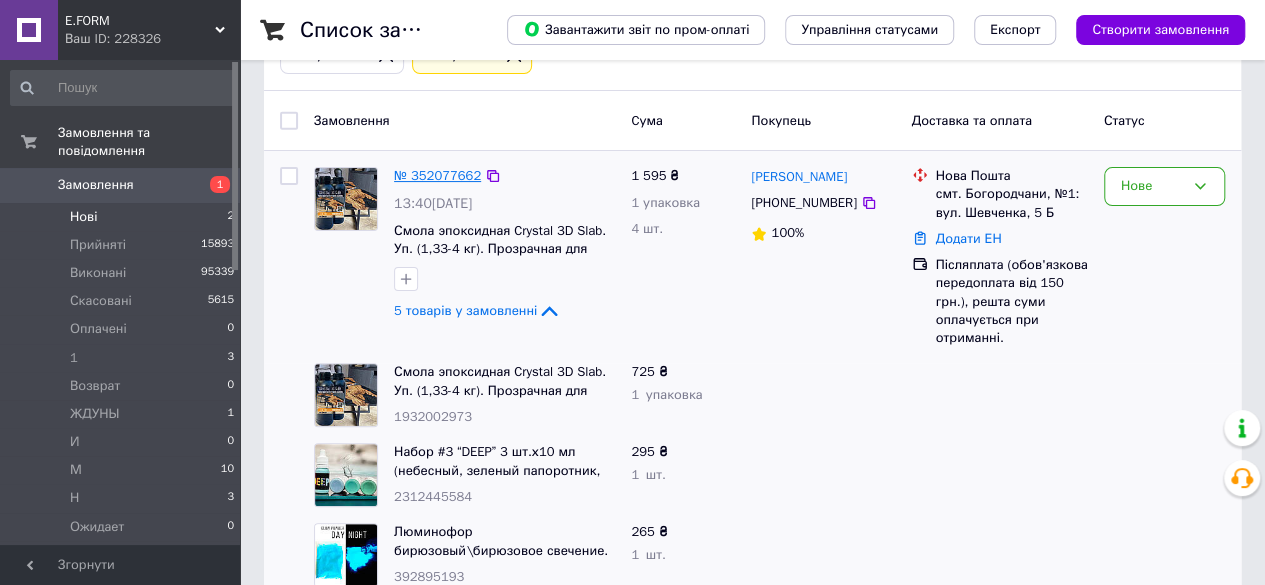 click on "№ 352077662" at bounding box center [437, 175] 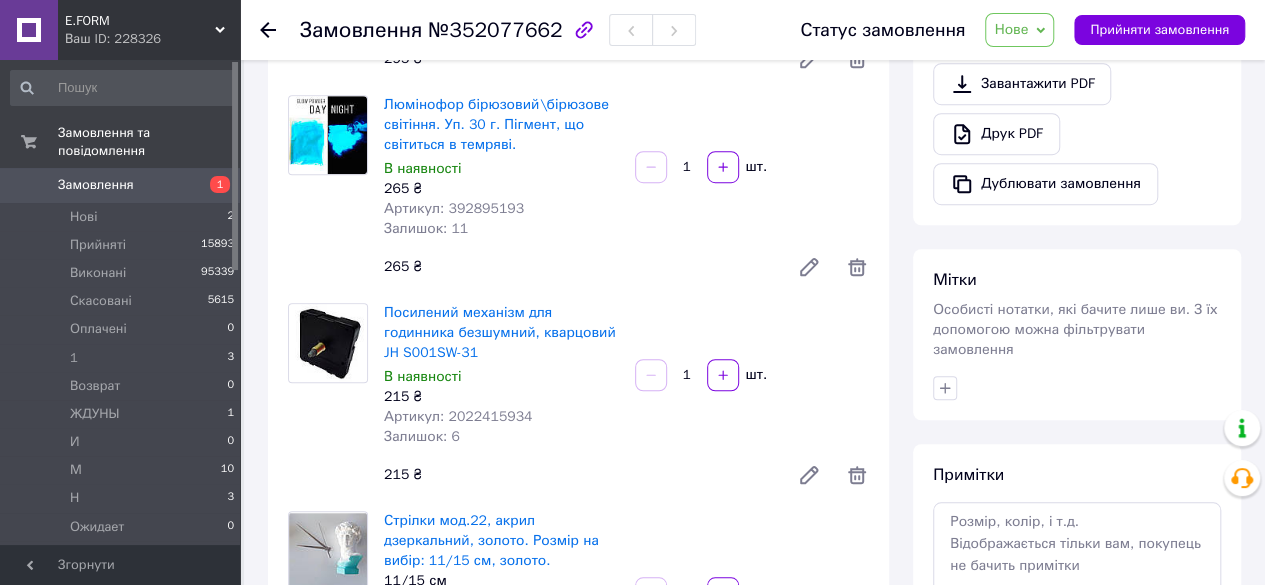 scroll, scrollTop: 607, scrollLeft: 0, axis: vertical 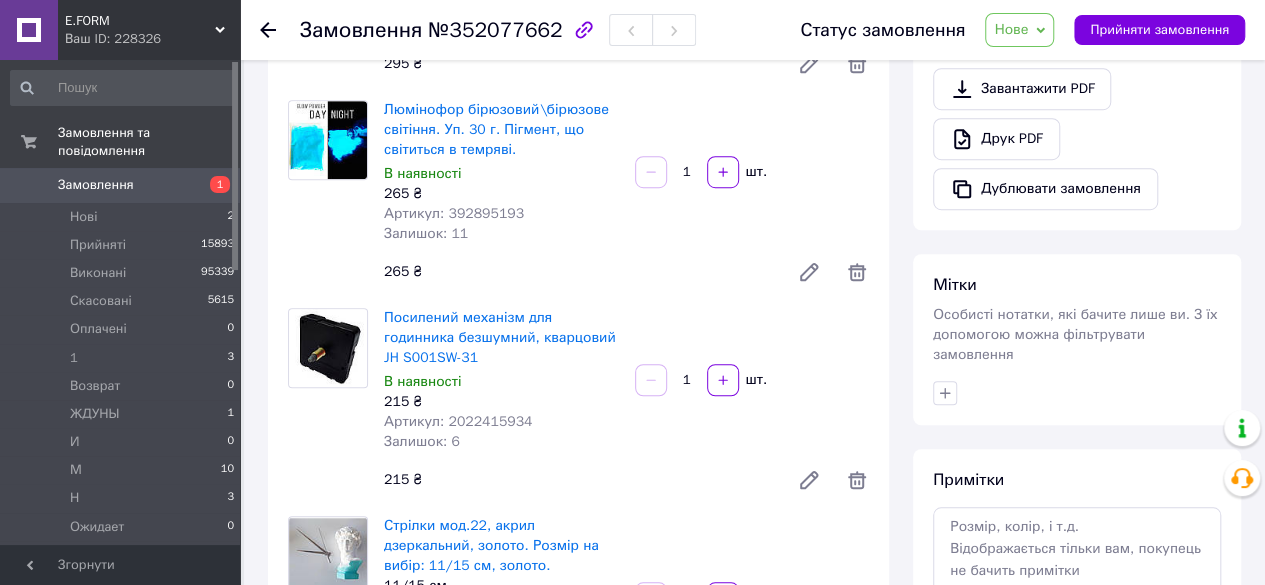 drag, startPoint x: 1046, startPoint y: 28, endPoint x: 1034, endPoint y: 45, distance: 20.808653 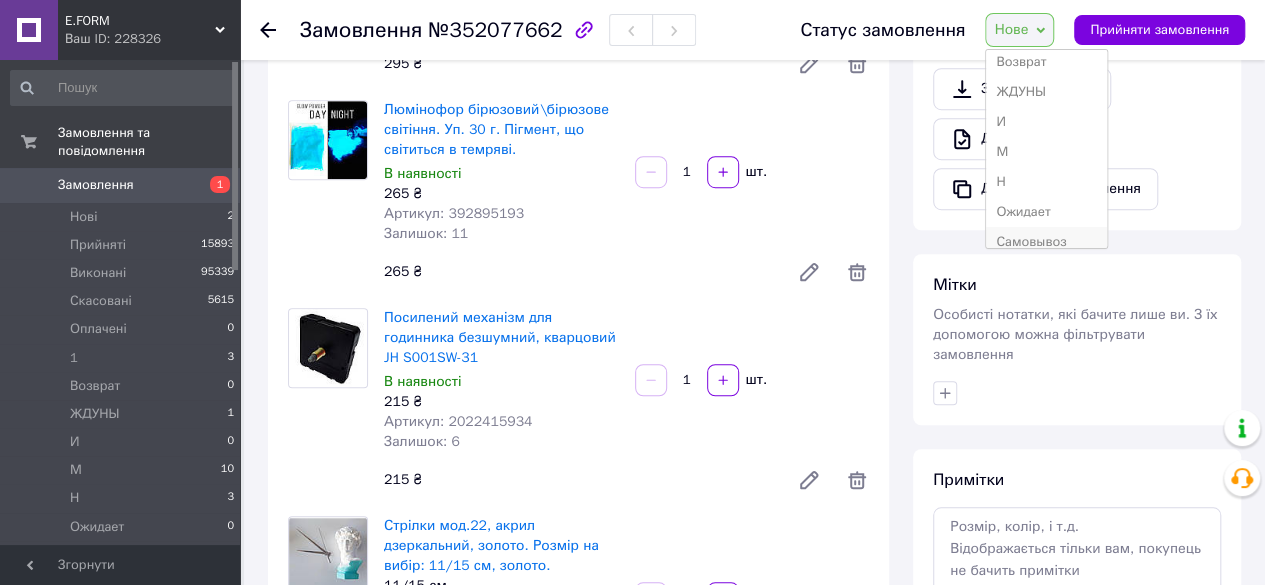 scroll, scrollTop: 231, scrollLeft: 0, axis: vertical 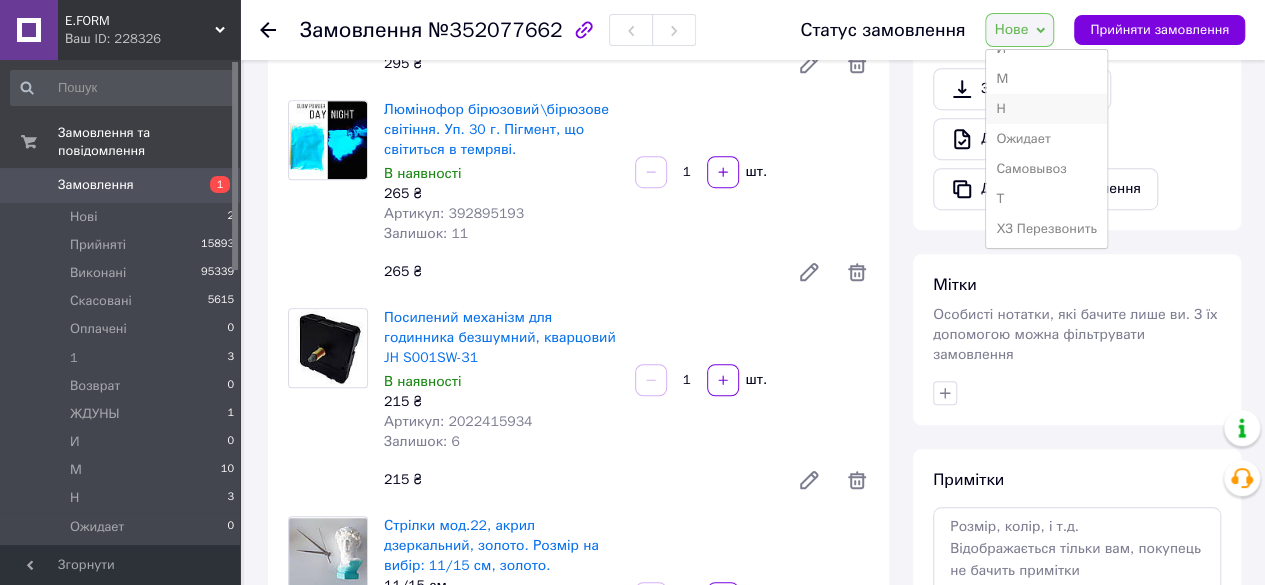 click on "Н" at bounding box center (1046, 109) 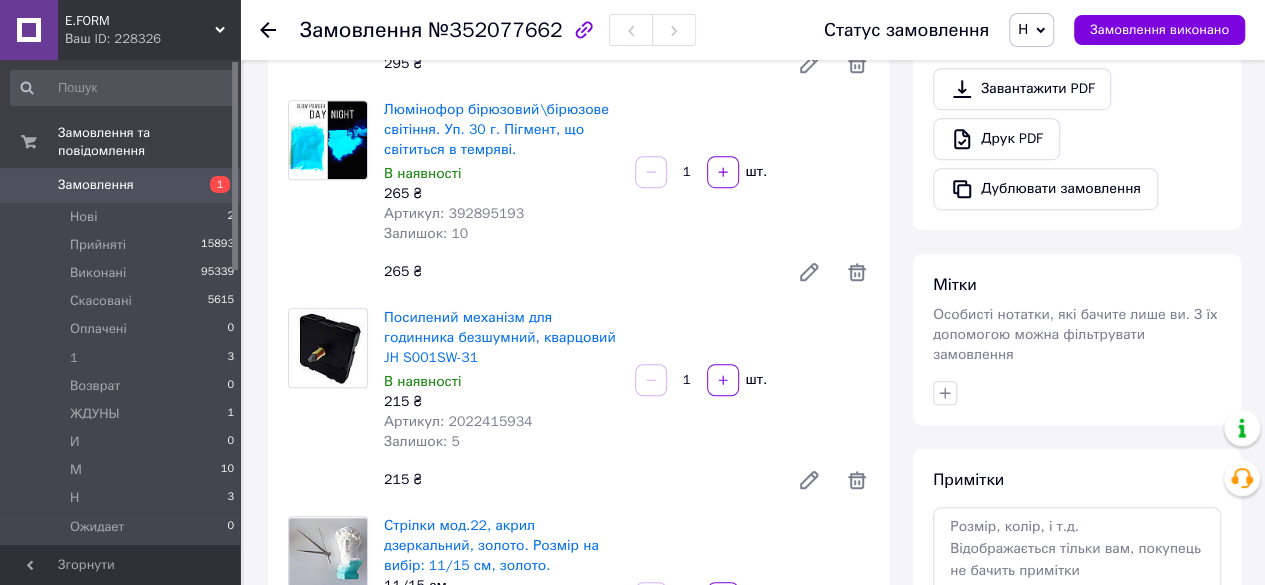 click on "М 10" at bounding box center (123, 470) 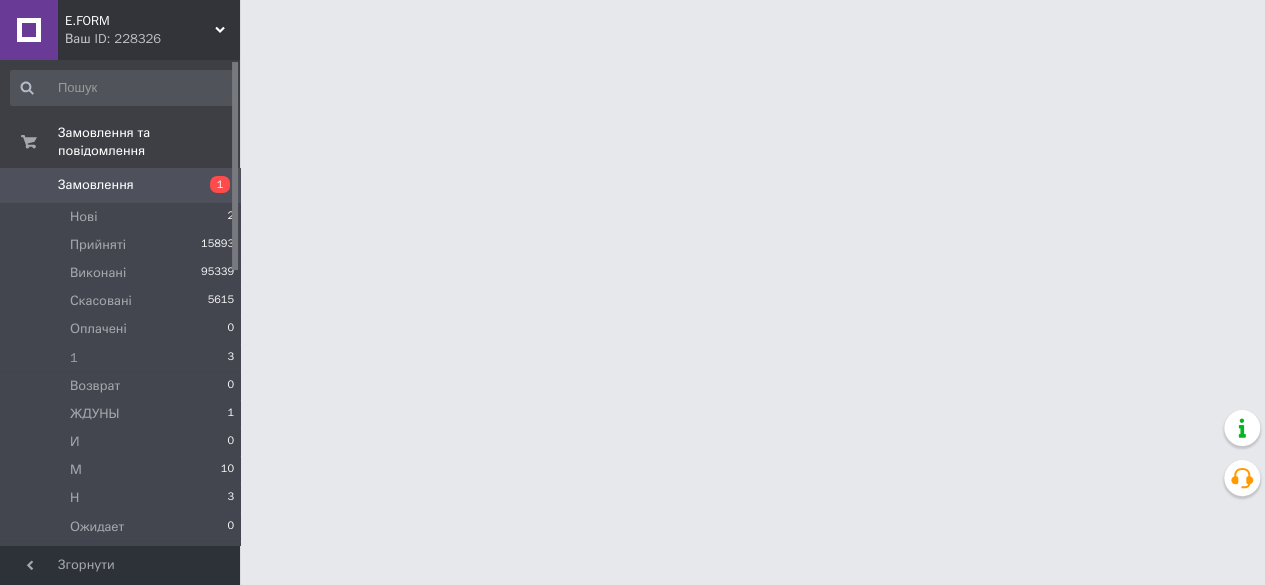scroll, scrollTop: 0, scrollLeft: 0, axis: both 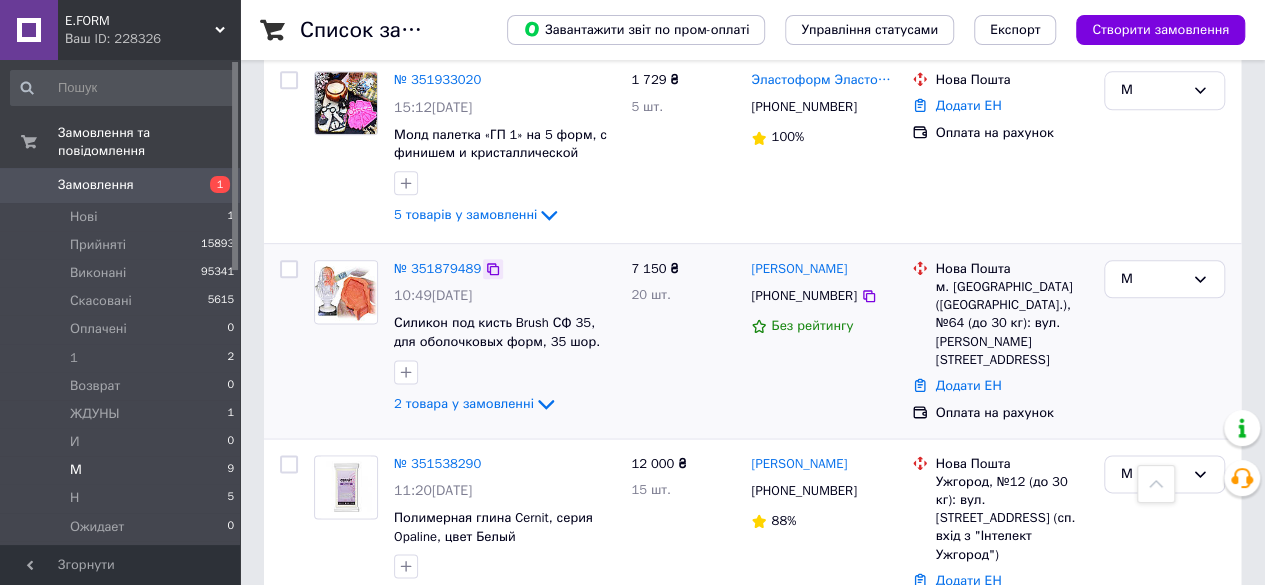 click 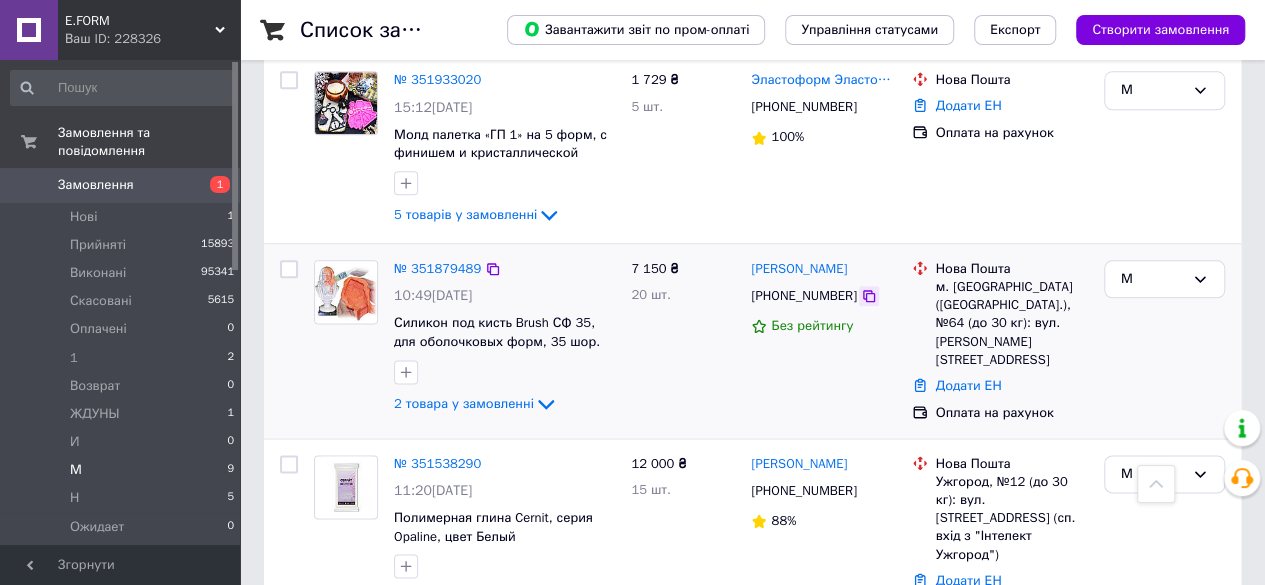 click 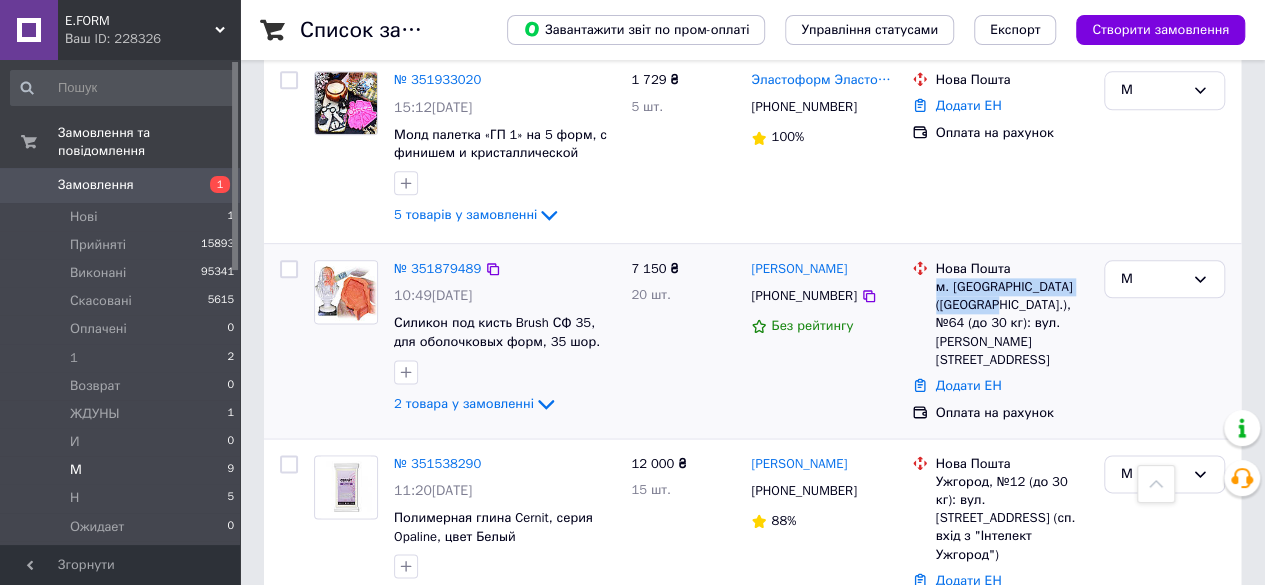 drag, startPoint x: 935, startPoint y: 207, endPoint x: 965, endPoint y: 222, distance: 33.54102 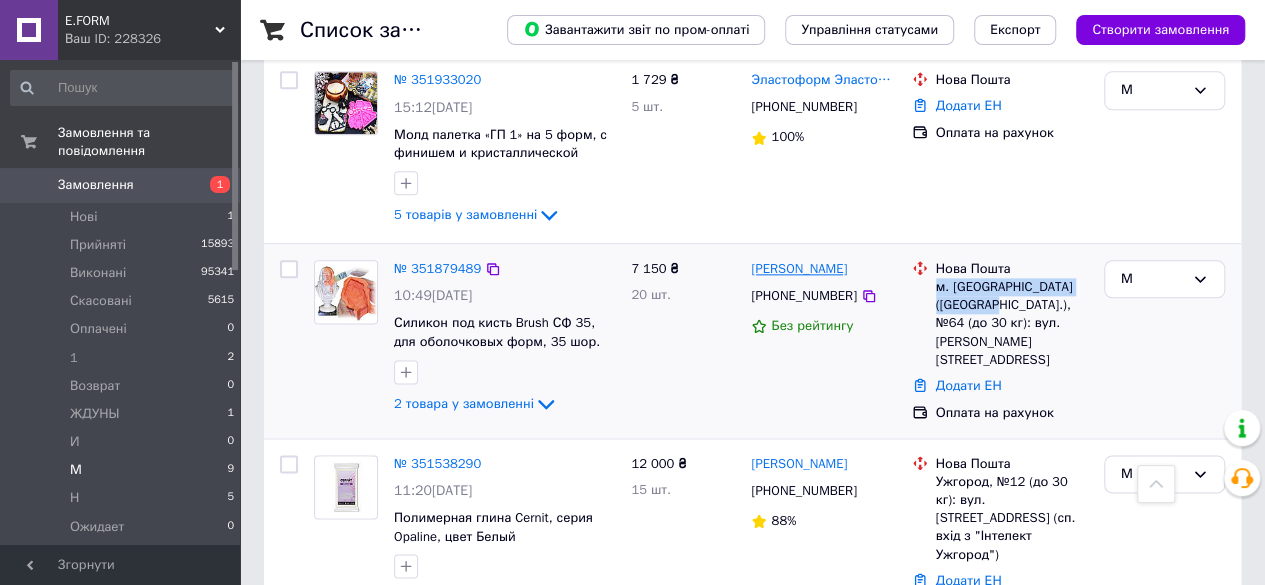 copy on "Андрій Федоришин" 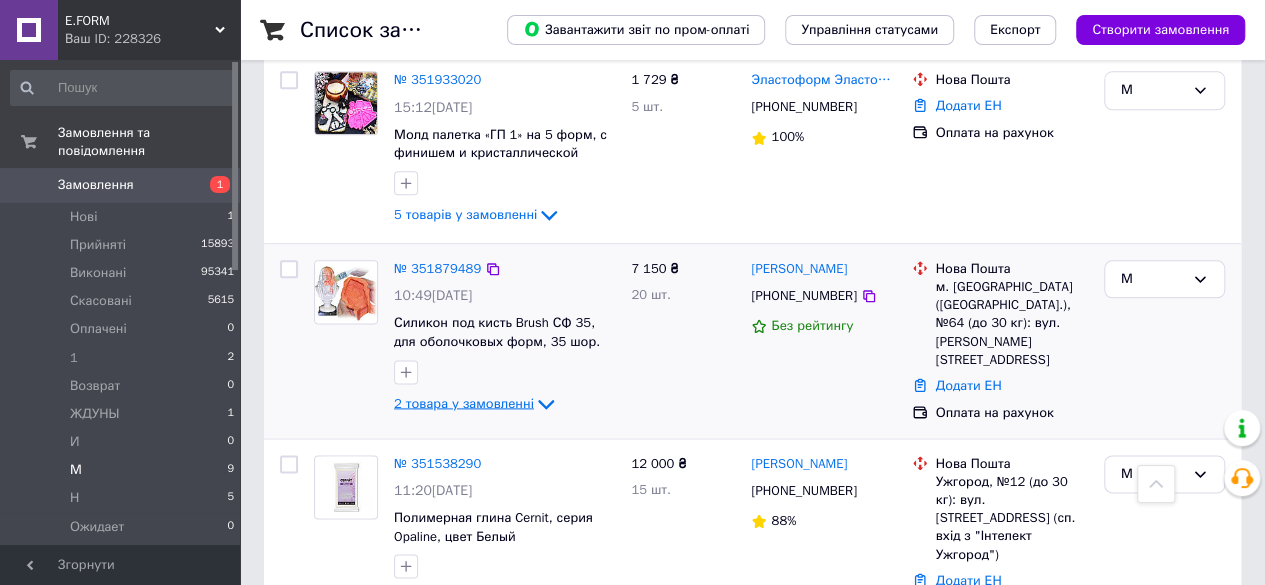 click on "2 товара у замовленні" at bounding box center (464, 402) 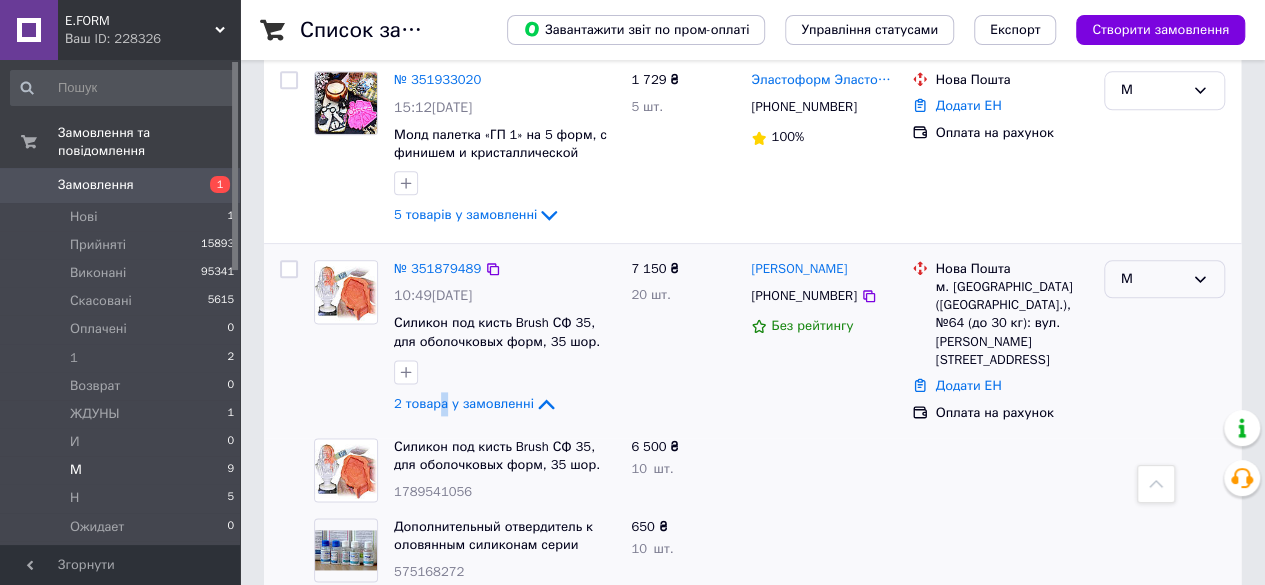 click on "М" at bounding box center (1152, 279) 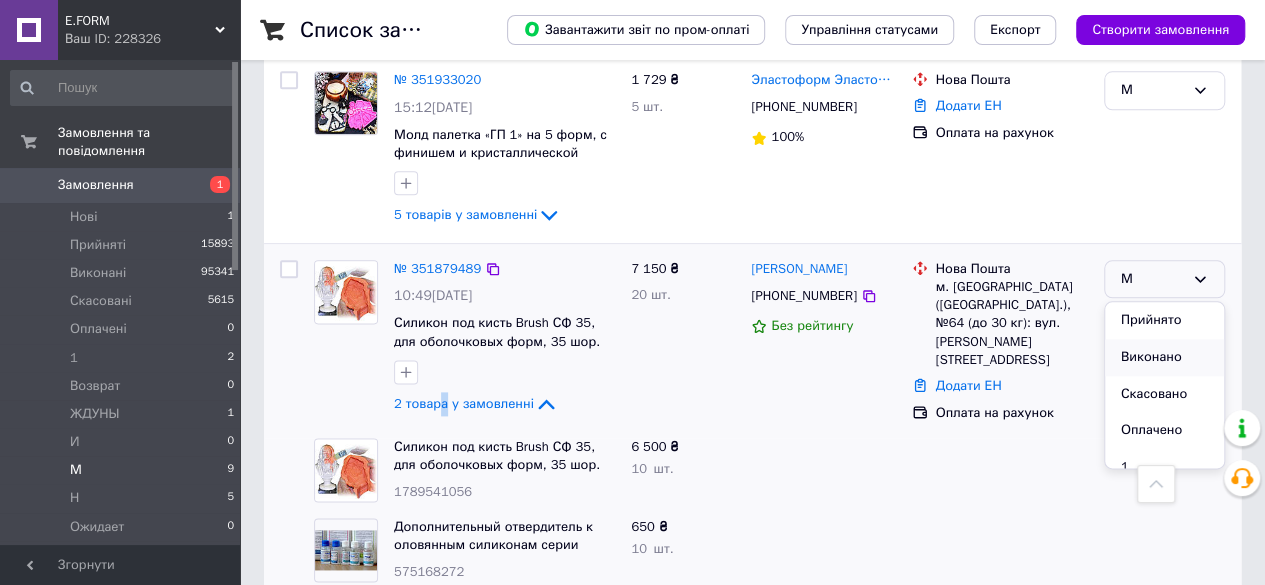 click on "Виконано" at bounding box center (1164, 357) 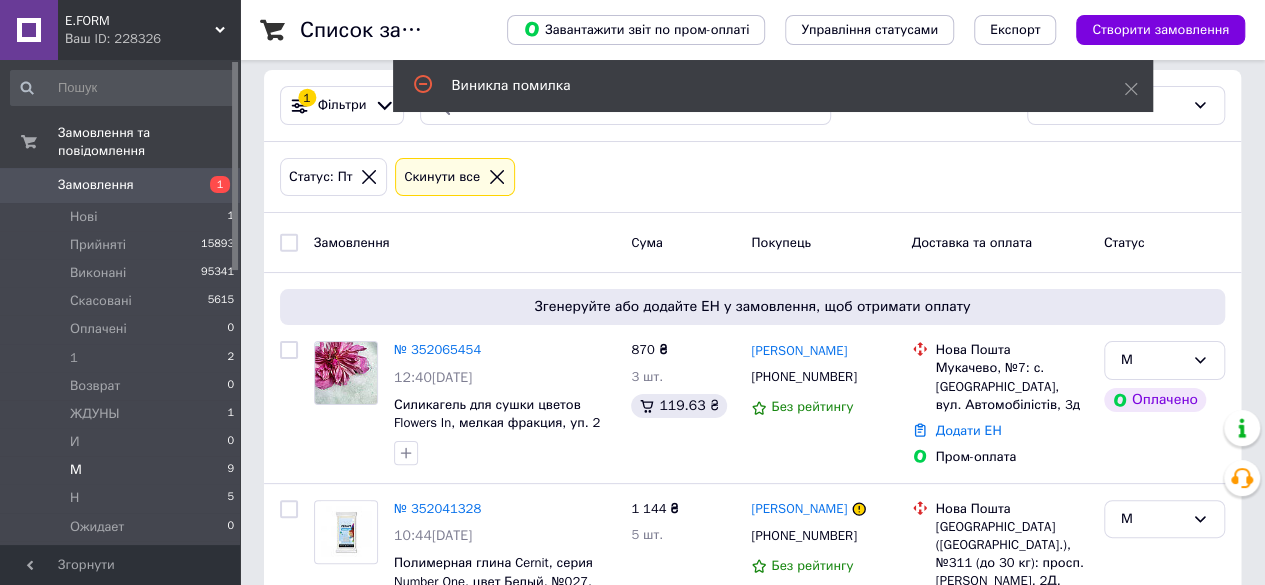scroll, scrollTop: 0, scrollLeft: 0, axis: both 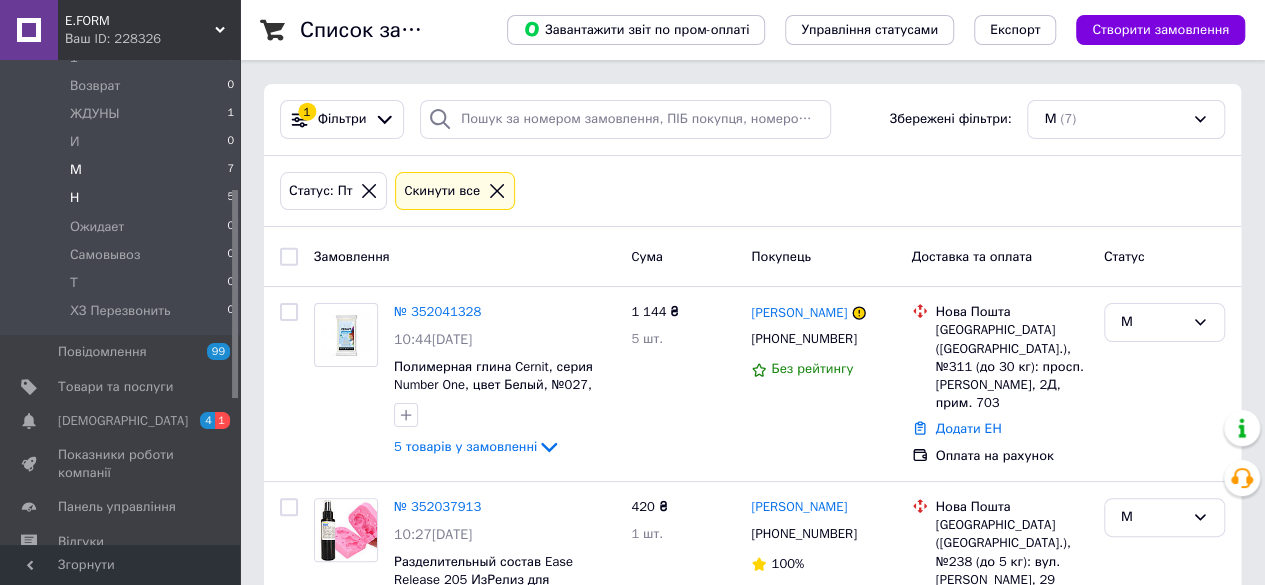 click on "Н" at bounding box center (74, 198) 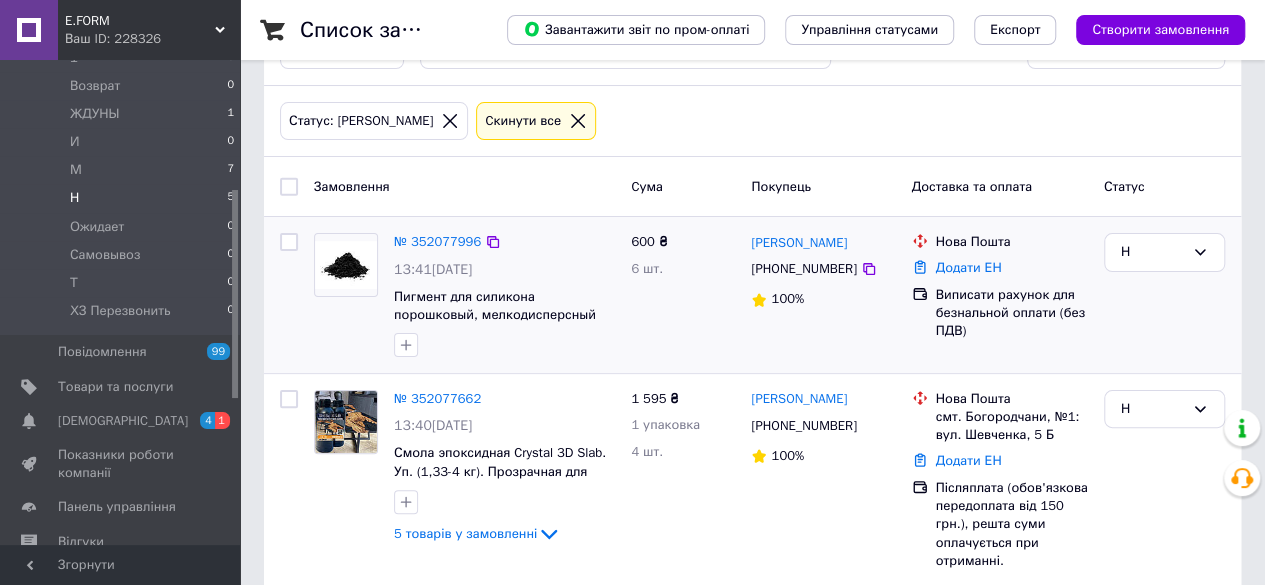 scroll, scrollTop: 100, scrollLeft: 0, axis: vertical 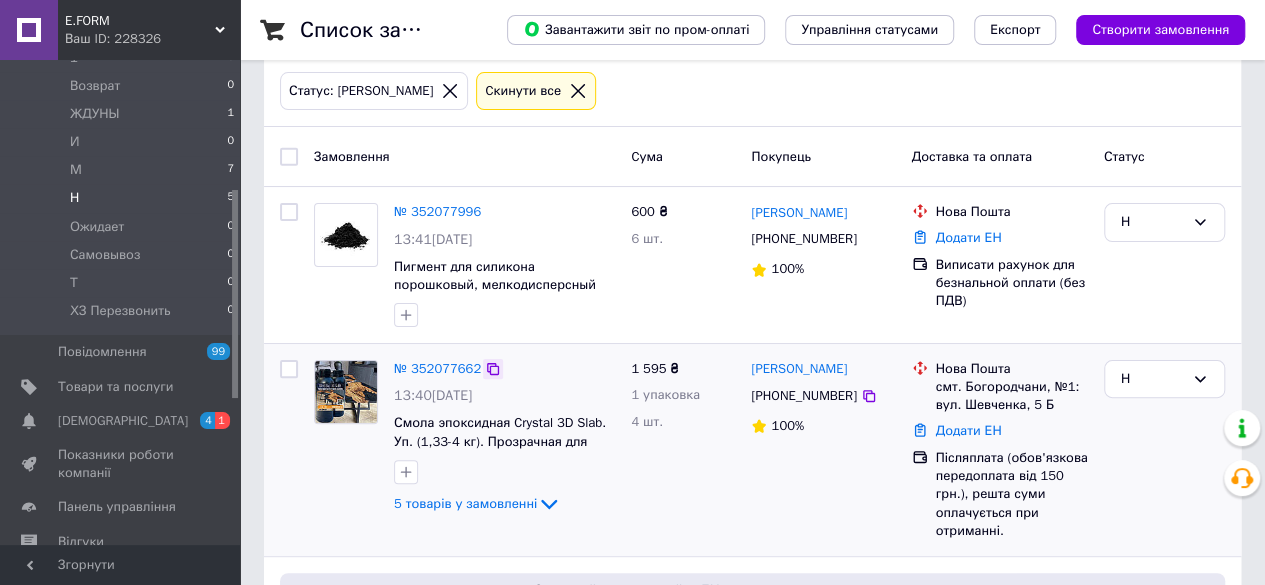click 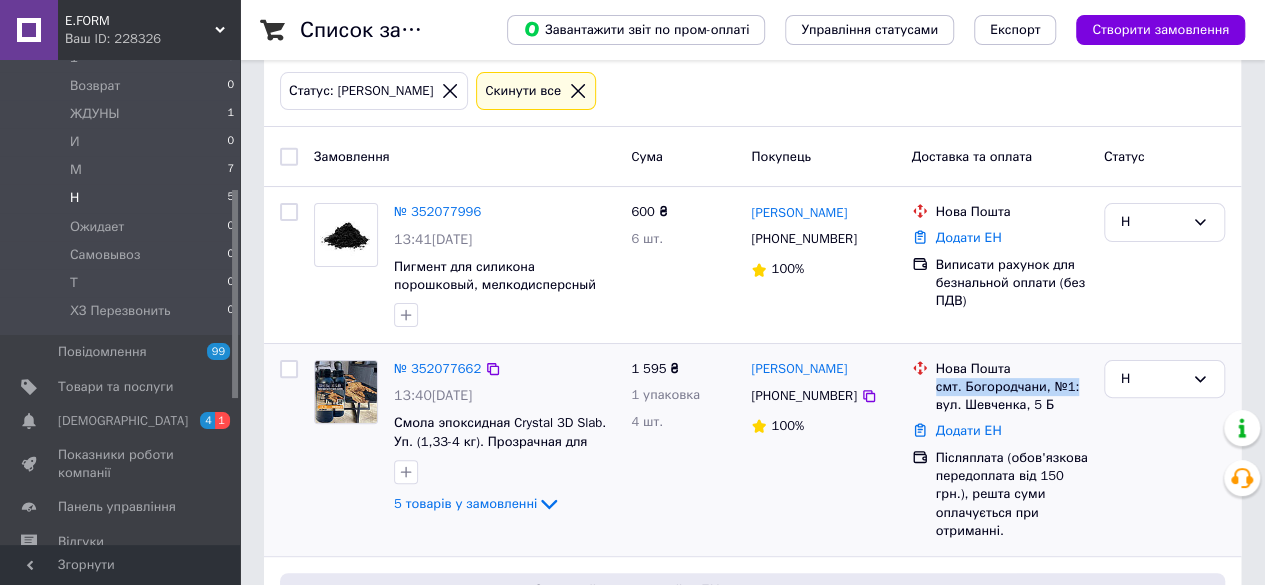 drag, startPoint x: 934, startPoint y: 387, endPoint x: 1076, endPoint y: 387, distance: 142 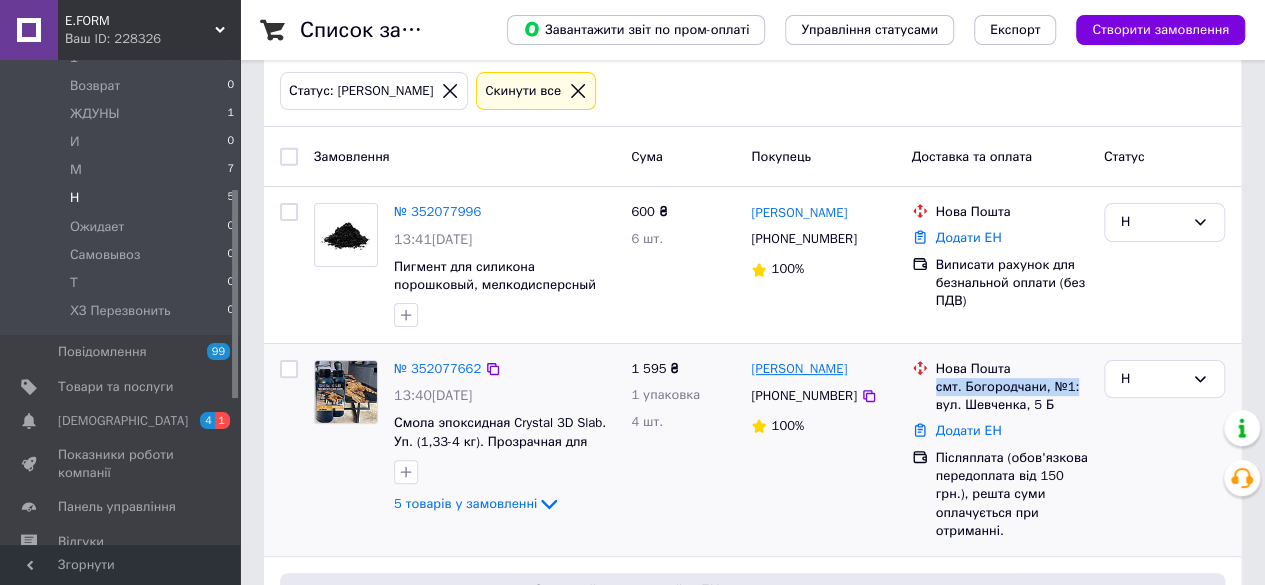 drag, startPoint x: 862, startPoint y: 369, endPoint x: 752, endPoint y: 368, distance: 110.00455 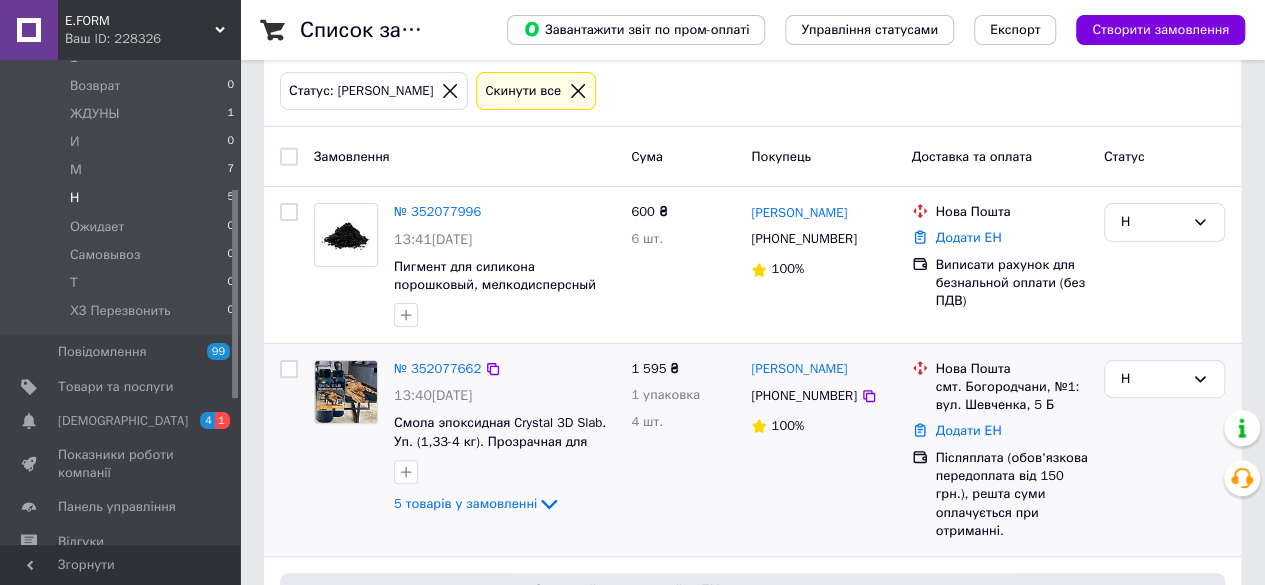 click 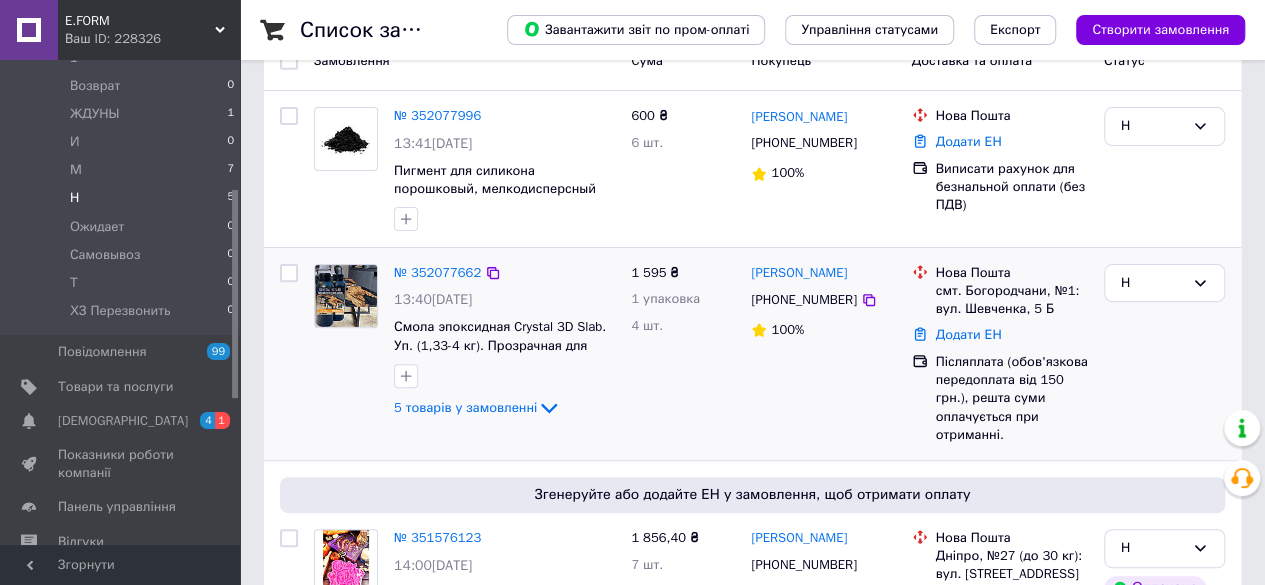 scroll, scrollTop: 300, scrollLeft: 0, axis: vertical 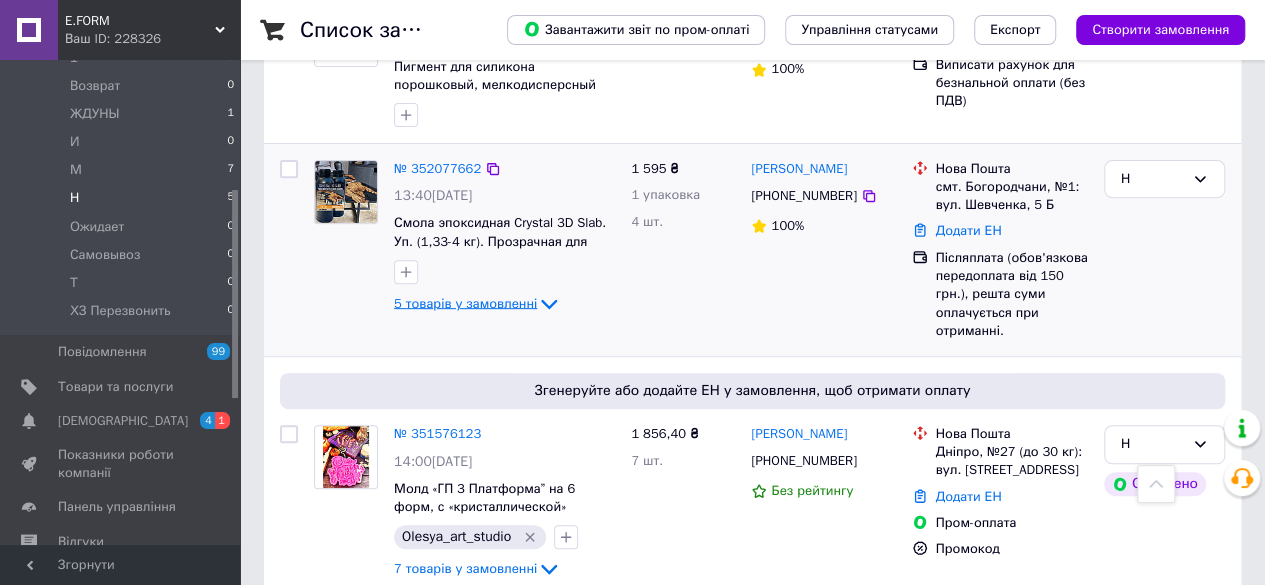 click on "5 товарів у замовленні" at bounding box center [465, 302] 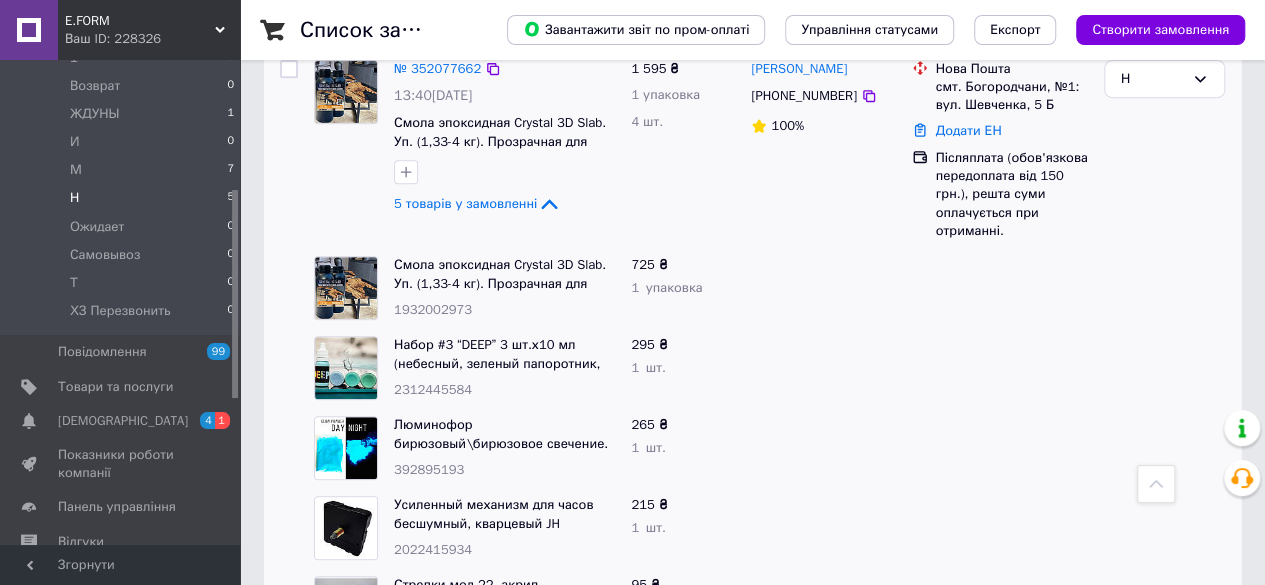 scroll, scrollTop: 300, scrollLeft: 0, axis: vertical 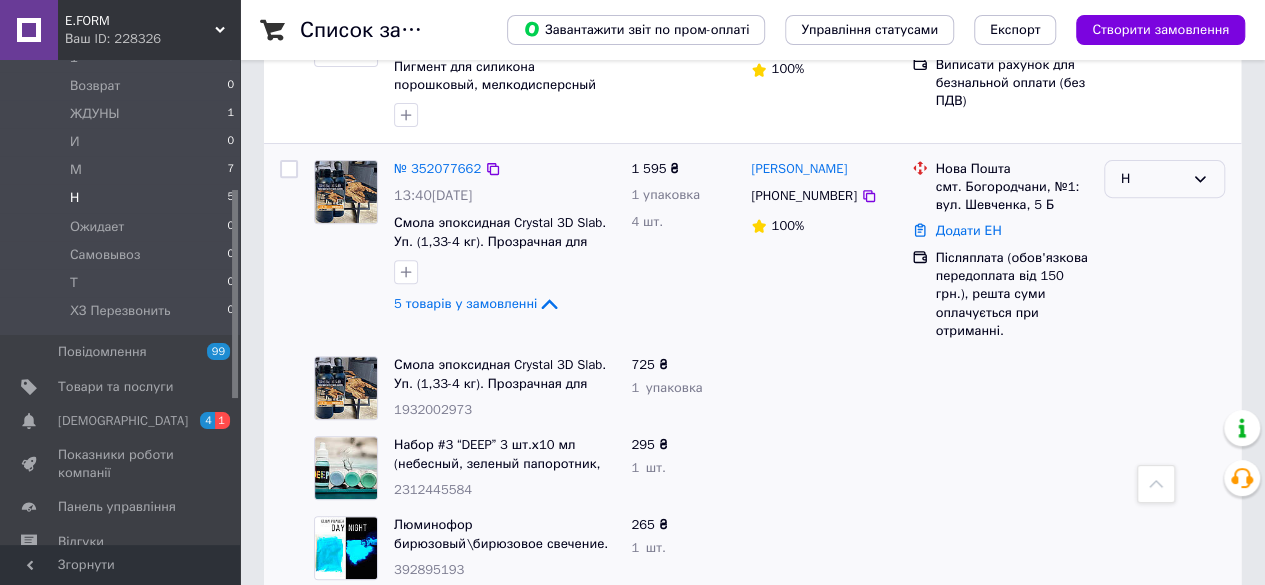 click on "Н" at bounding box center (1164, 179) 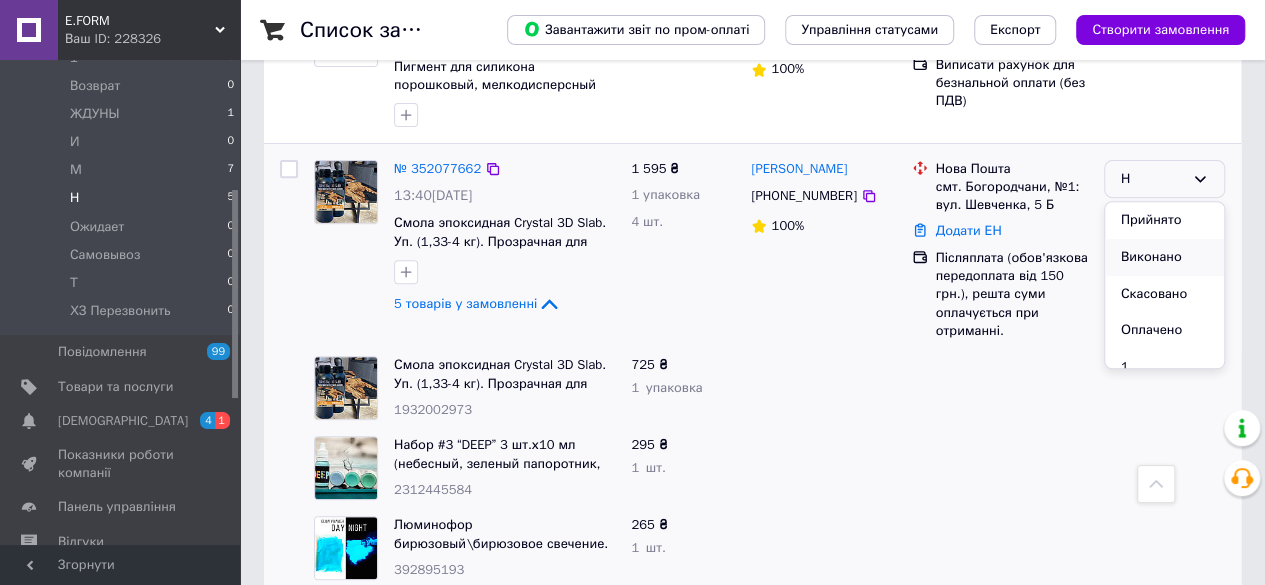 click on "Виконано" at bounding box center [1164, 257] 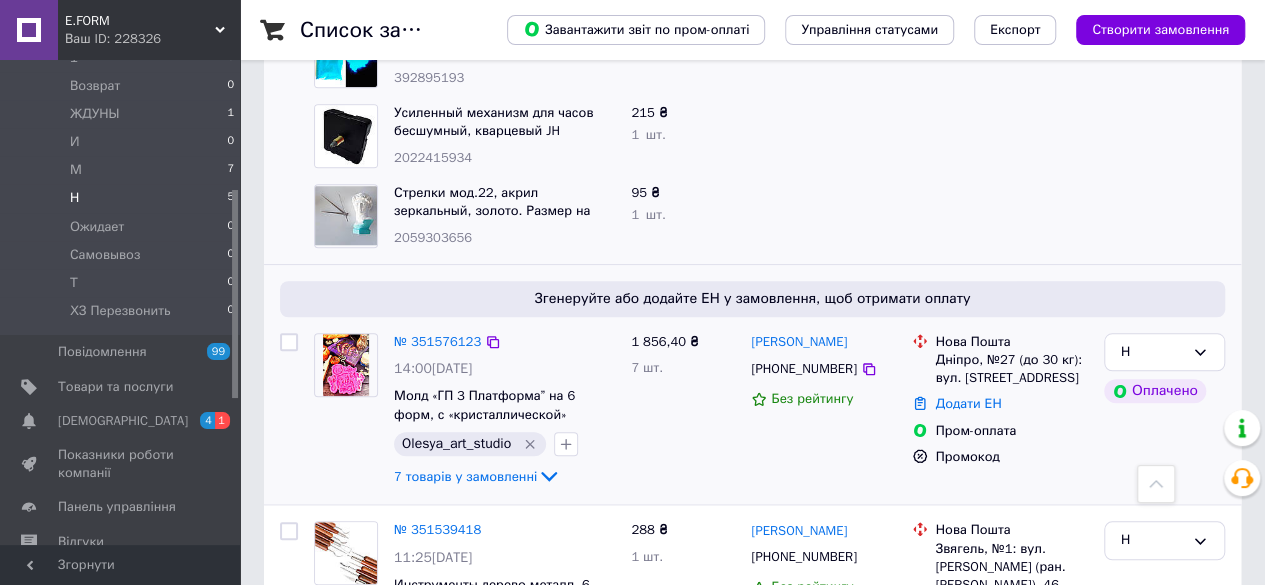 scroll, scrollTop: 800, scrollLeft: 0, axis: vertical 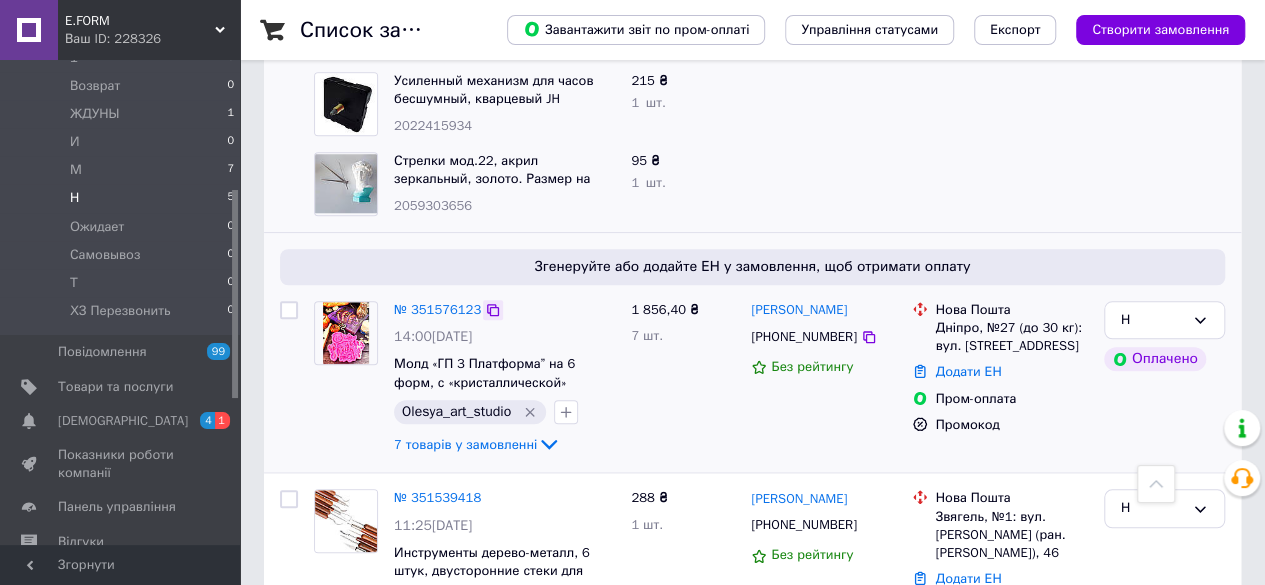 click 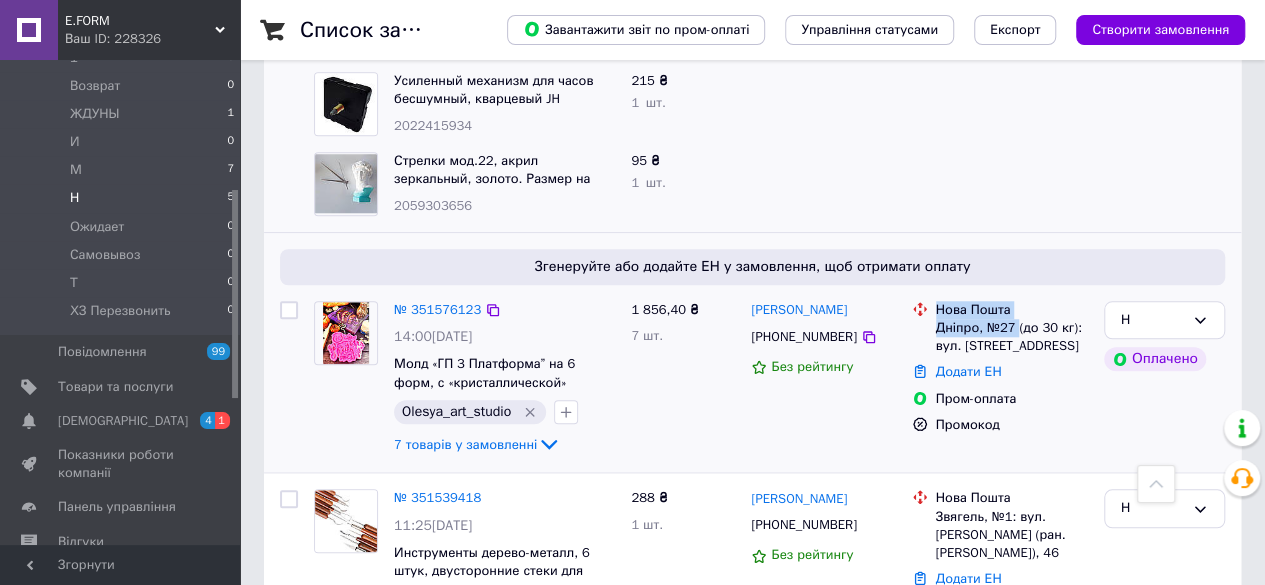 drag, startPoint x: 930, startPoint y: 330, endPoint x: 1015, endPoint y: 327, distance: 85.052925 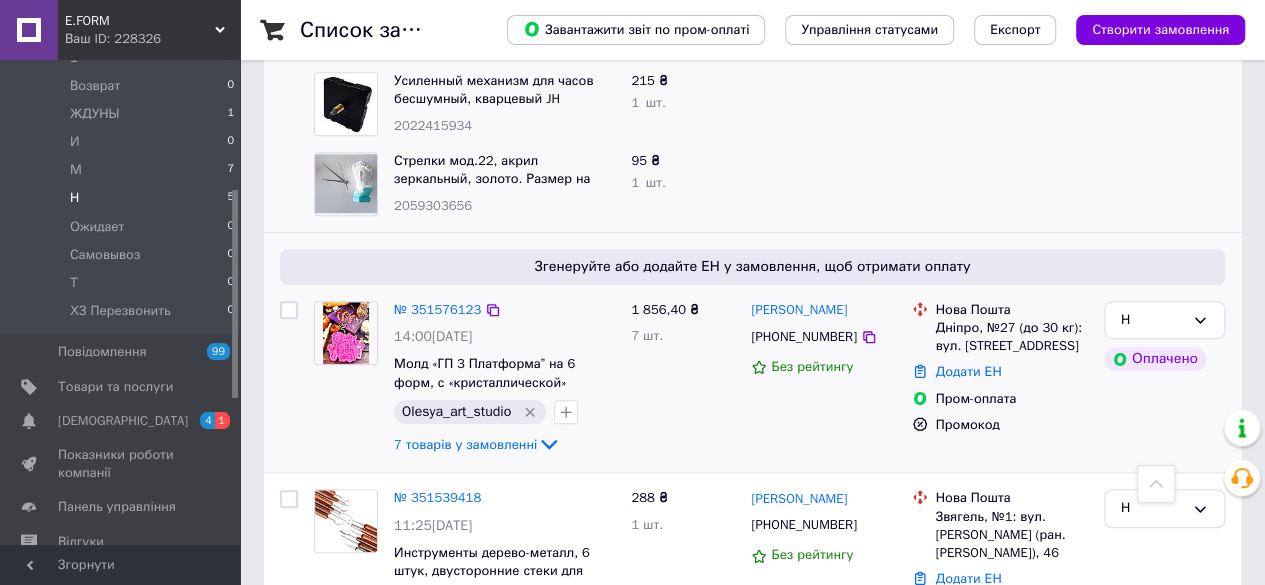 click on "Додати ЕН" at bounding box center (1012, 372) 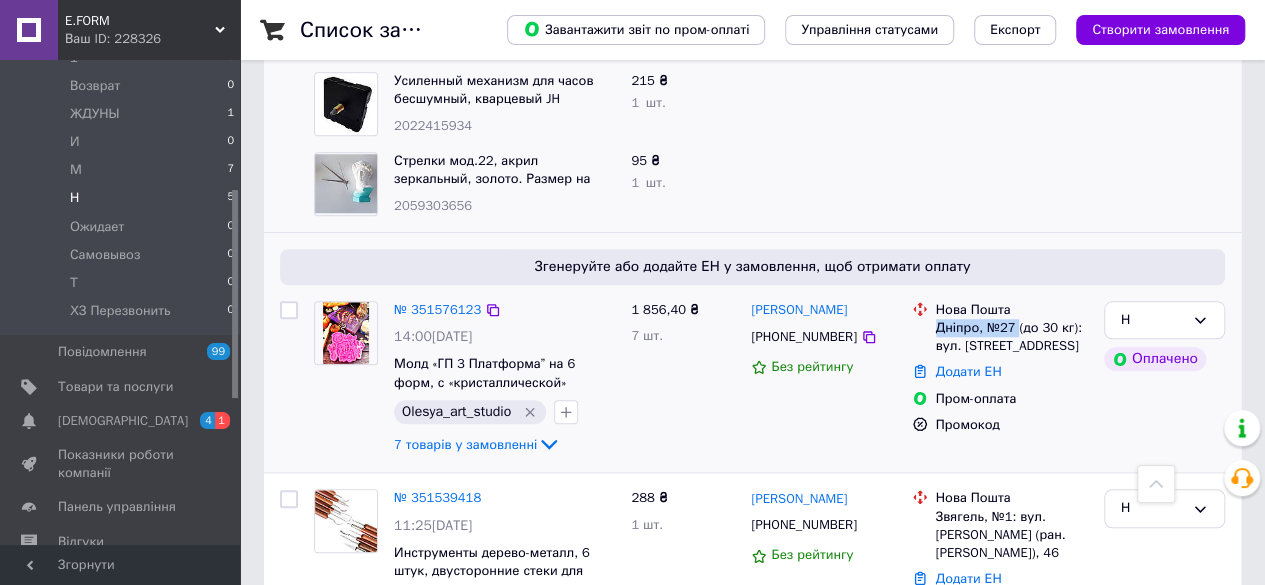 drag, startPoint x: 935, startPoint y: 329, endPoint x: 1015, endPoint y: 333, distance: 80.09994 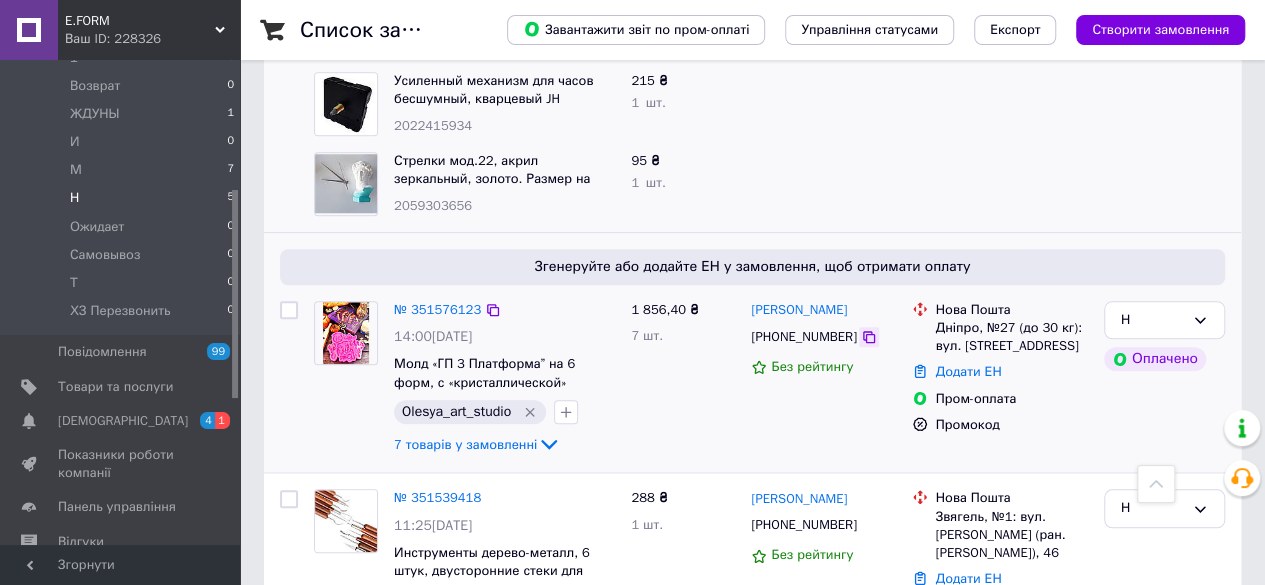 click 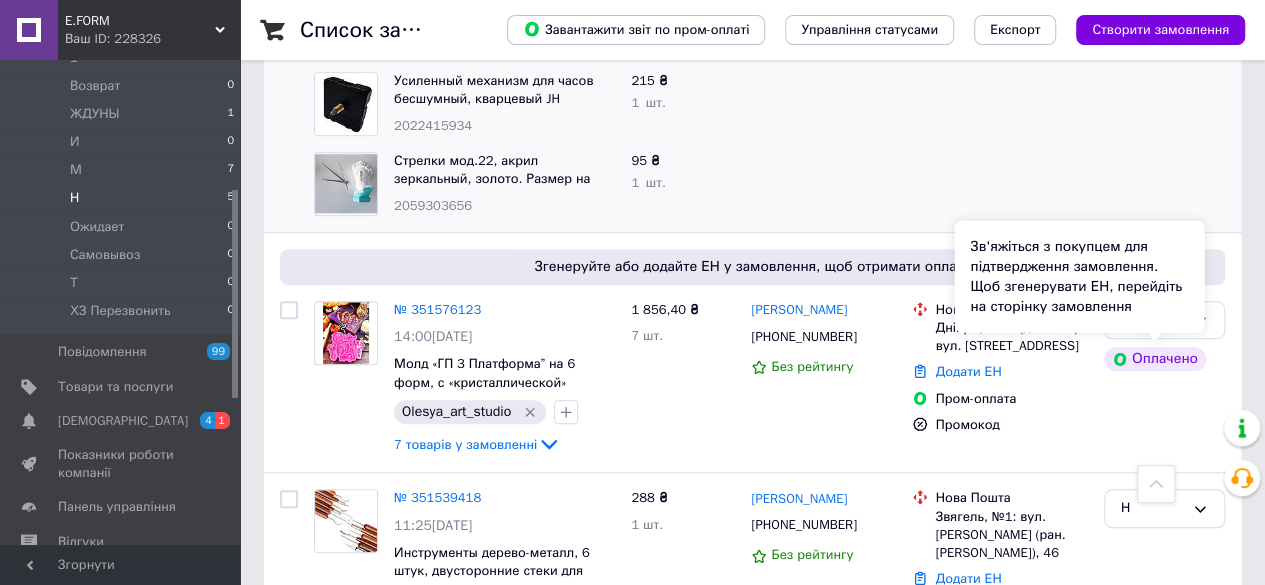 click on "Зв'яжіться з покупцем для підтвердження замовлення.
Щоб згенерувати ЕН, перейдіть на сторінку замовлення" at bounding box center (1079, 276) 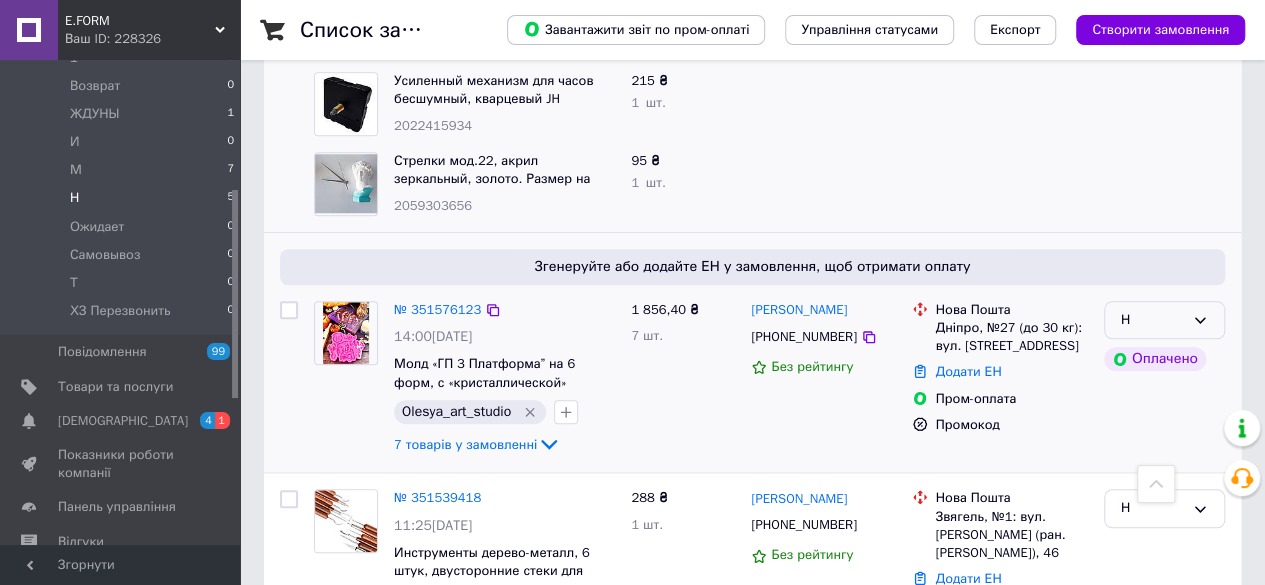 click 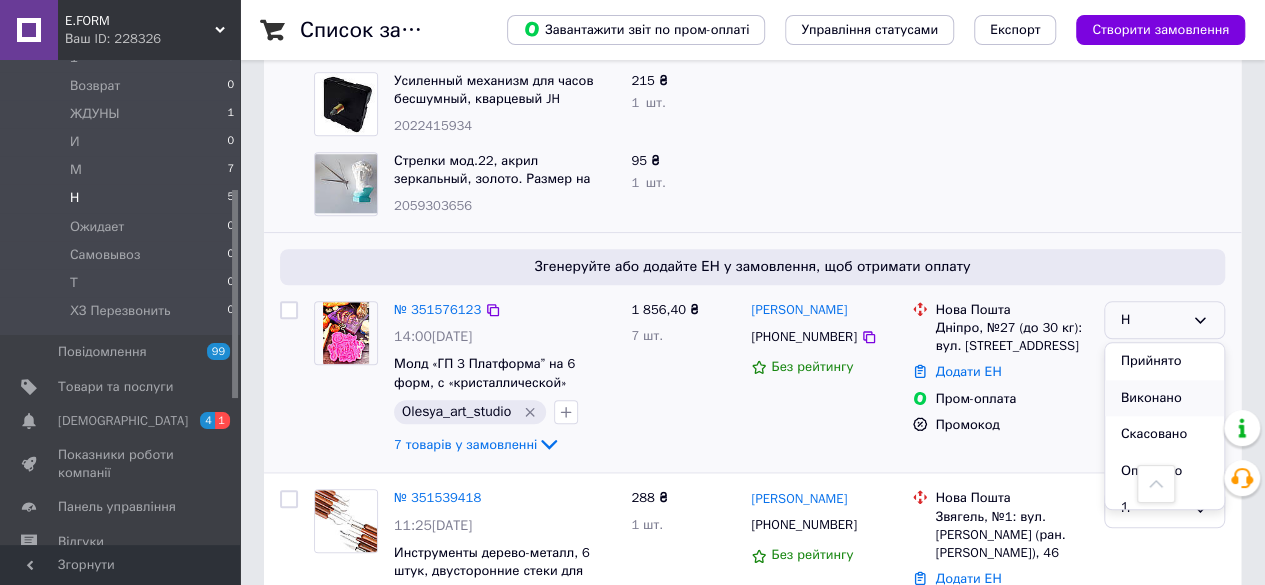 click on "Виконано" at bounding box center (1164, 398) 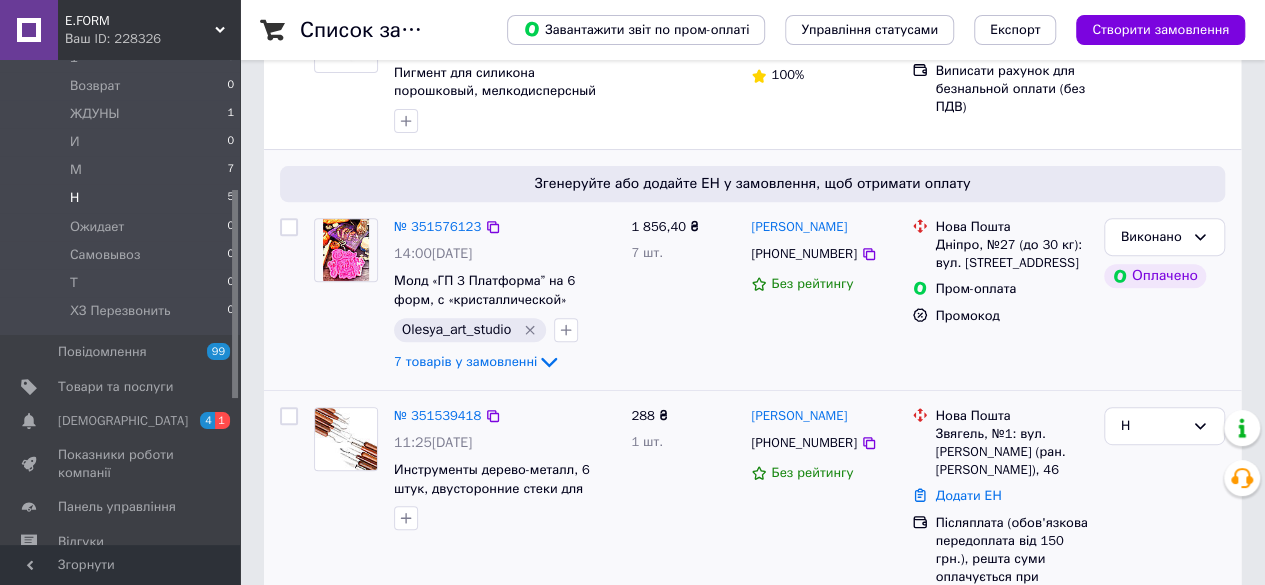 scroll, scrollTop: 300, scrollLeft: 0, axis: vertical 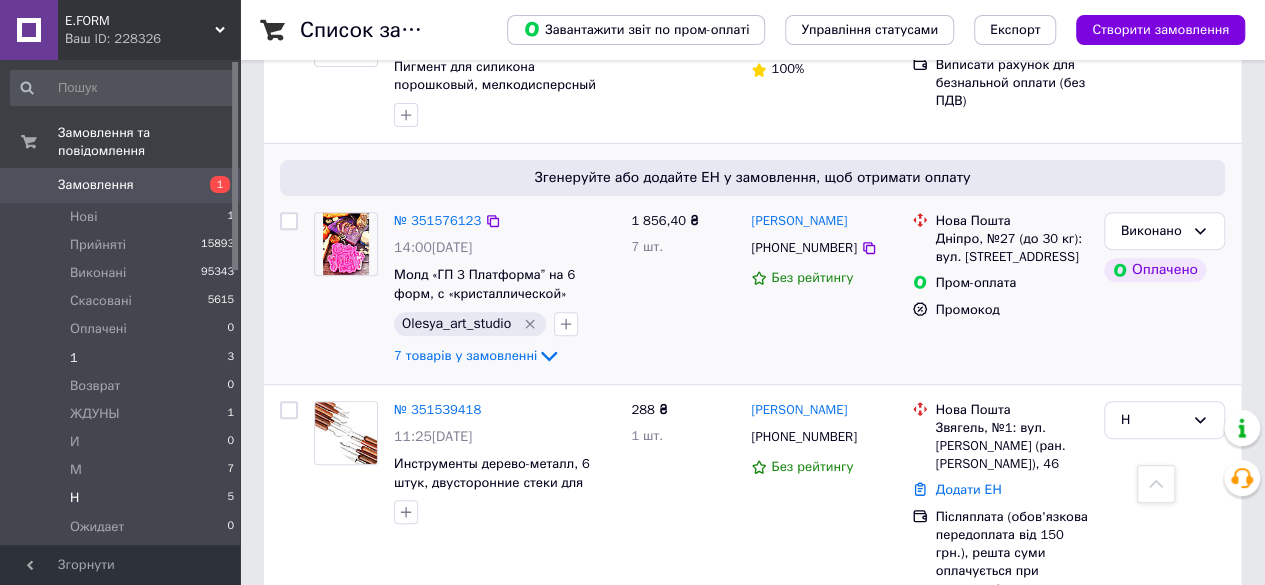click on "1 3" at bounding box center [123, 358] 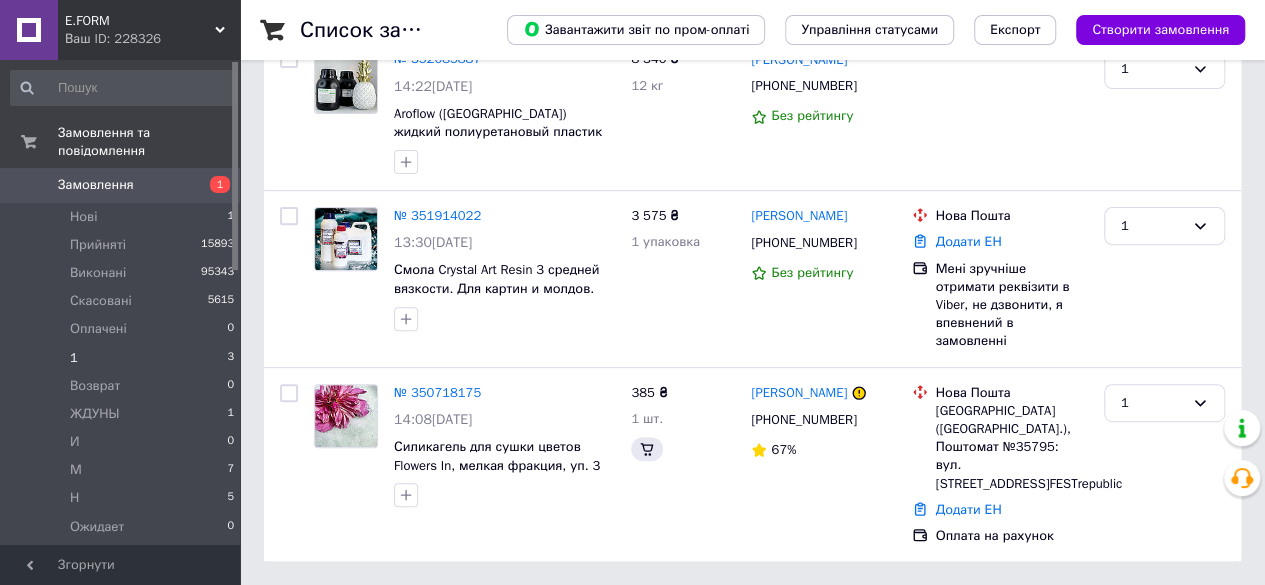 scroll, scrollTop: 0, scrollLeft: 0, axis: both 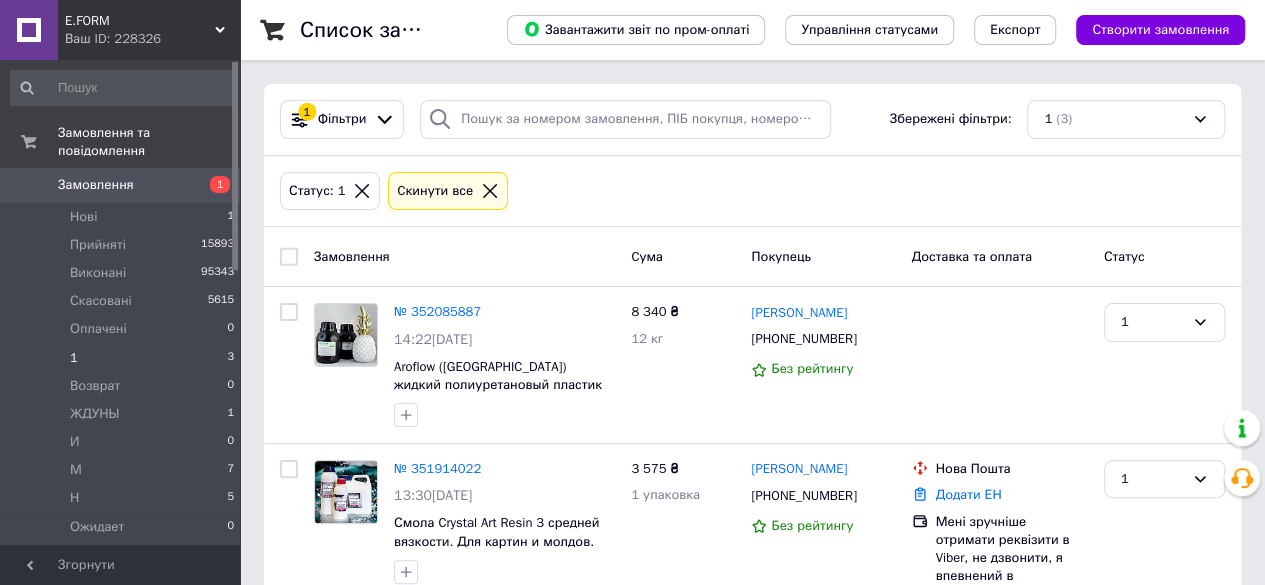 click 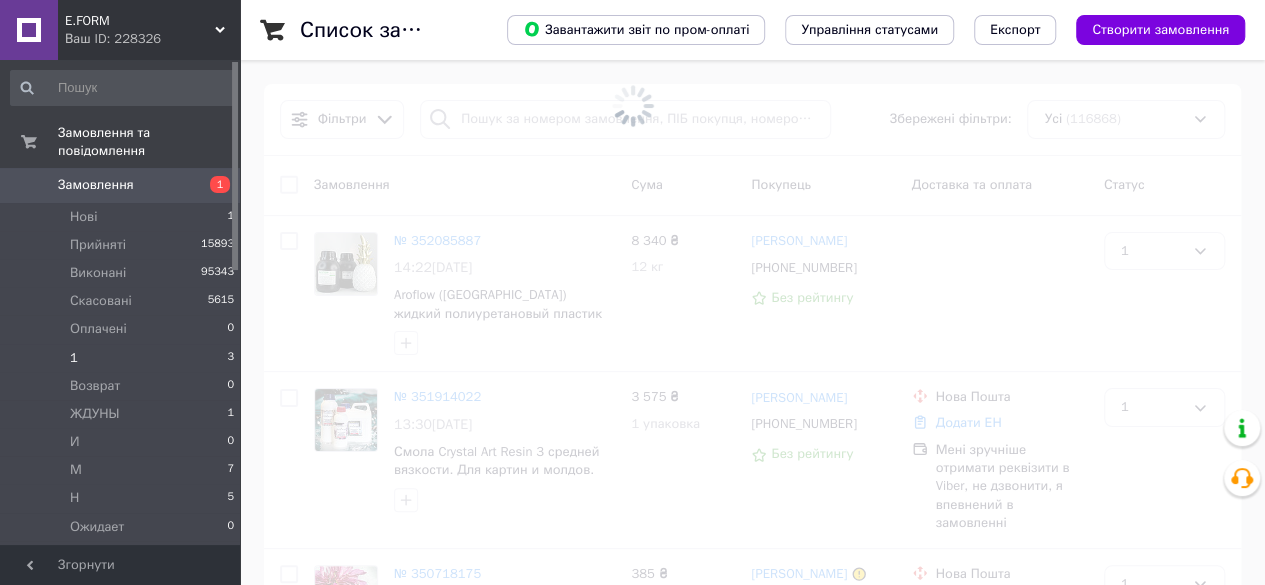 click at bounding box center [632, 106] 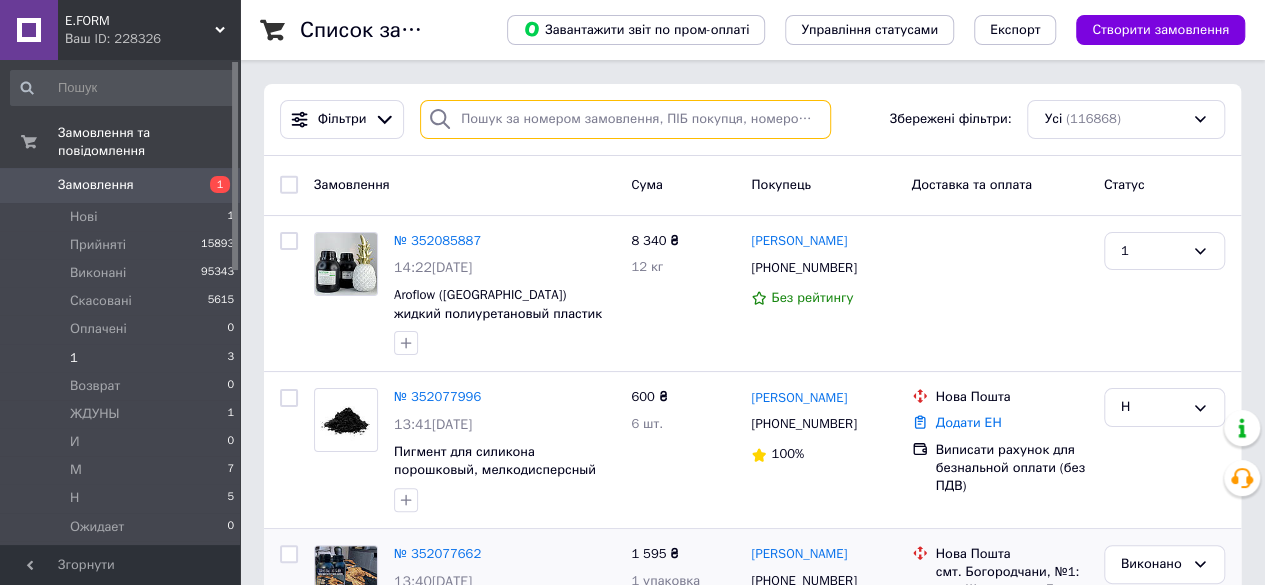 click at bounding box center (625, 119) 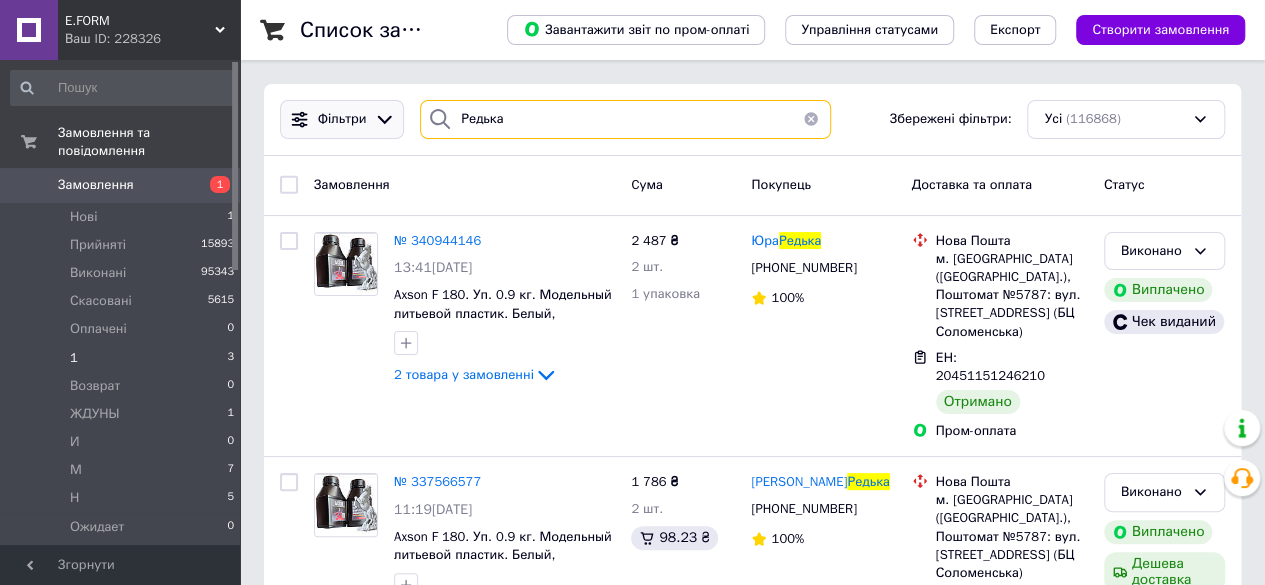 drag, startPoint x: 541, startPoint y: 118, endPoint x: 390, endPoint y: 123, distance: 151.08276 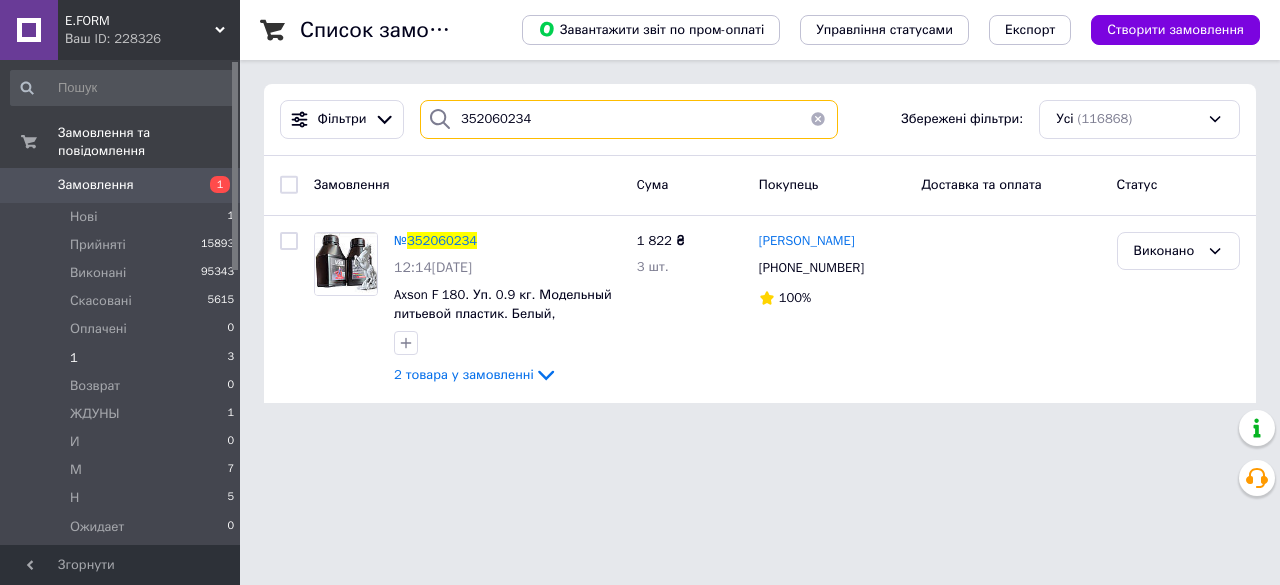 drag, startPoint x: 472, startPoint y: 119, endPoint x: 694, endPoint y: 136, distance: 222.64995 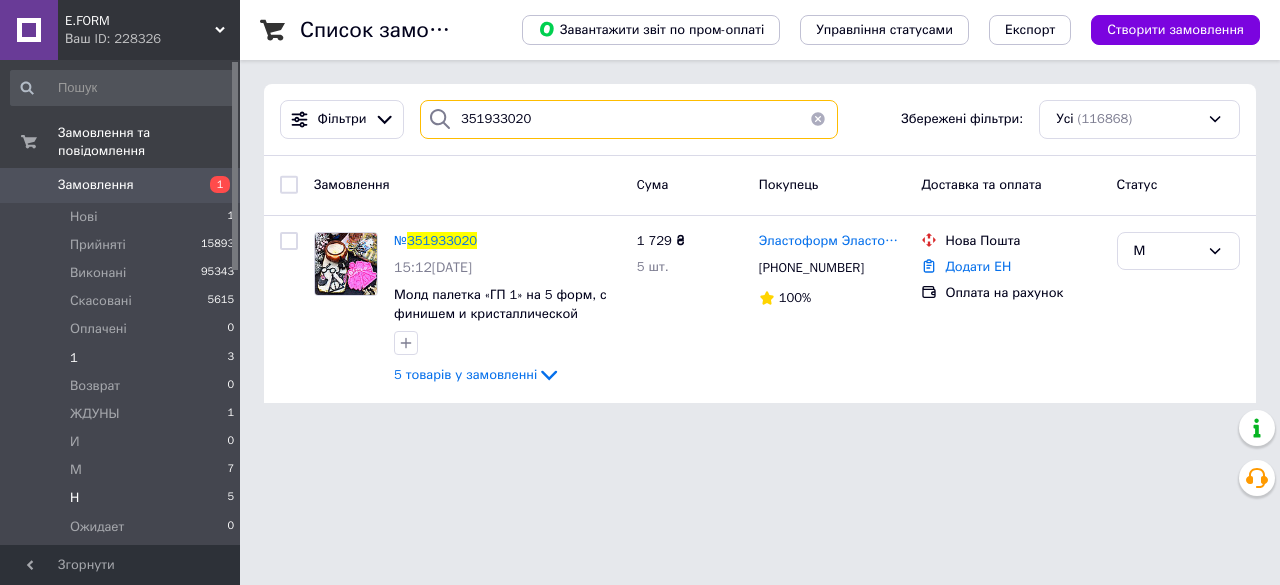 type on "351933020" 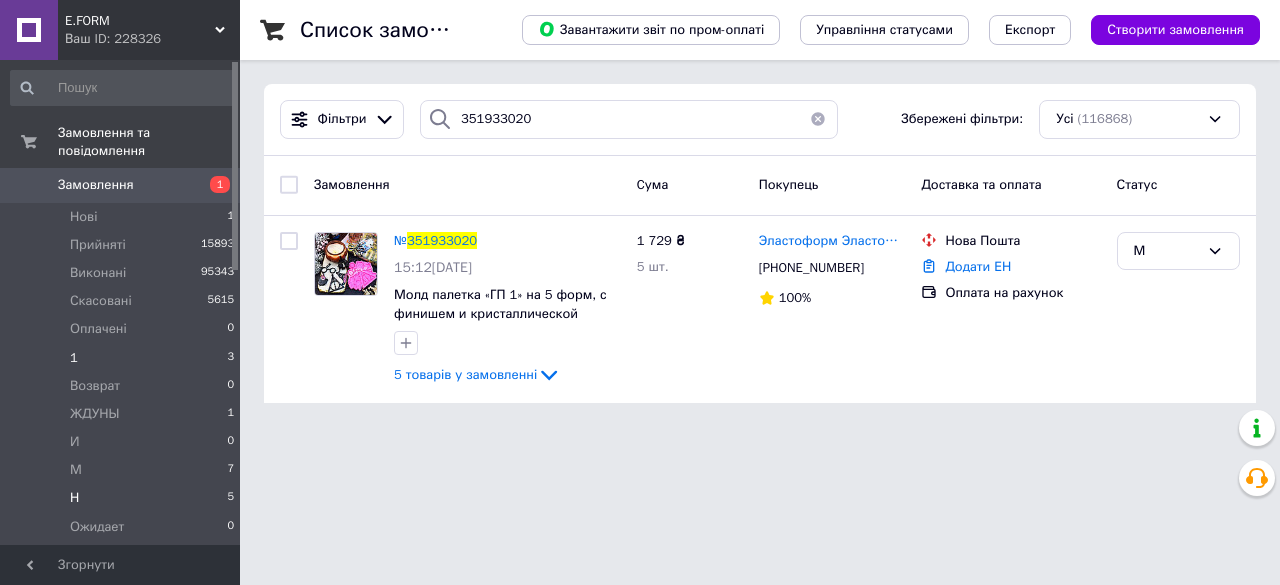 click on "Н" at bounding box center [74, 498] 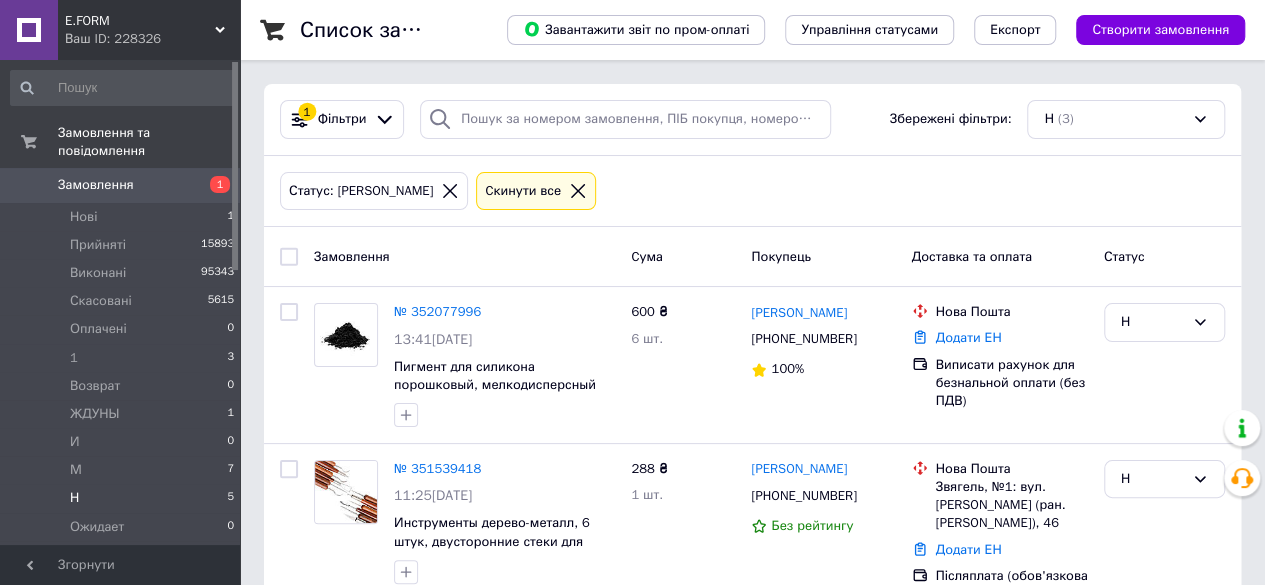 scroll, scrollTop: 100, scrollLeft: 0, axis: vertical 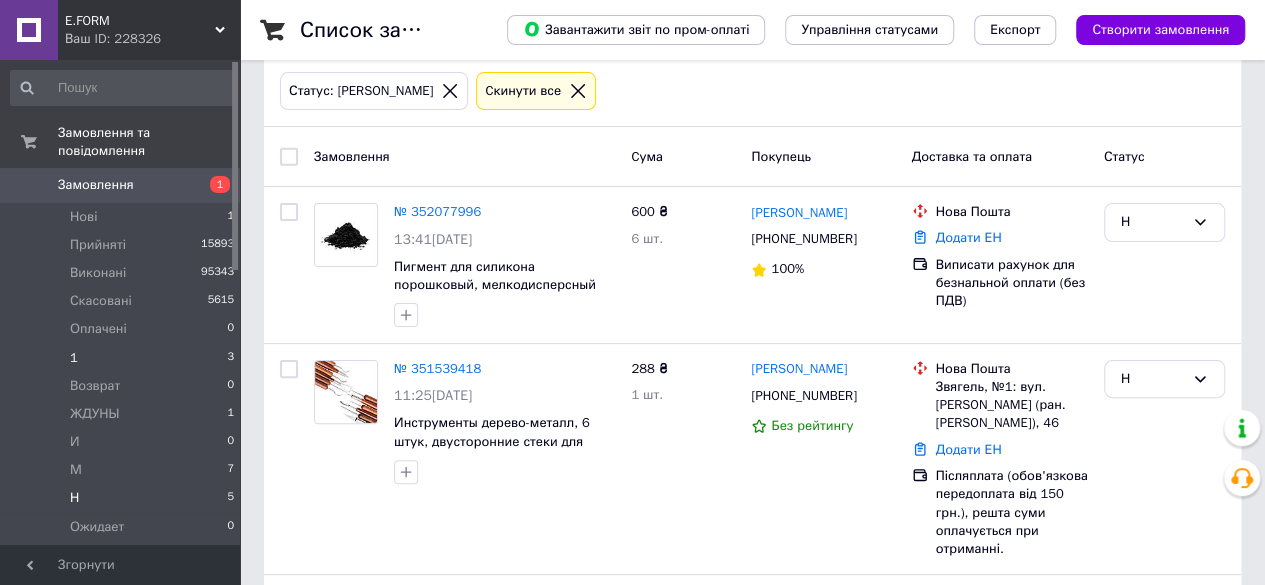 click on "1 3" at bounding box center [123, 358] 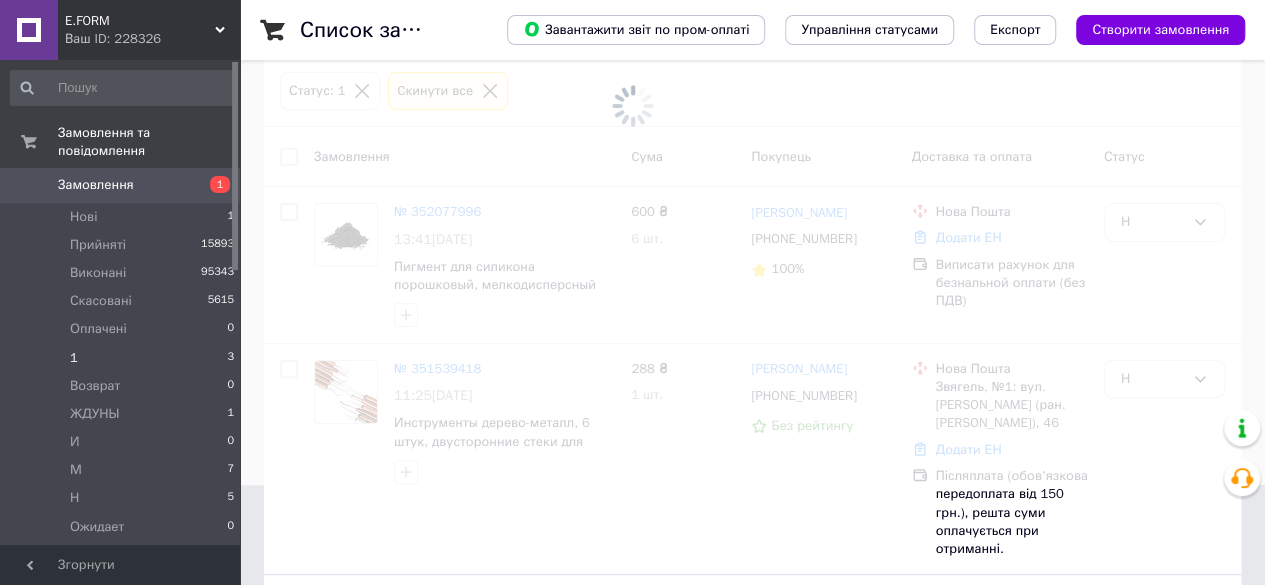 scroll, scrollTop: 0, scrollLeft: 0, axis: both 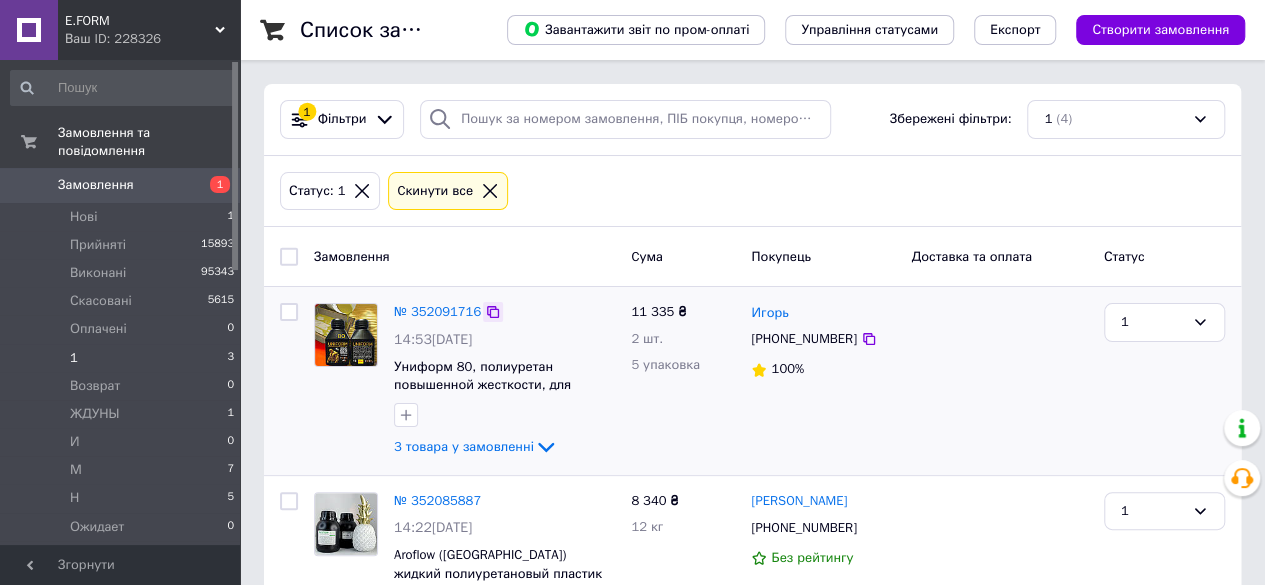 click 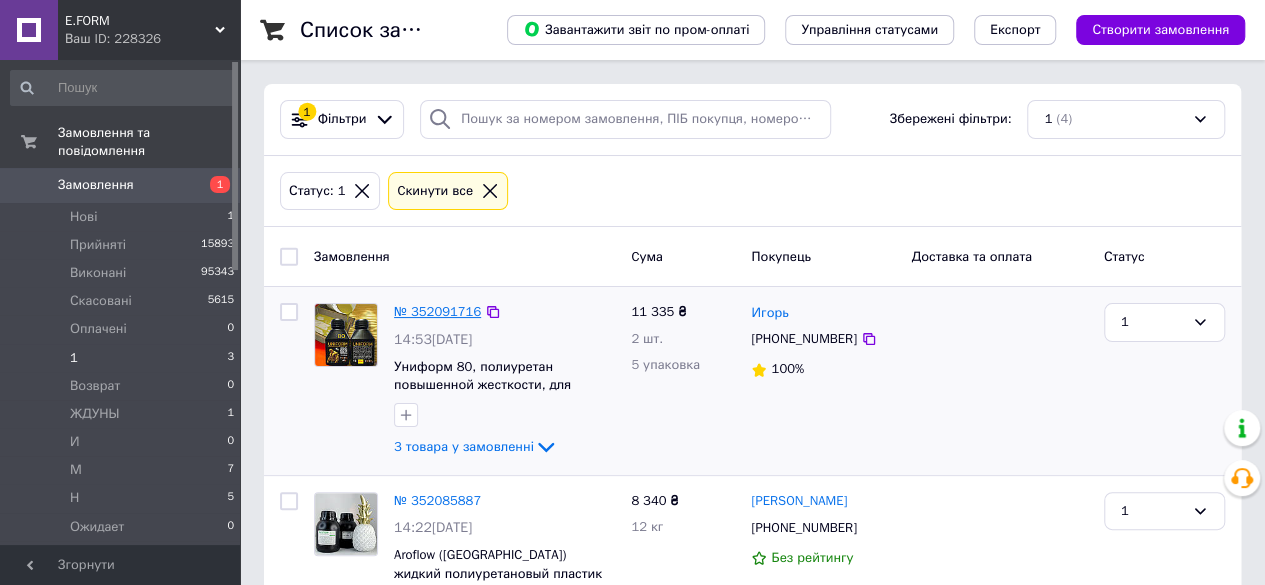 click on "№ 352091716" at bounding box center [437, 311] 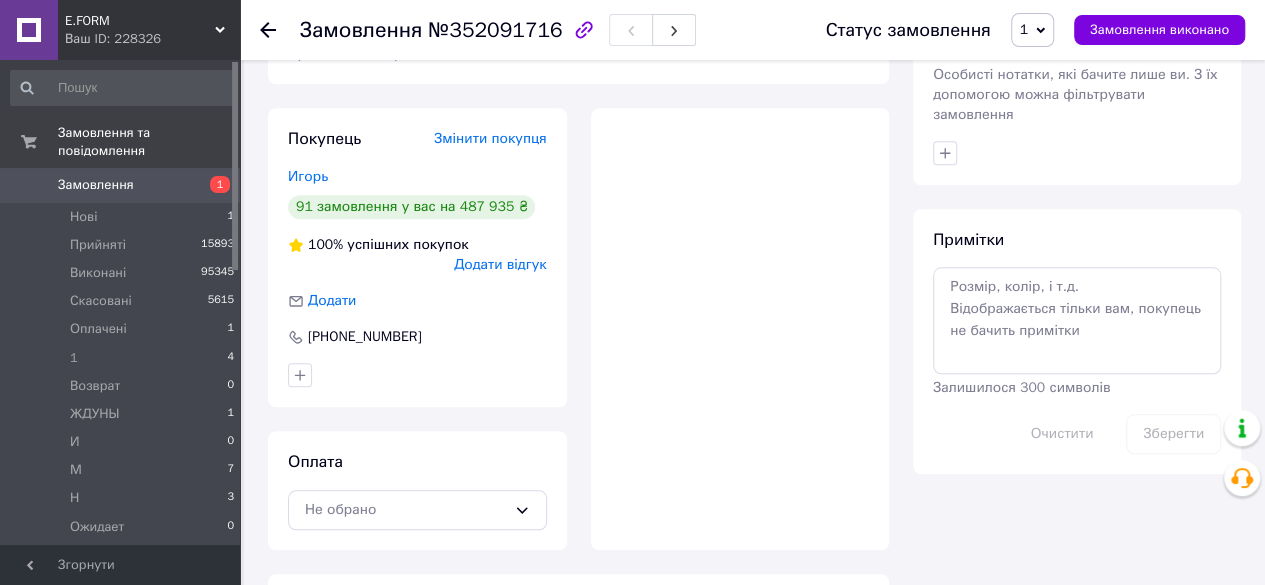 scroll, scrollTop: 900, scrollLeft: 0, axis: vertical 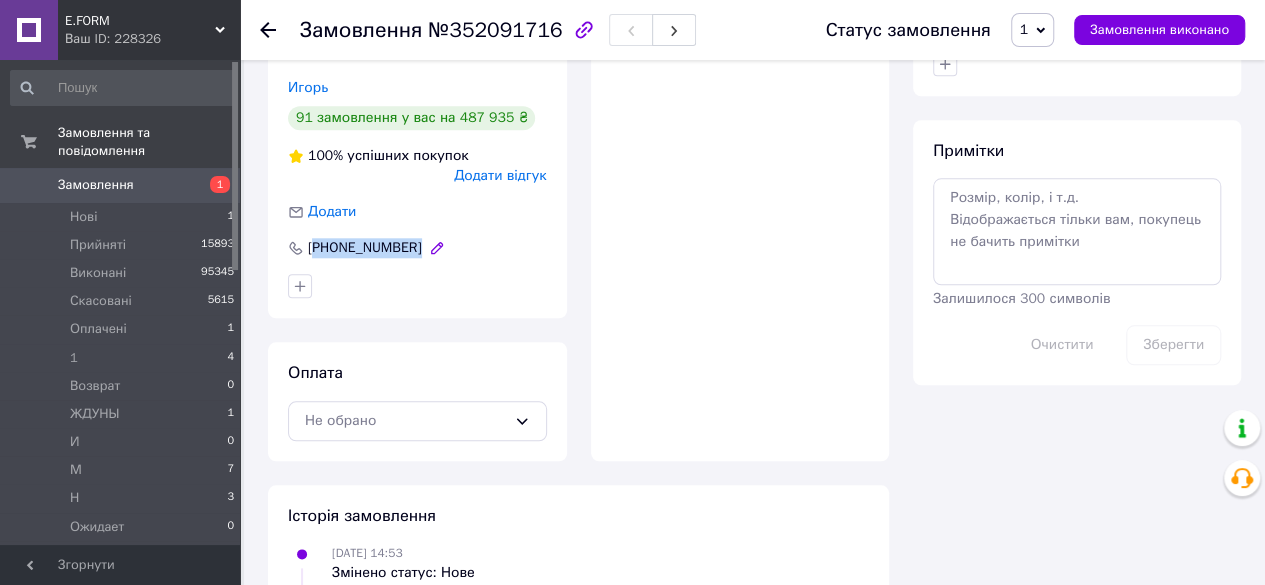 drag, startPoint x: 315, startPoint y: 249, endPoint x: 411, endPoint y: 256, distance: 96.25487 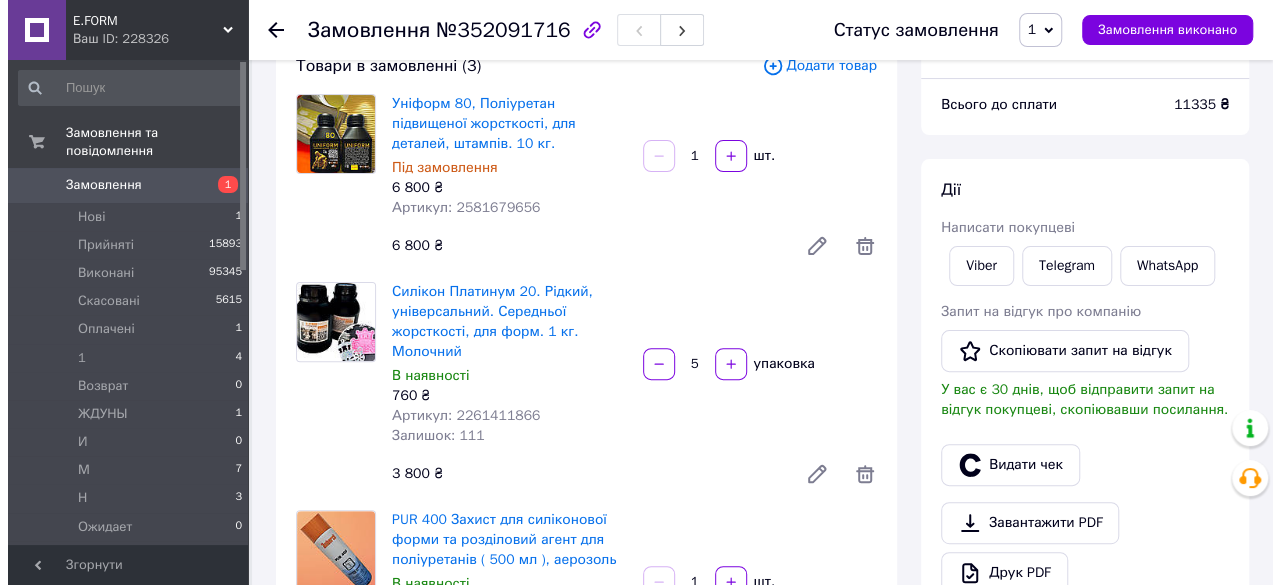 scroll, scrollTop: 0, scrollLeft: 0, axis: both 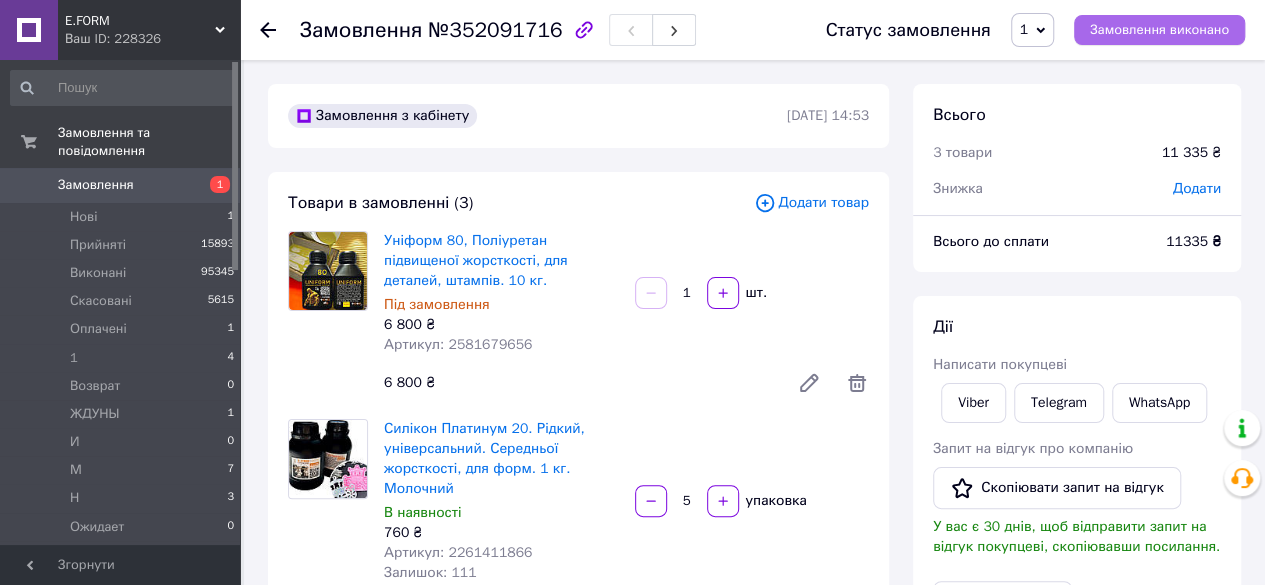 click on "Замовлення виконано" at bounding box center (1159, 30) 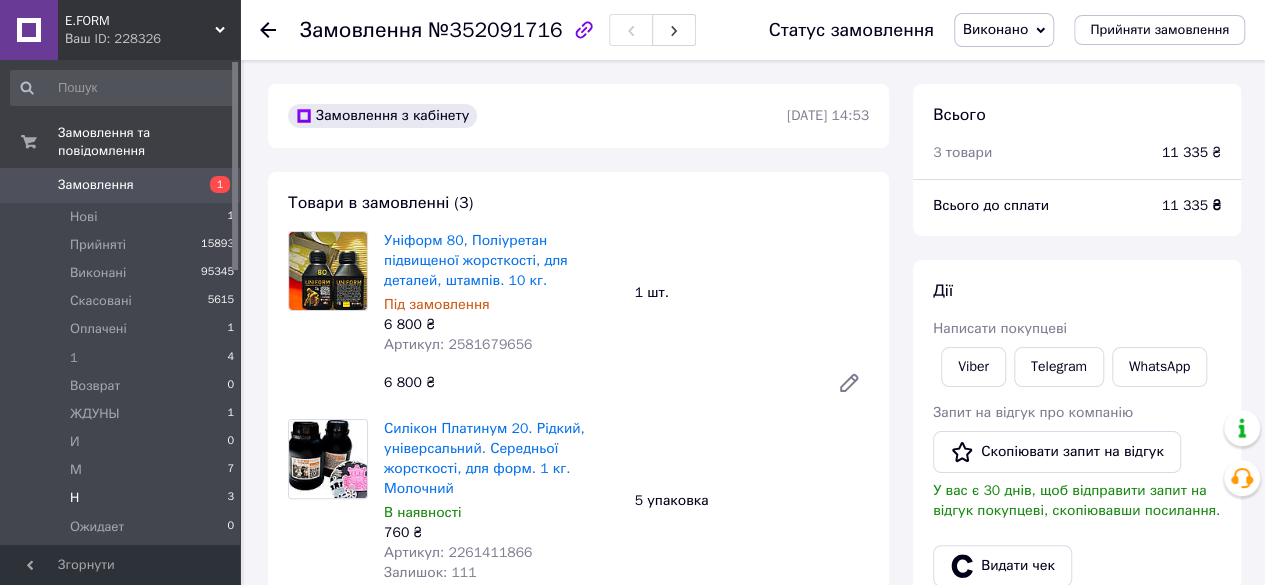 click on "Н" at bounding box center (74, 498) 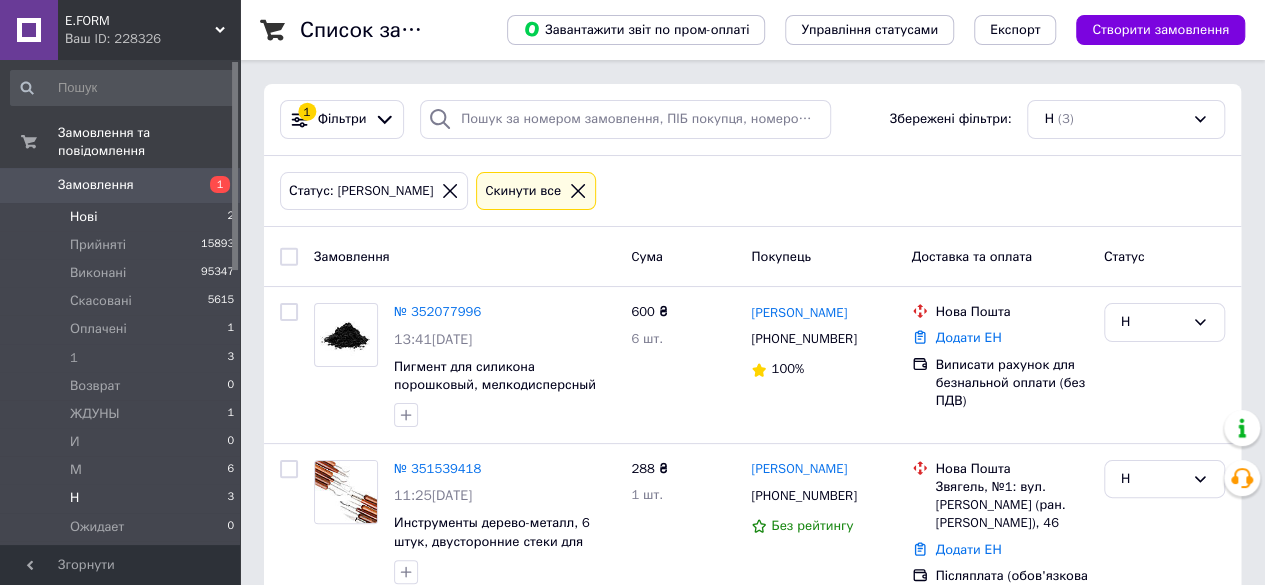 click on "Нові 2" at bounding box center [123, 217] 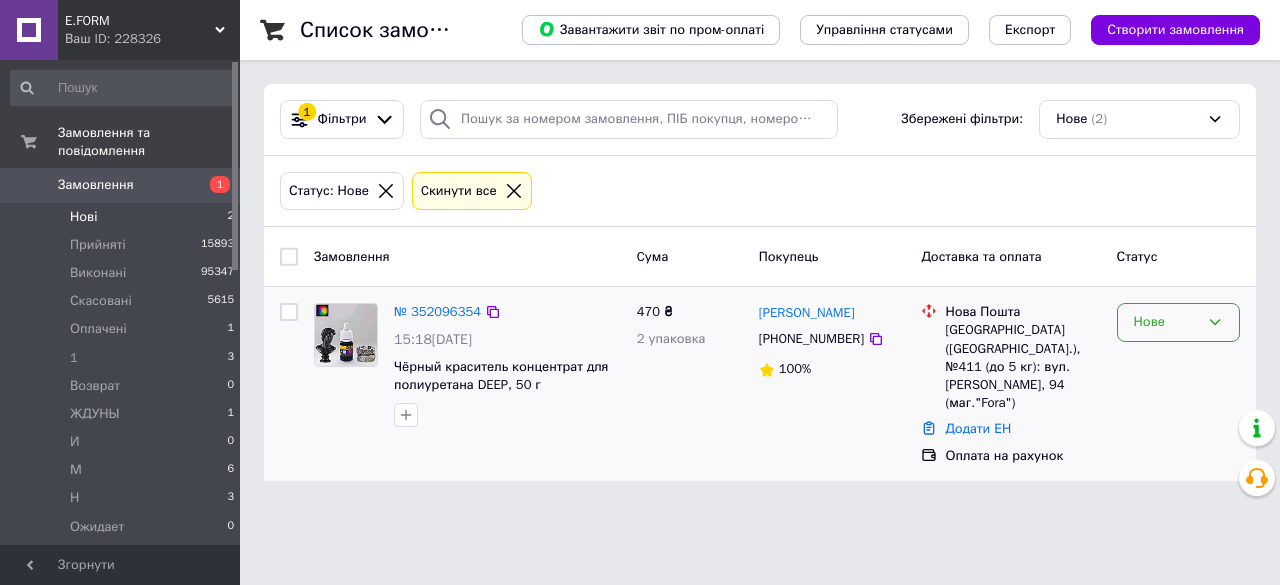 click 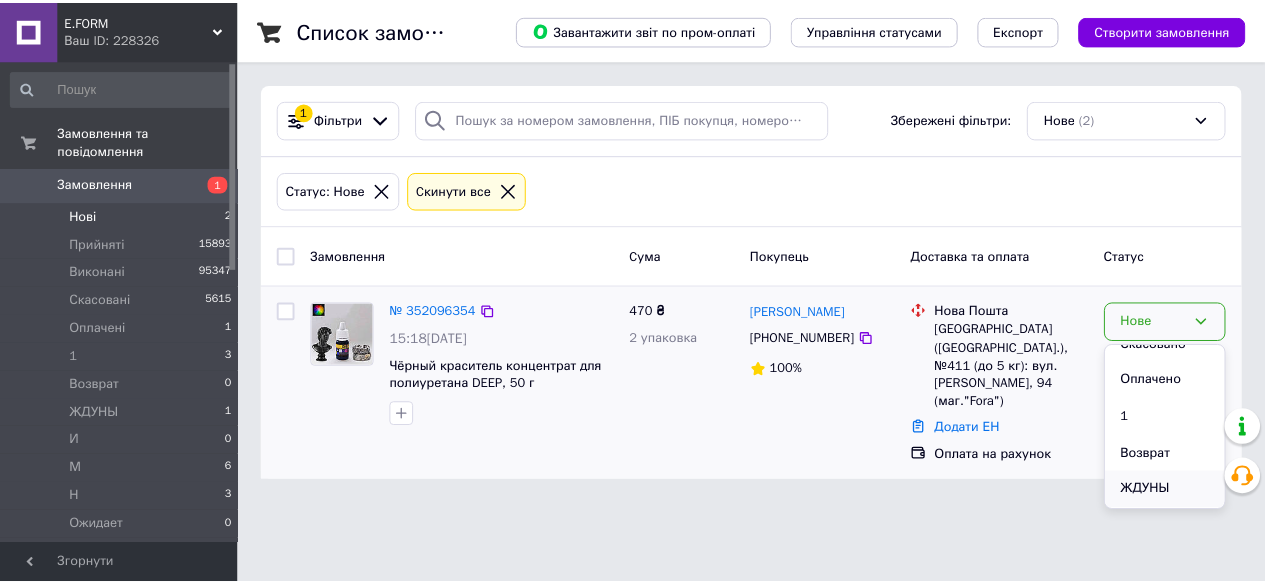 scroll, scrollTop: 200, scrollLeft: 0, axis: vertical 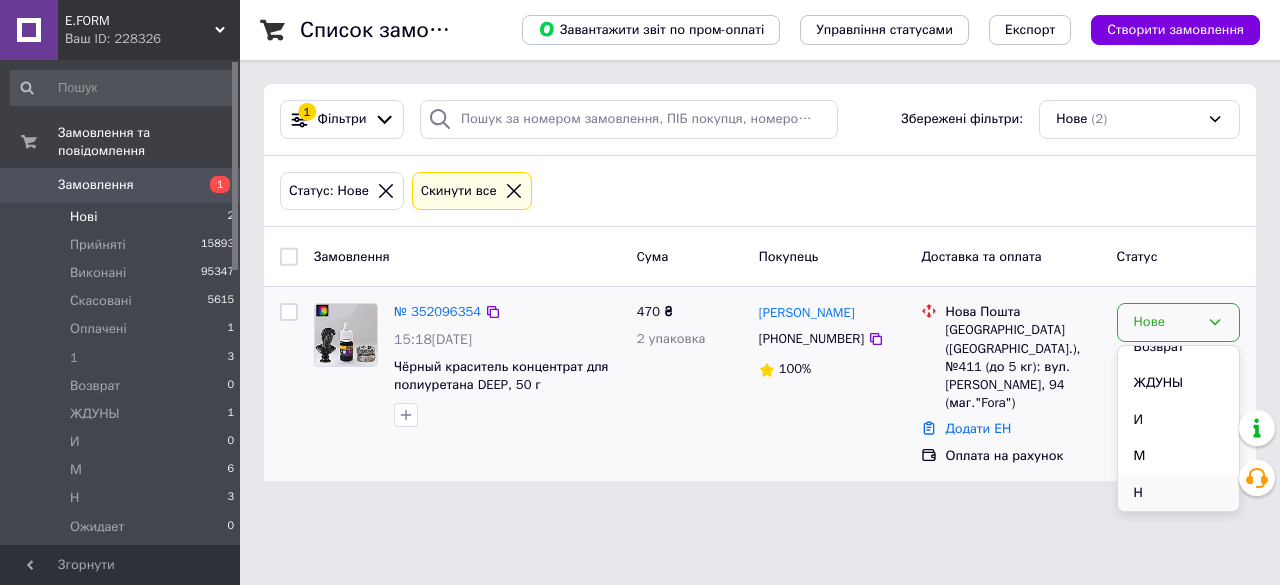 click on "Н" at bounding box center (1178, 493) 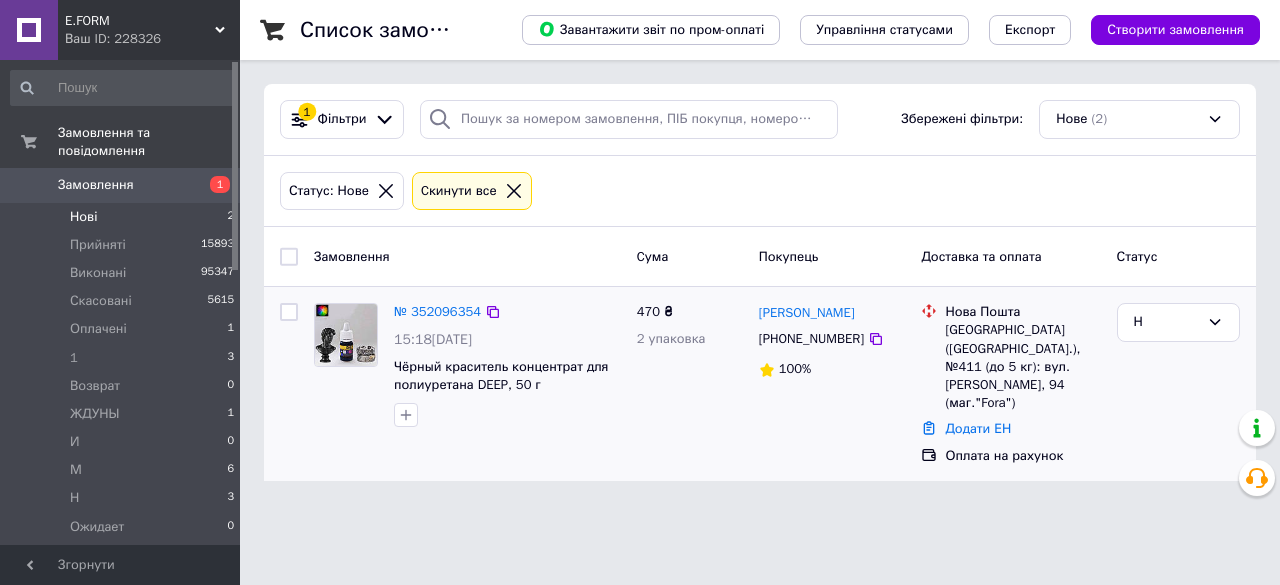 click on "Замовлення" at bounding box center [96, 185] 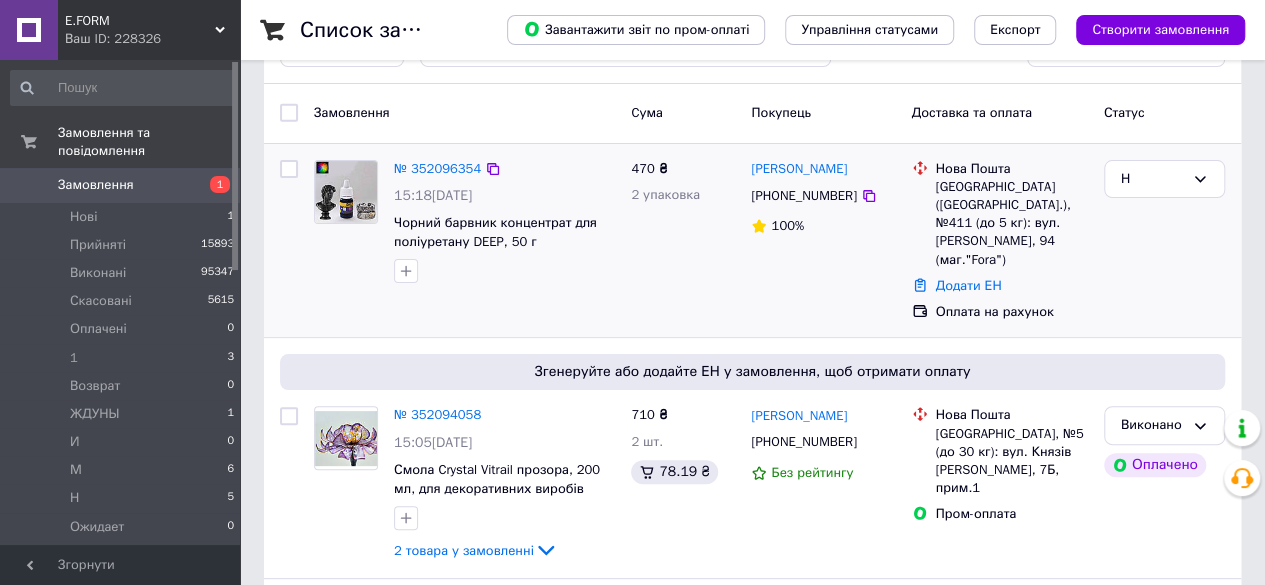 scroll, scrollTop: 100, scrollLeft: 0, axis: vertical 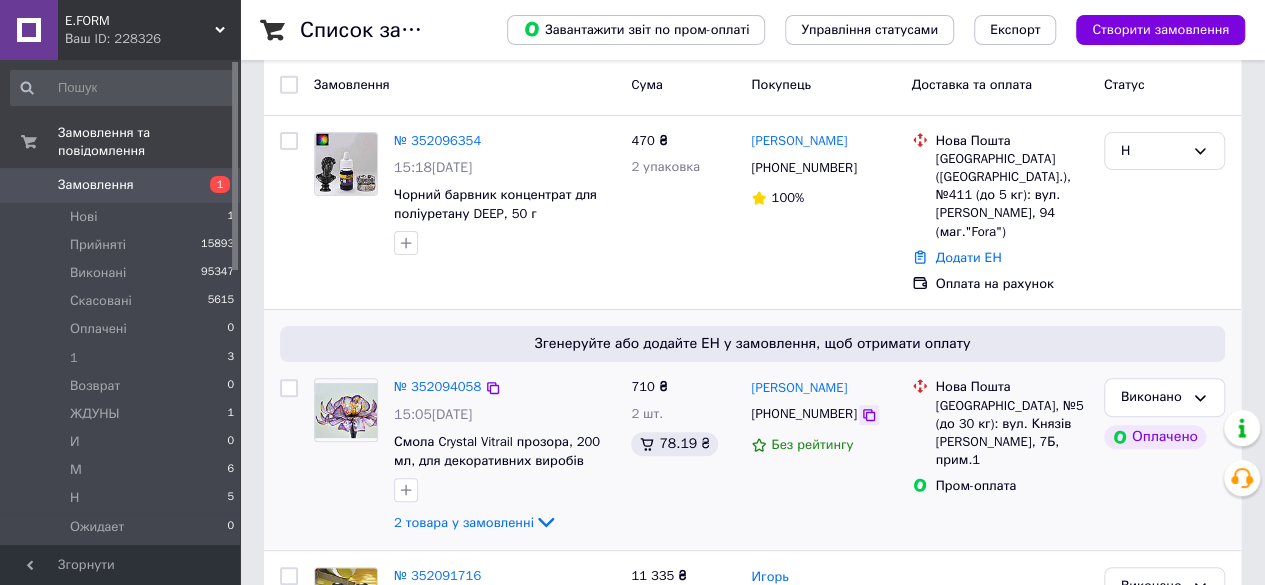 click 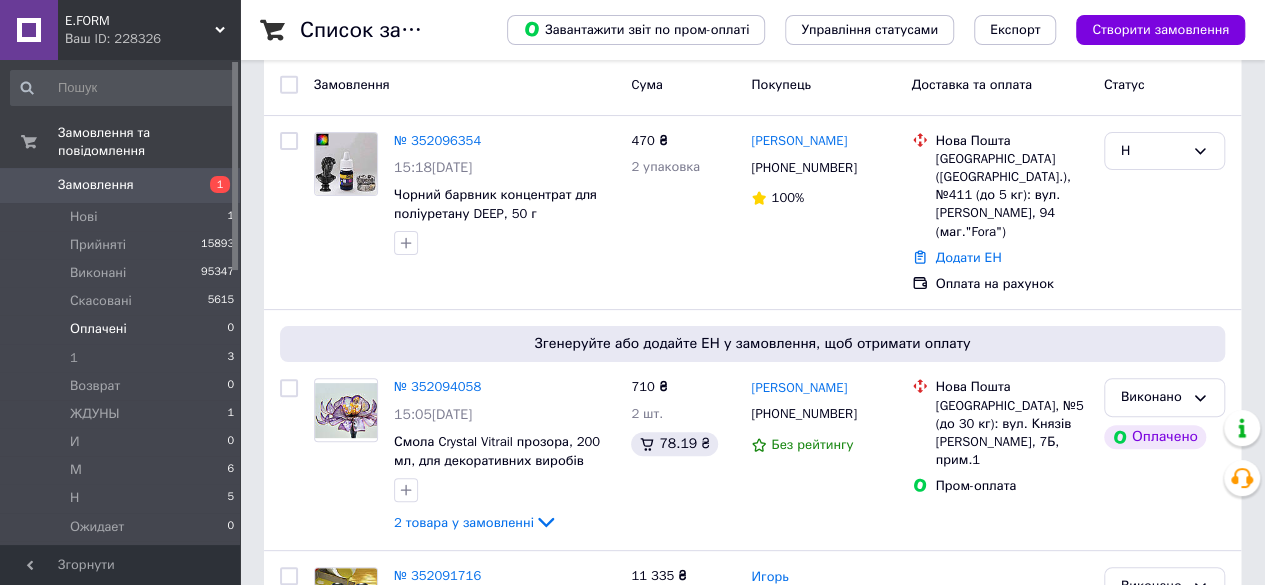 scroll, scrollTop: 100, scrollLeft: 0, axis: vertical 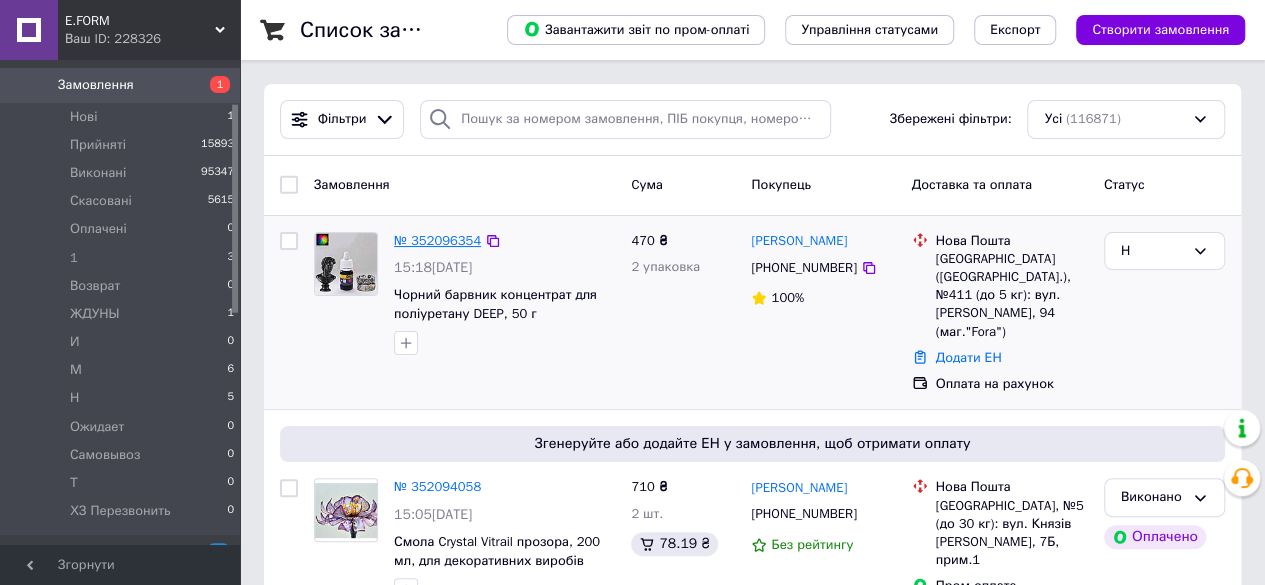 click on "№ 352096354" at bounding box center [437, 240] 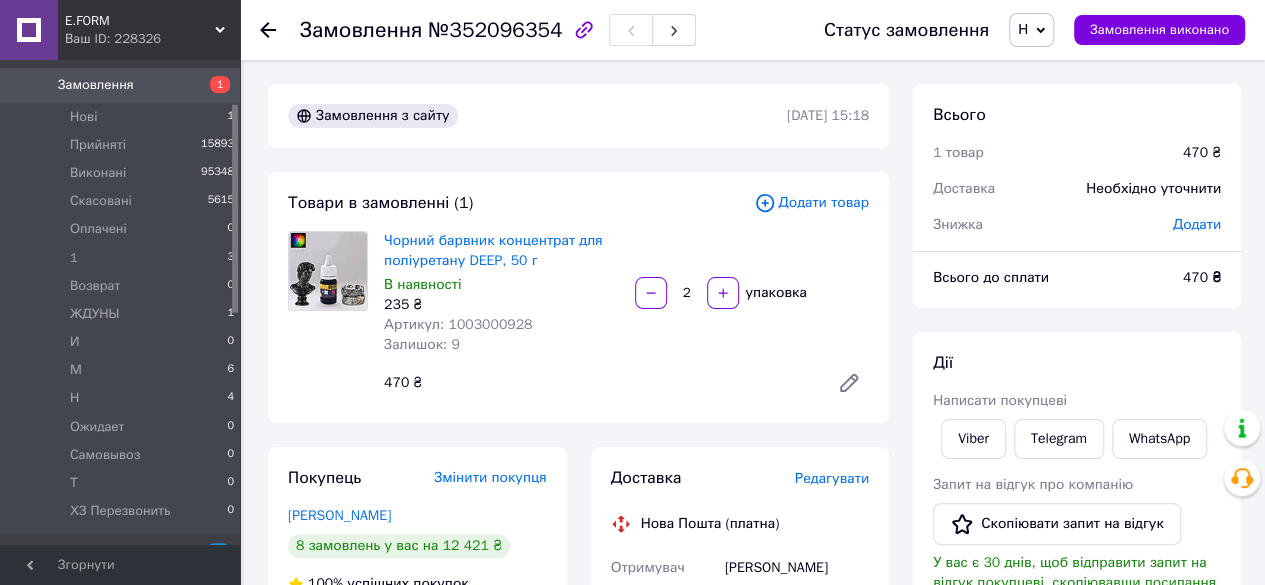 click on "Додати товар" at bounding box center (811, 203) 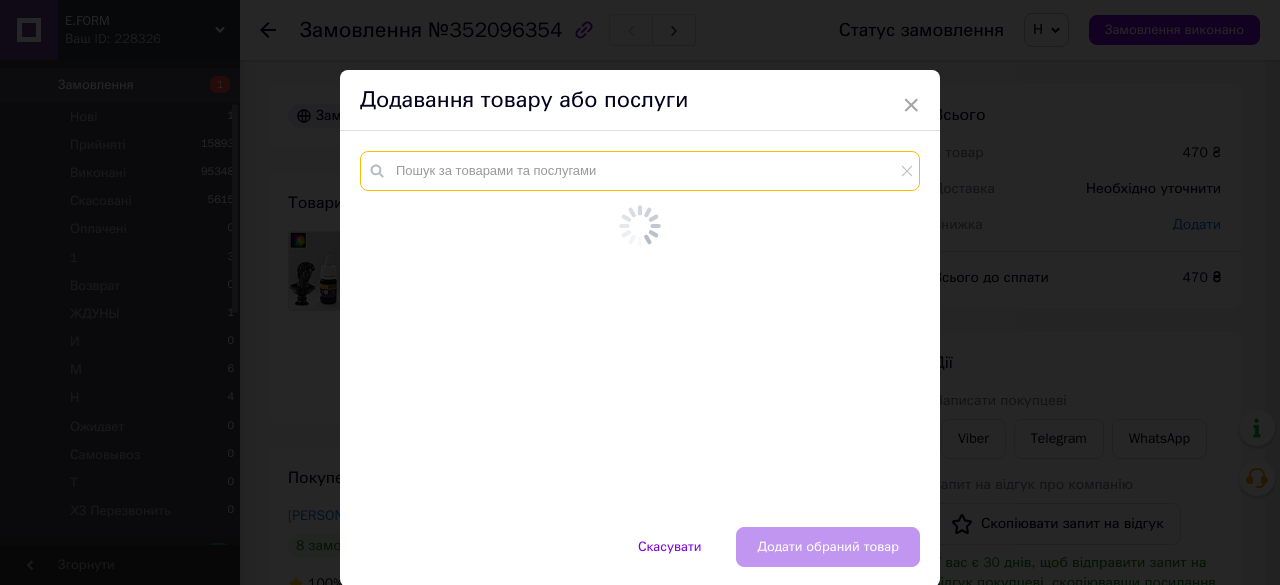 click at bounding box center (640, 171) 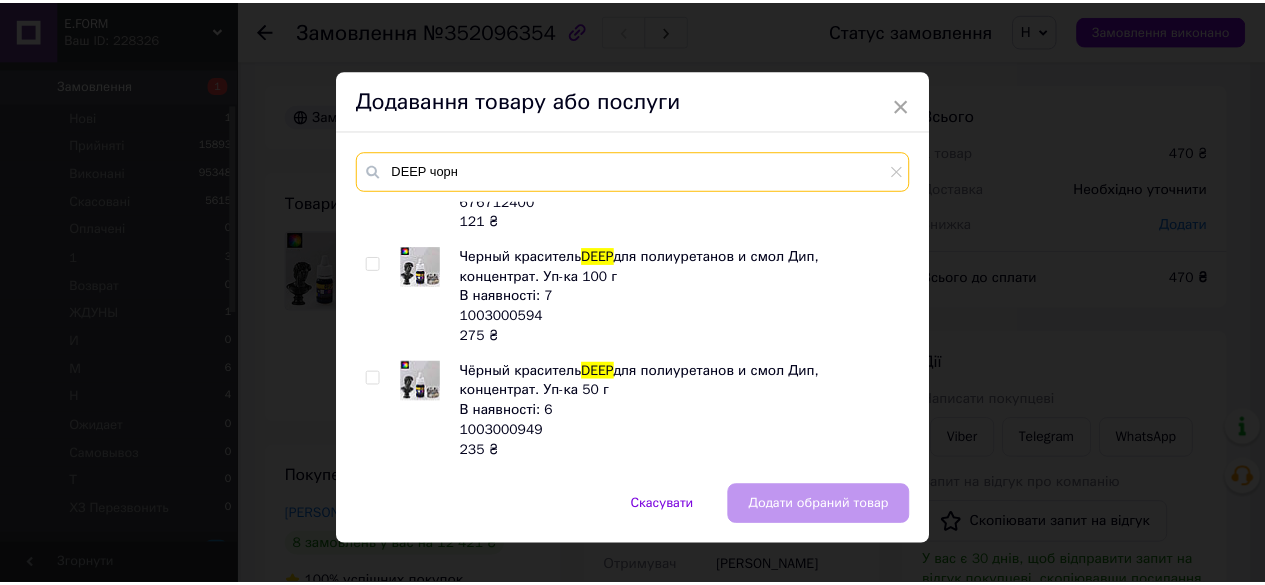 scroll, scrollTop: 100, scrollLeft: 0, axis: vertical 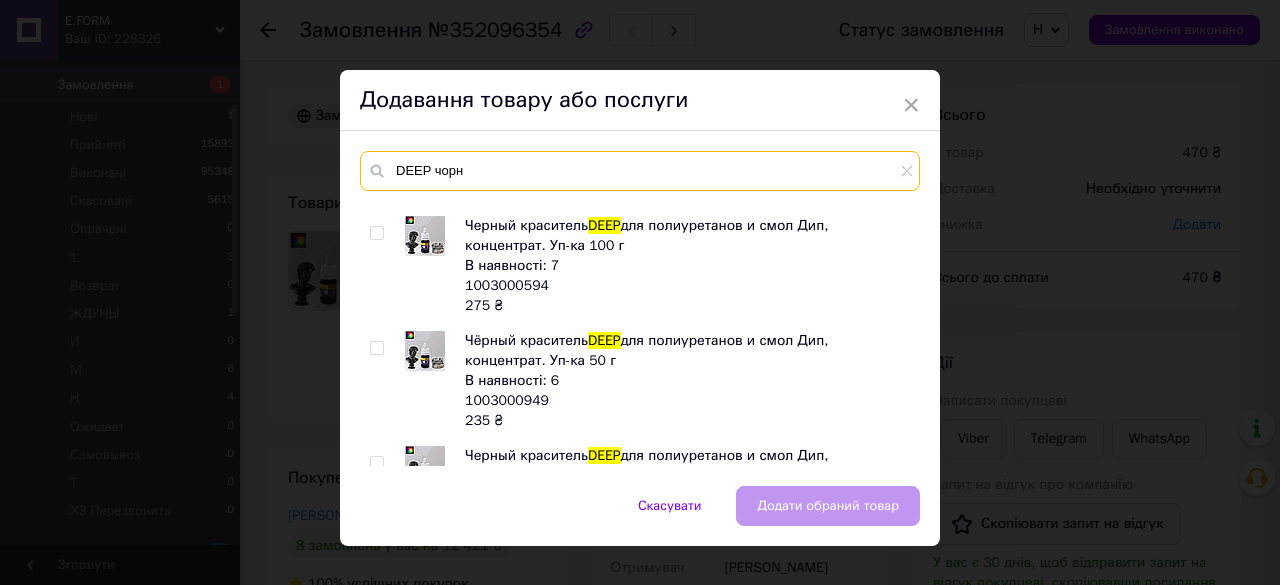 type on "DEEP чорн" 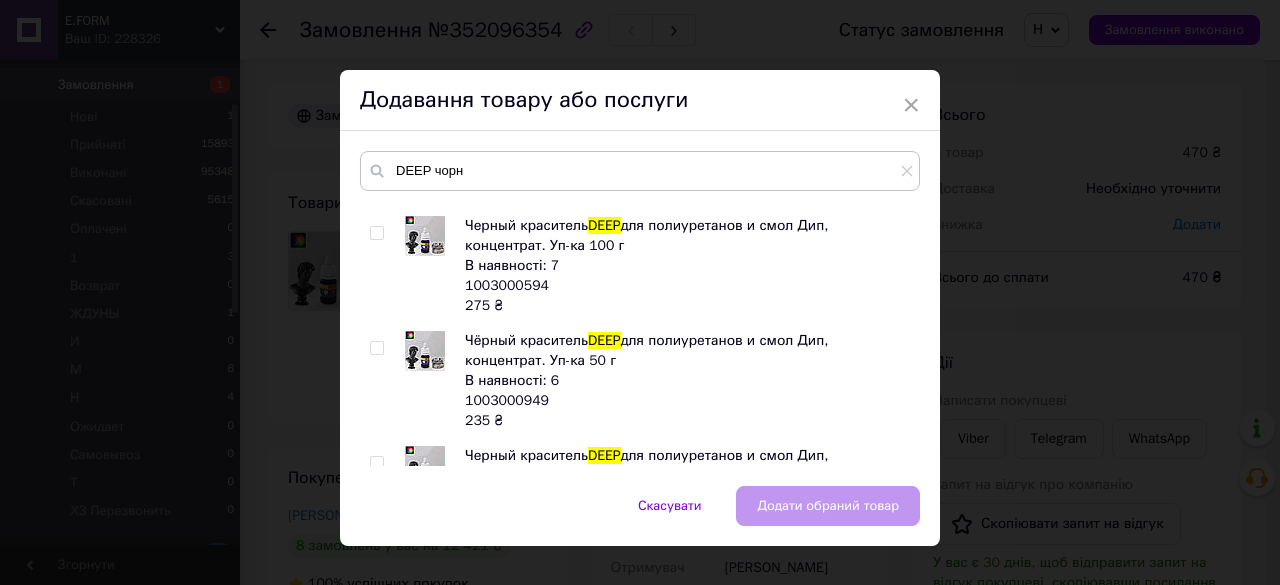 click at bounding box center [376, 233] 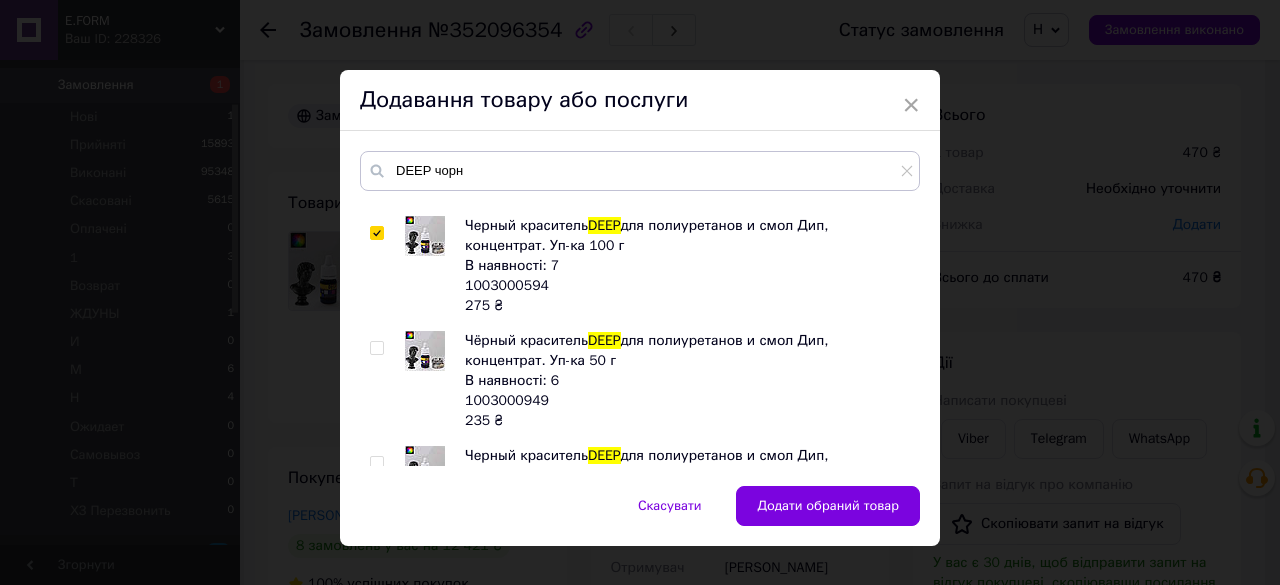 click on "Додати обраний товар" at bounding box center [828, 506] 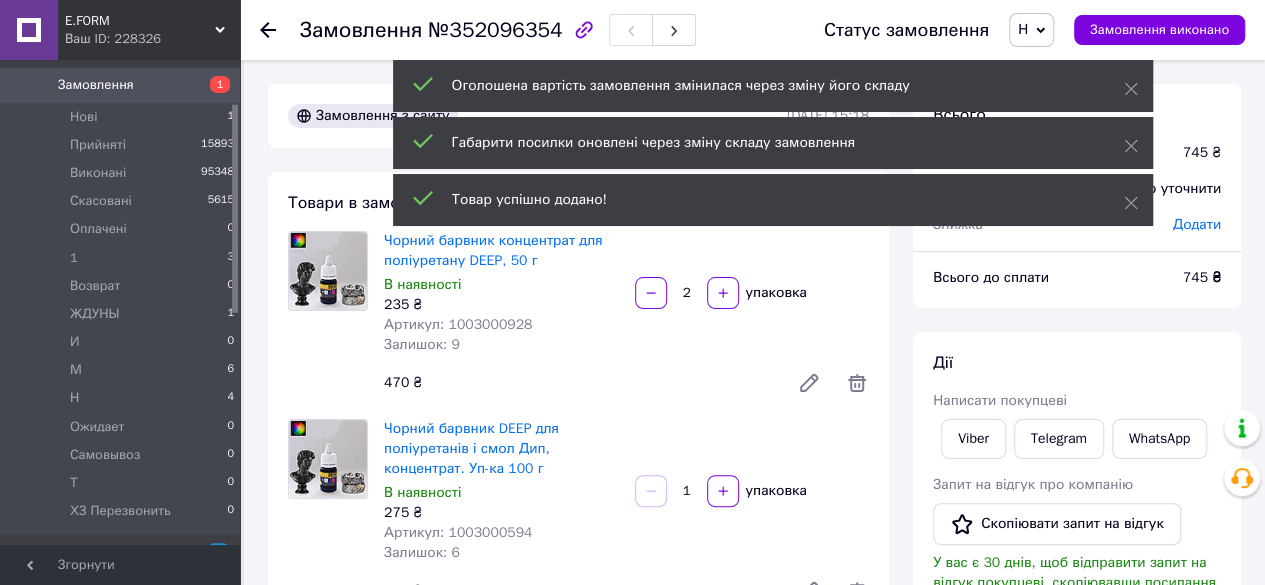 drag, startPoint x: 1136, startPoint y: 200, endPoint x: 1142, endPoint y: 171, distance: 29.614185 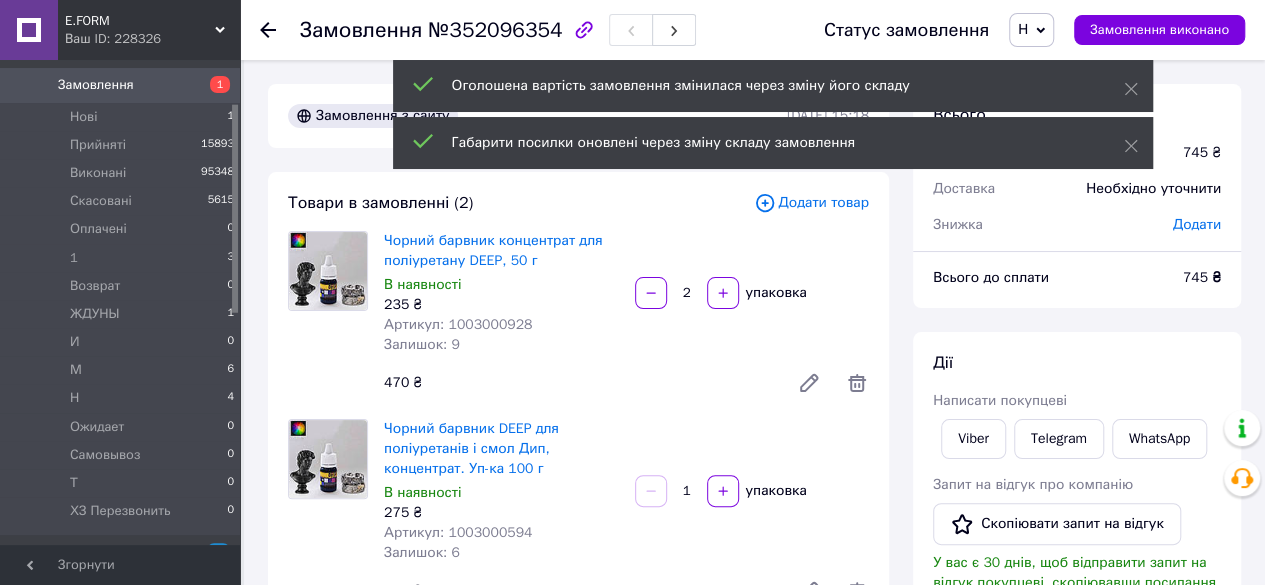 click 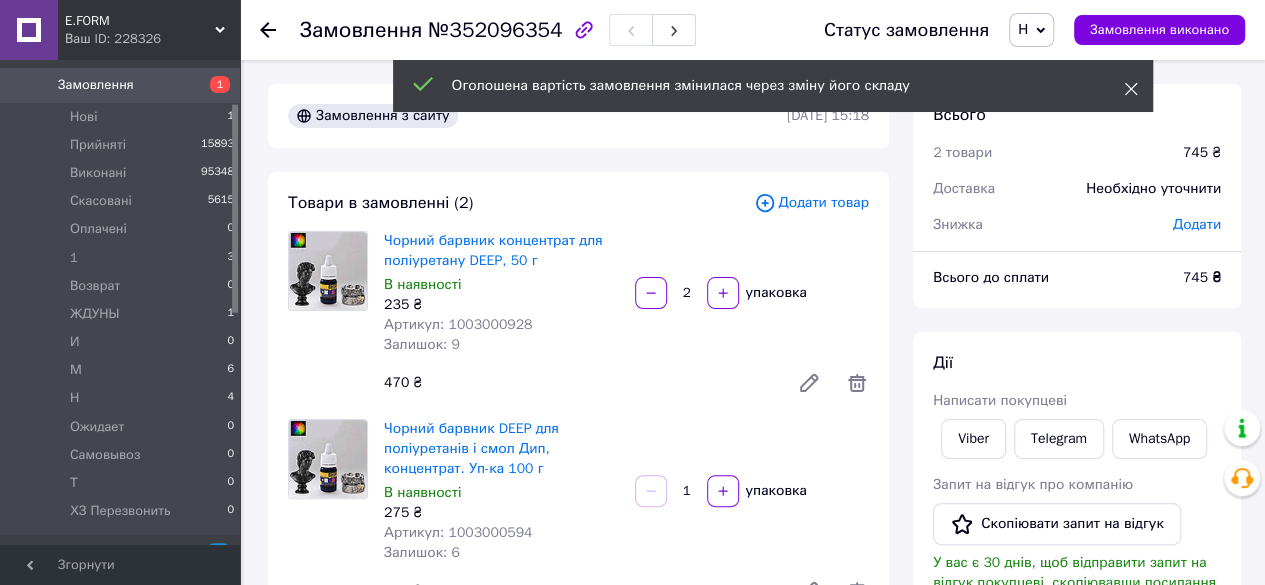 click at bounding box center [1131, 89] 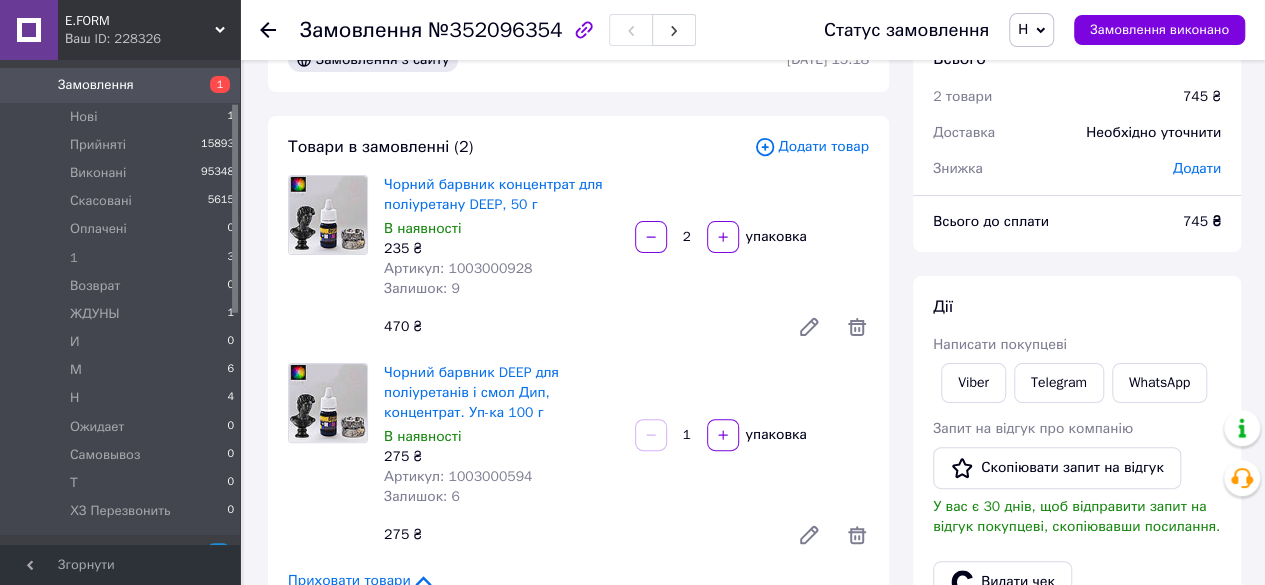 scroll, scrollTop: 100, scrollLeft: 0, axis: vertical 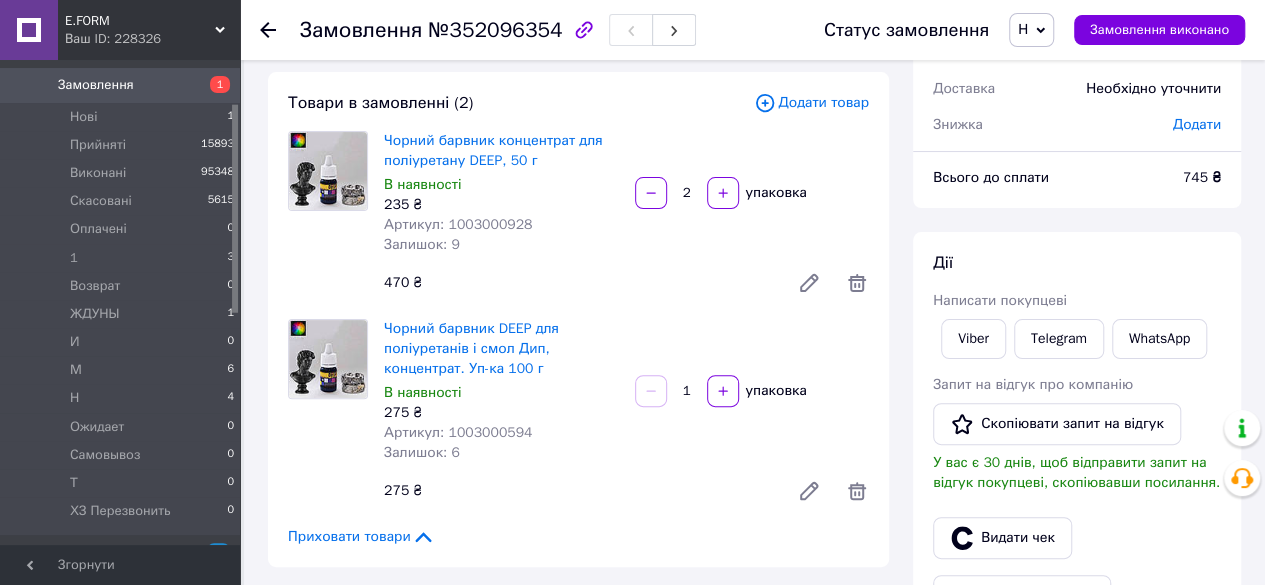 drag, startPoint x: 855, startPoint y: 281, endPoint x: 822, endPoint y: 263, distance: 37.589893 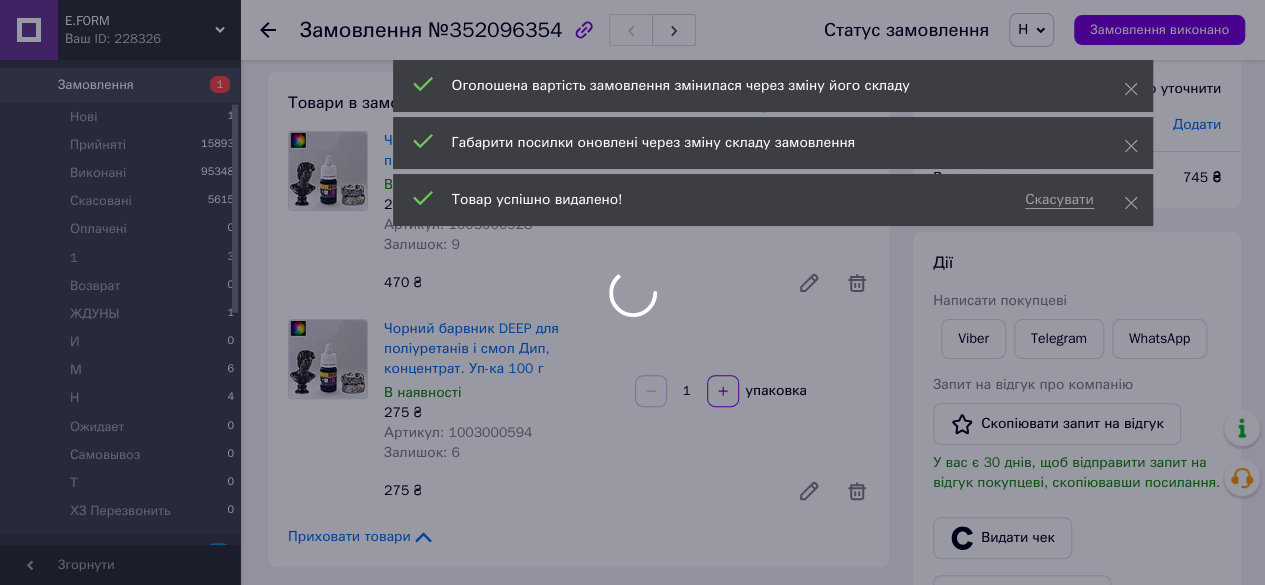 type on "1" 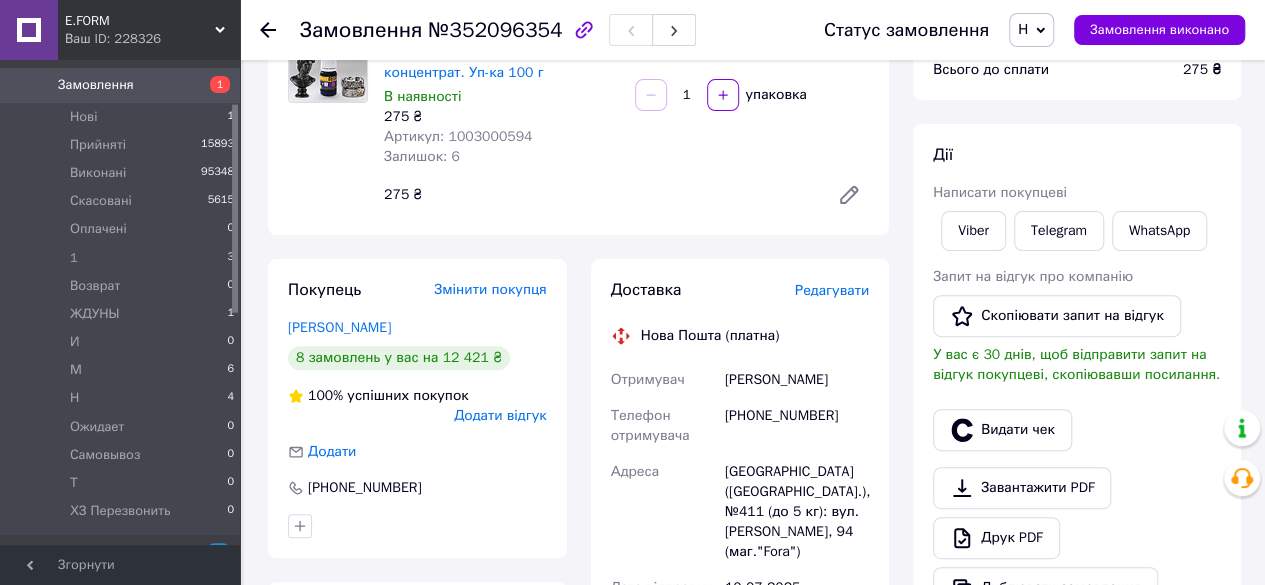 scroll, scrollTop: 300, scrollLeft: 0, axis: vertical 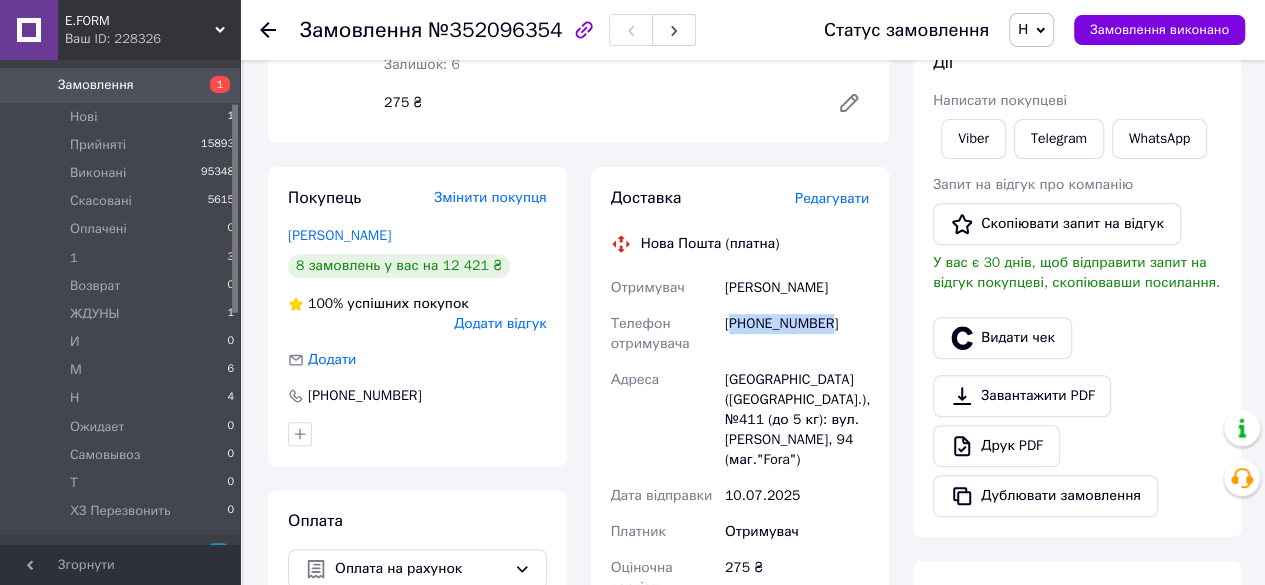 drag, startPoint x: 735, startPoint y: 323, endPoint x: 807, endPoint y: 327, distance: 72.11102 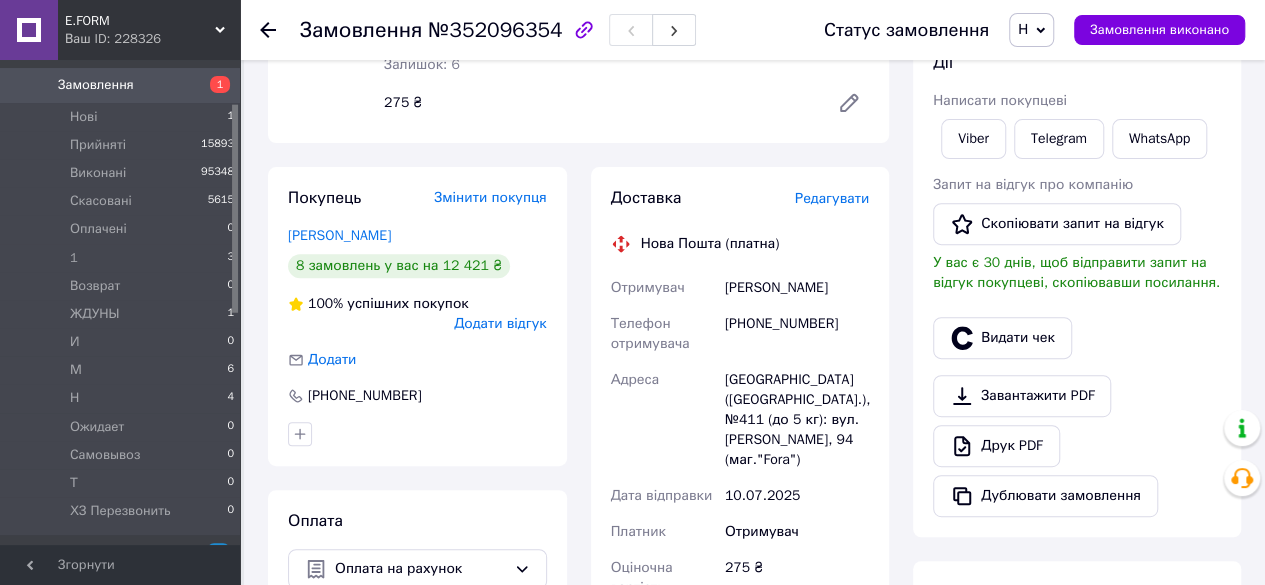 drag, startPoint x: 796, startPoint y: 324, endPoint x: 754, endPoint y: 207, distance: 124.3101 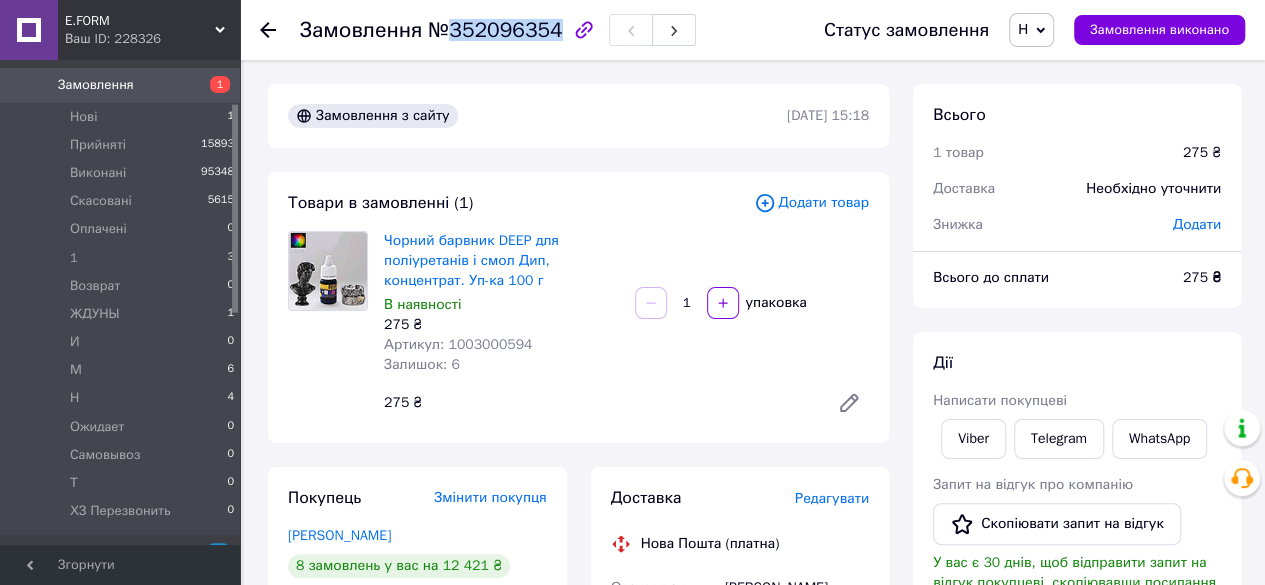 drag, startPoint x: 449, startPoint y: 29, endPoint x: 544, endPoint y: 31, distance: 95.02105 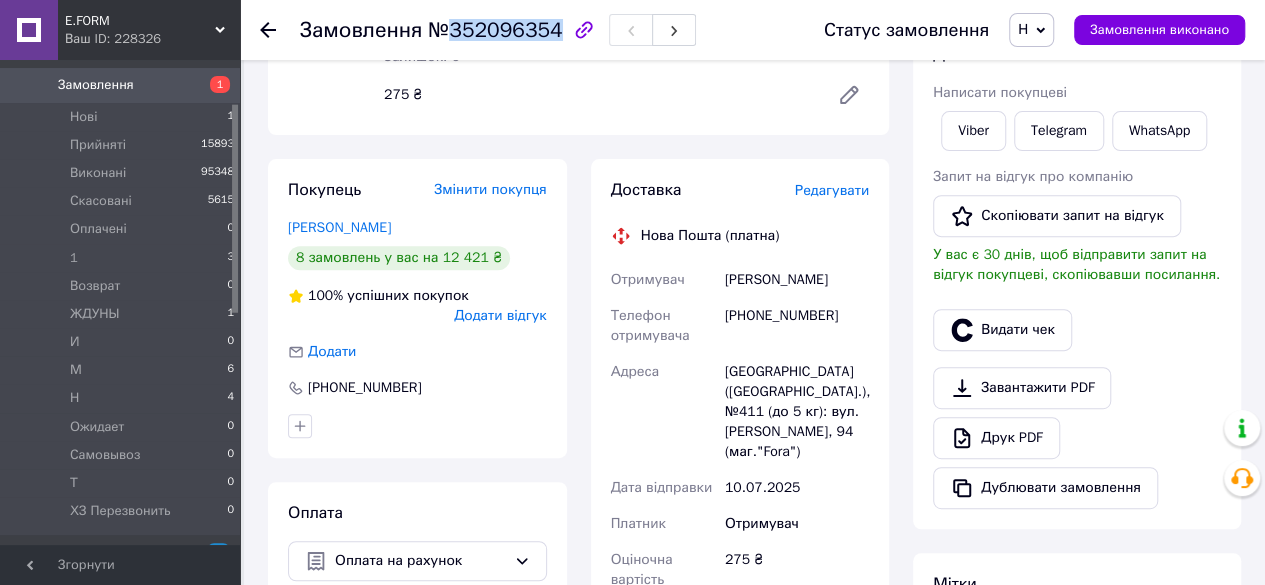 scroll, scrollTop: 400, scrollLeft: 0, axis: vertical 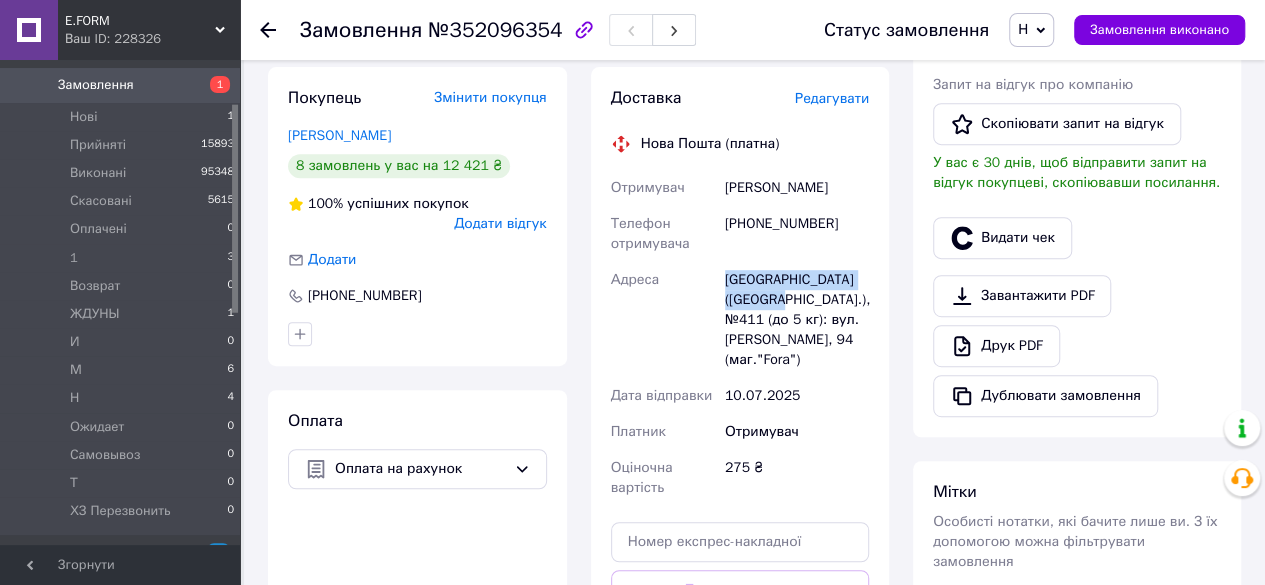 drag, startPoint x: 722, startPoint y: 287, endPoint x: 762, endPoint y: 299, distance: 41.761227 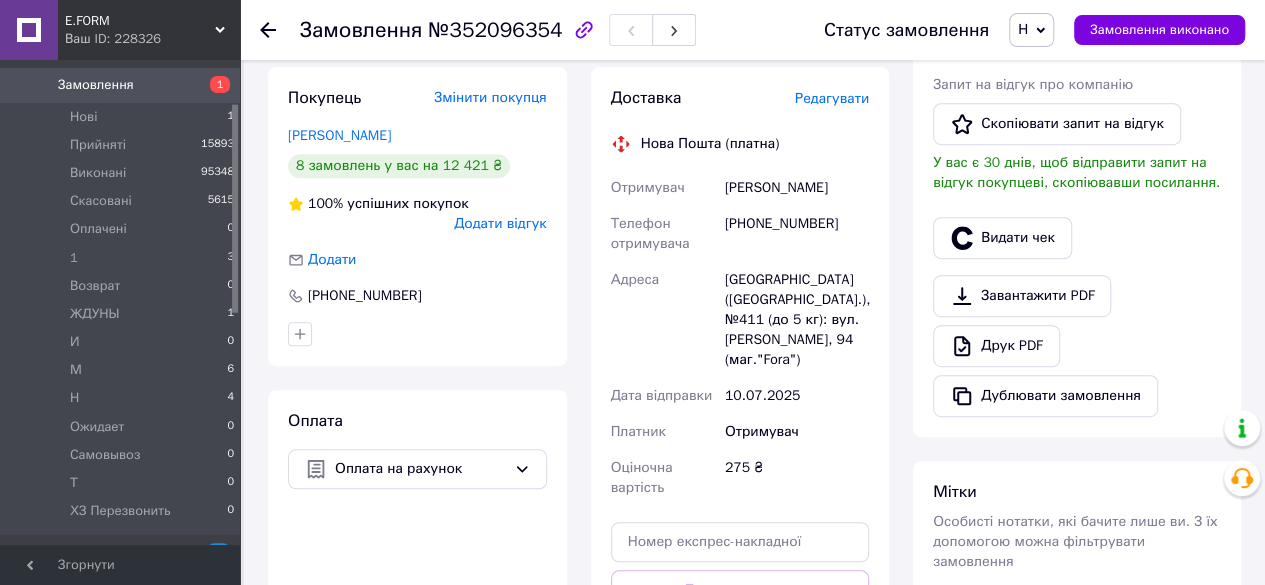 click on "[PHONE_NUMBER]" at bounding box center (797, 234) 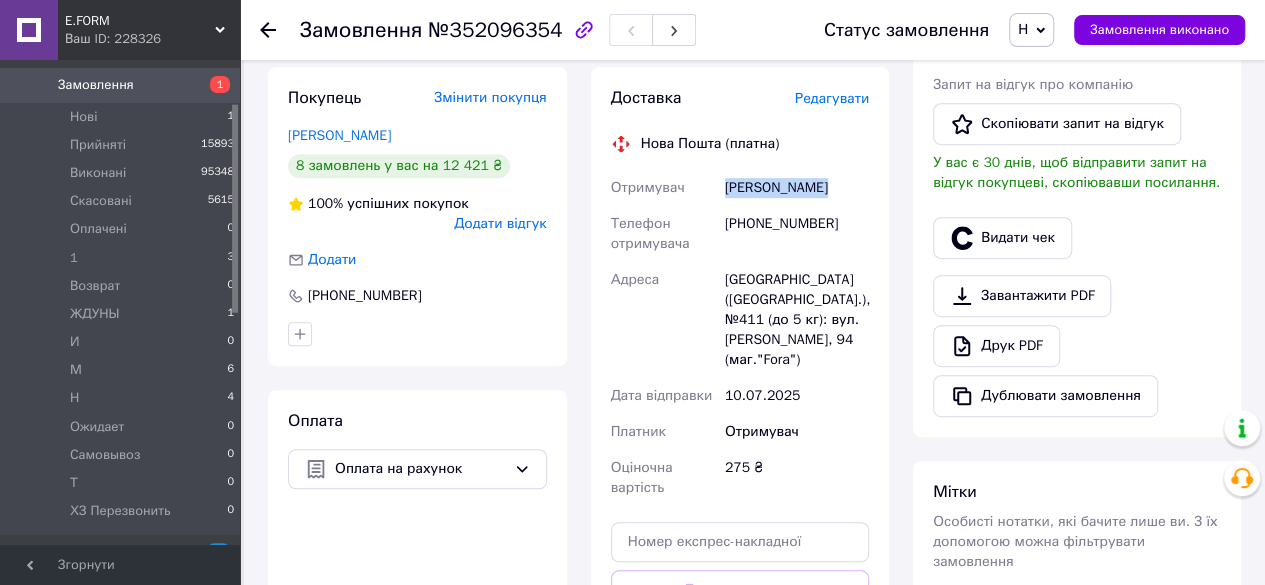 drag, startPoint x: 726, startPoint y: 181, endPoint x: 837, endPoint y: 195, distance: 111.8794 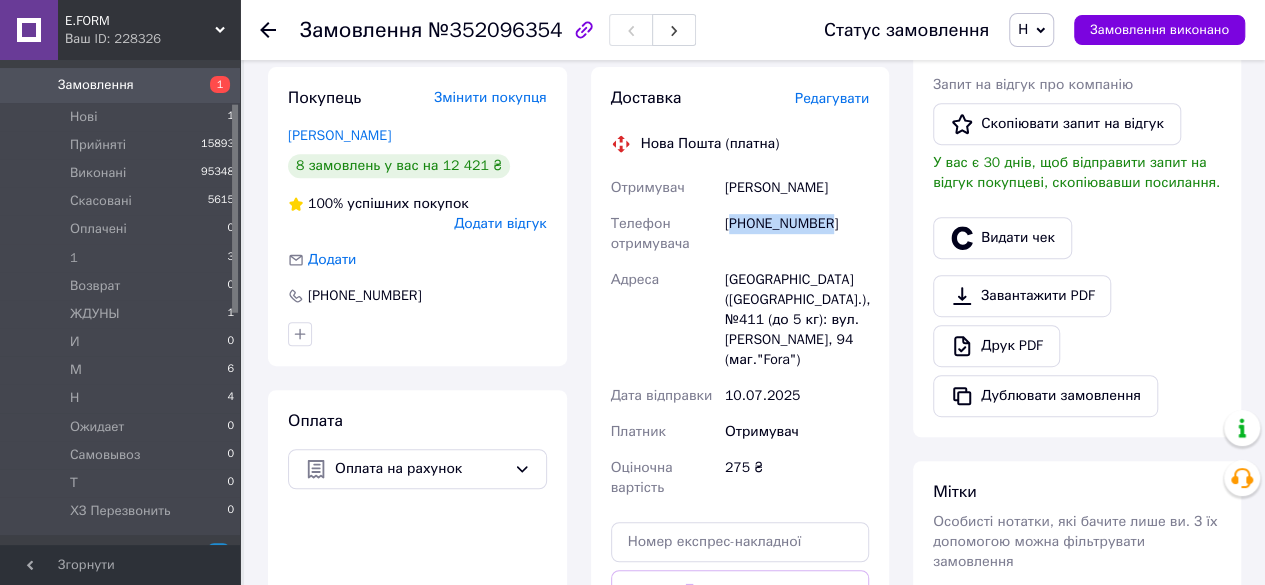 drag, startPoint x: 733, startPoint y: 225, endPoint x: 868, endPoint y: 231, distance: 135.13327 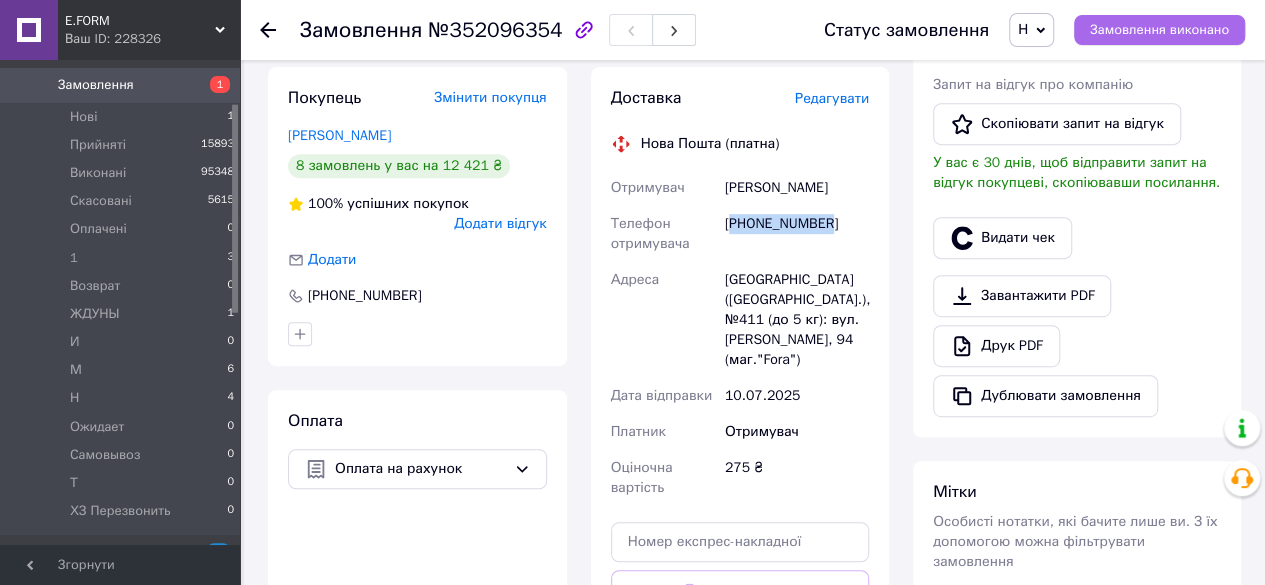 click on "Замовлення виконано" at bounding box center (1159, 30) 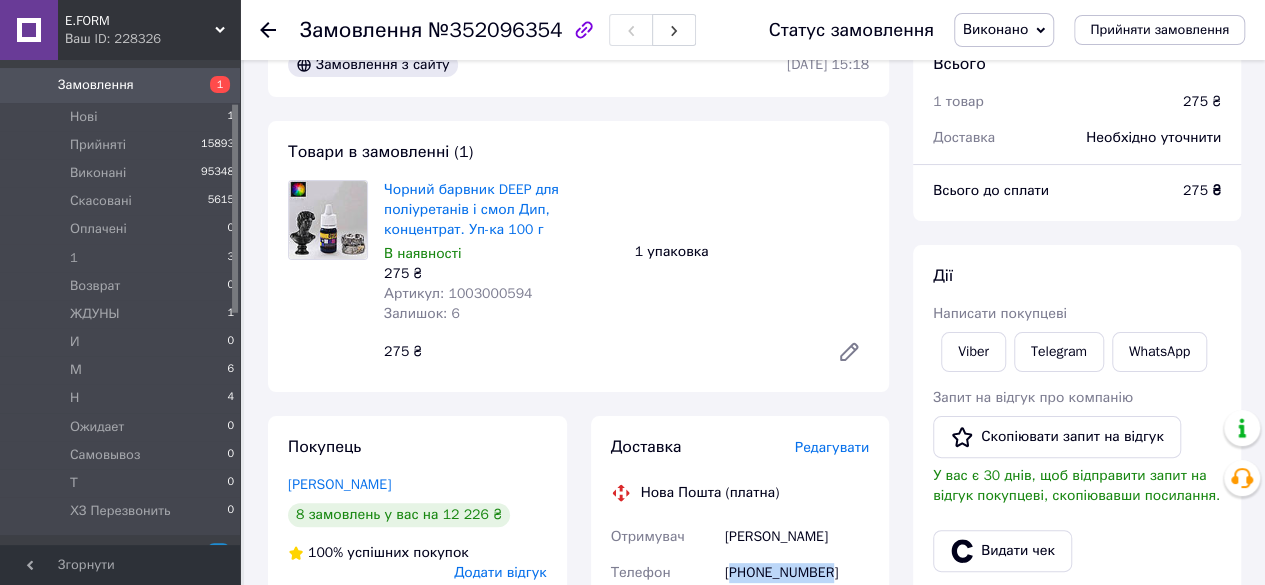 scroll, scrollTop: 0, scrollLeft: 0, axis: both 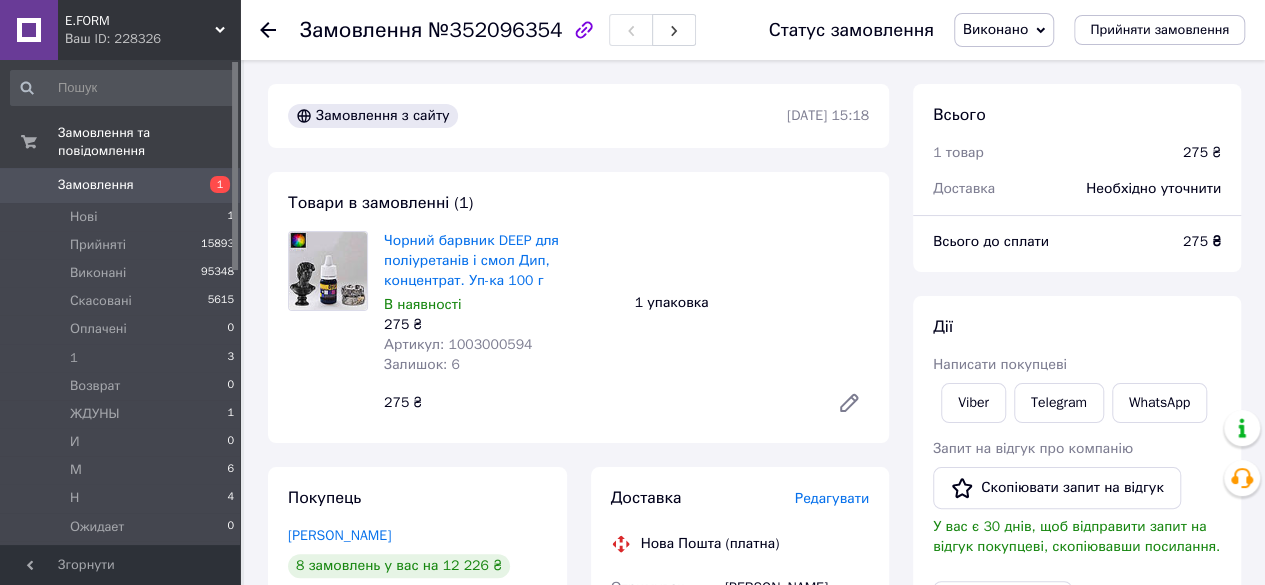 click on "Замовлення" at bounding box center (96, 185) 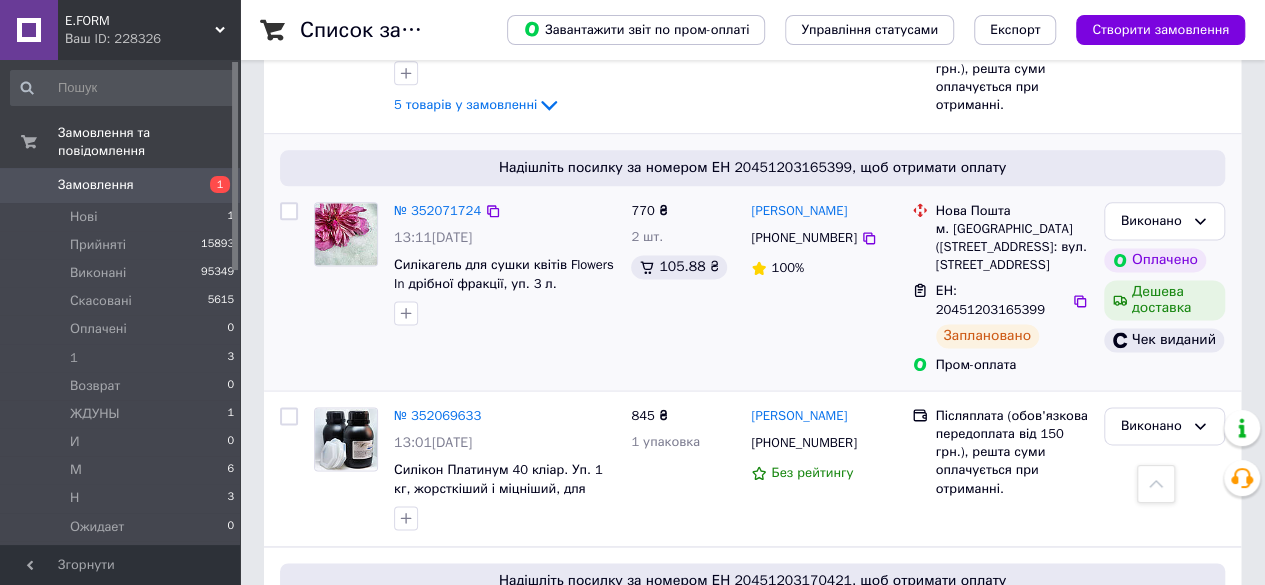 scroll, scrollTop: 900, scrollLeft: 0, axis: vertical 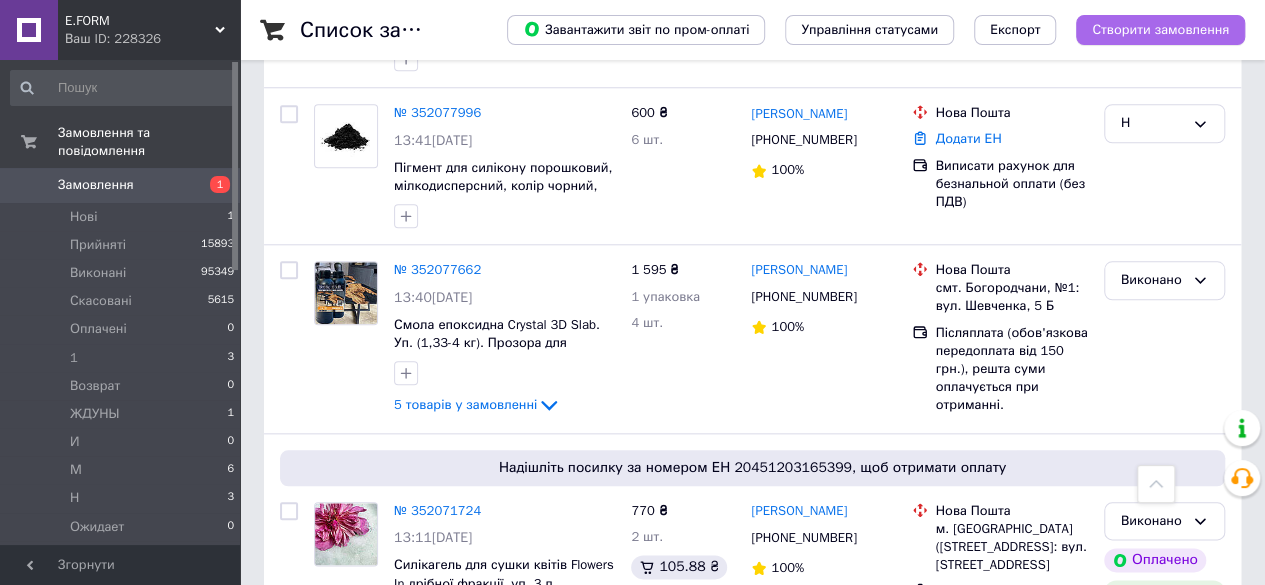 click on "Створити замовлення" at bounding box center [1160, 30] 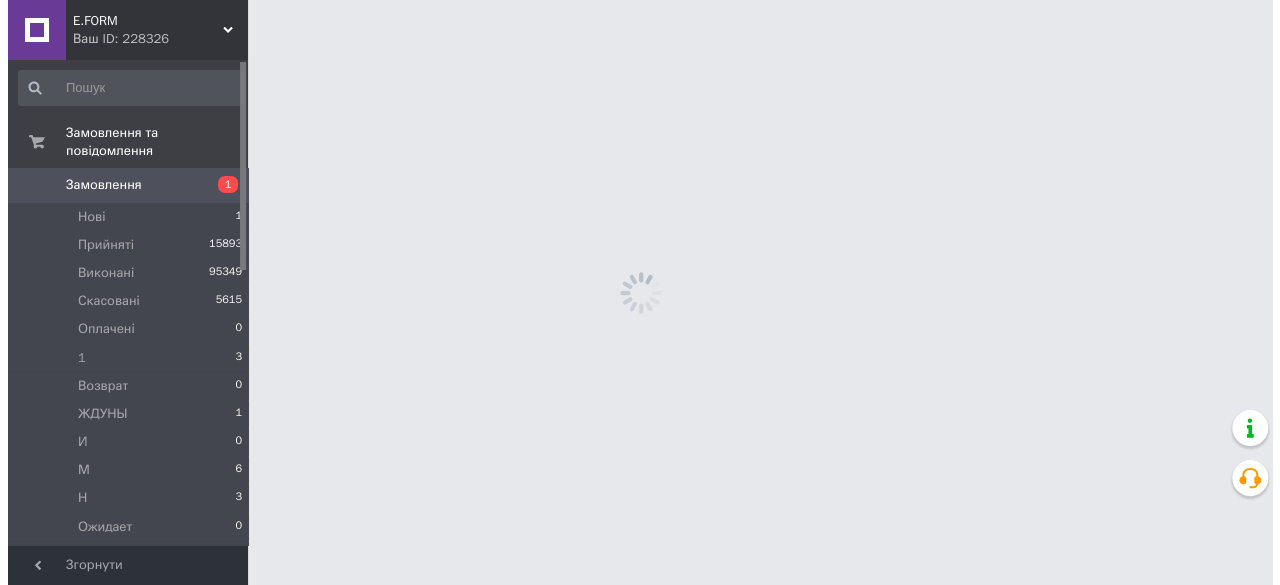 scroll, scrollTop: 0, scrollLeft: 0, axis: both 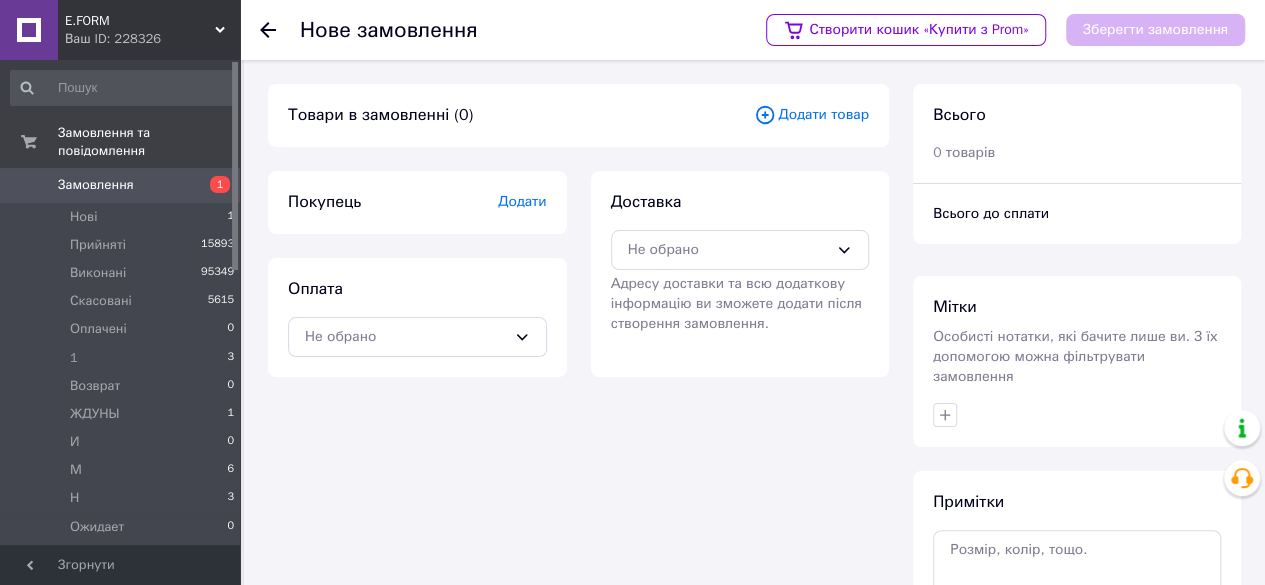 click on "Додати товар" at bounding box center (811, 115) 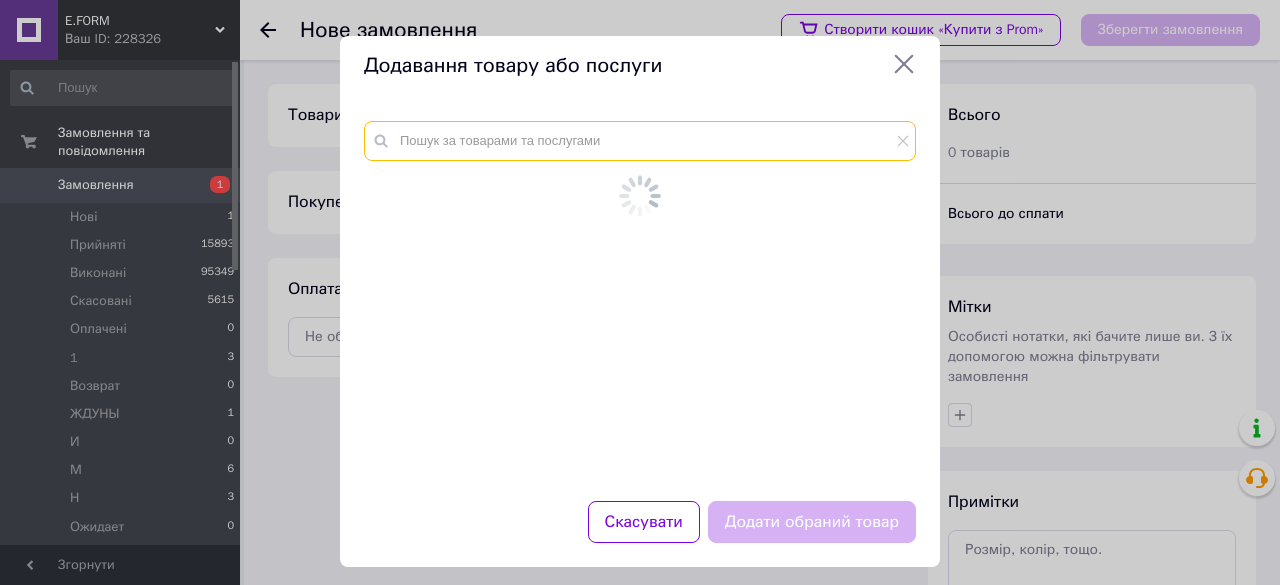 click at bounding box center (640, 141) 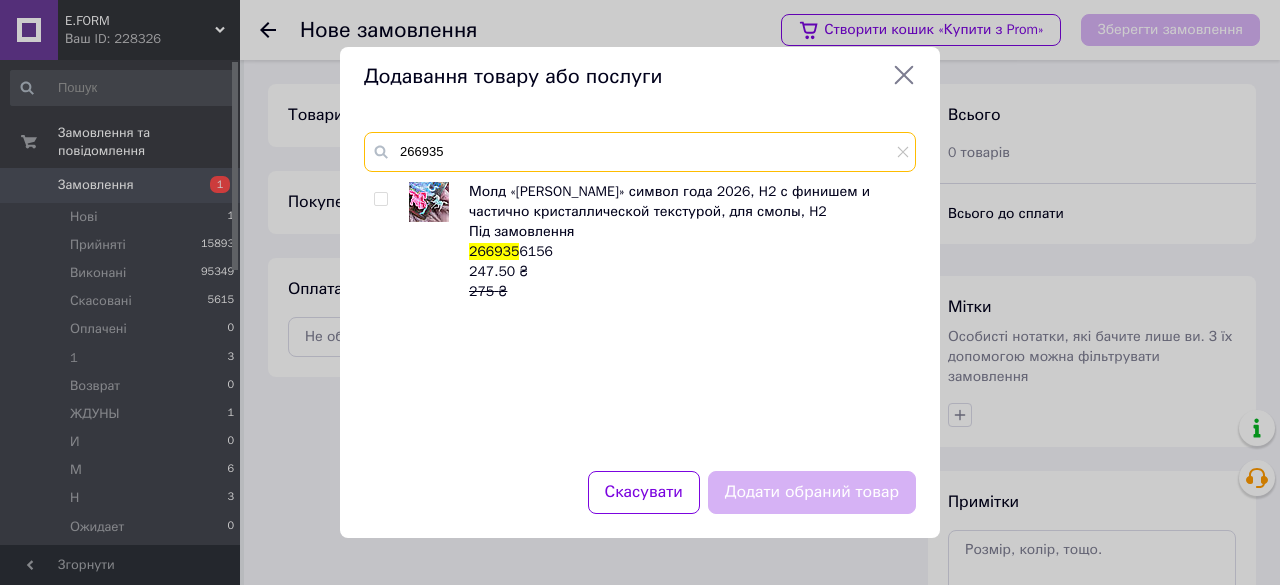 type on "266935" 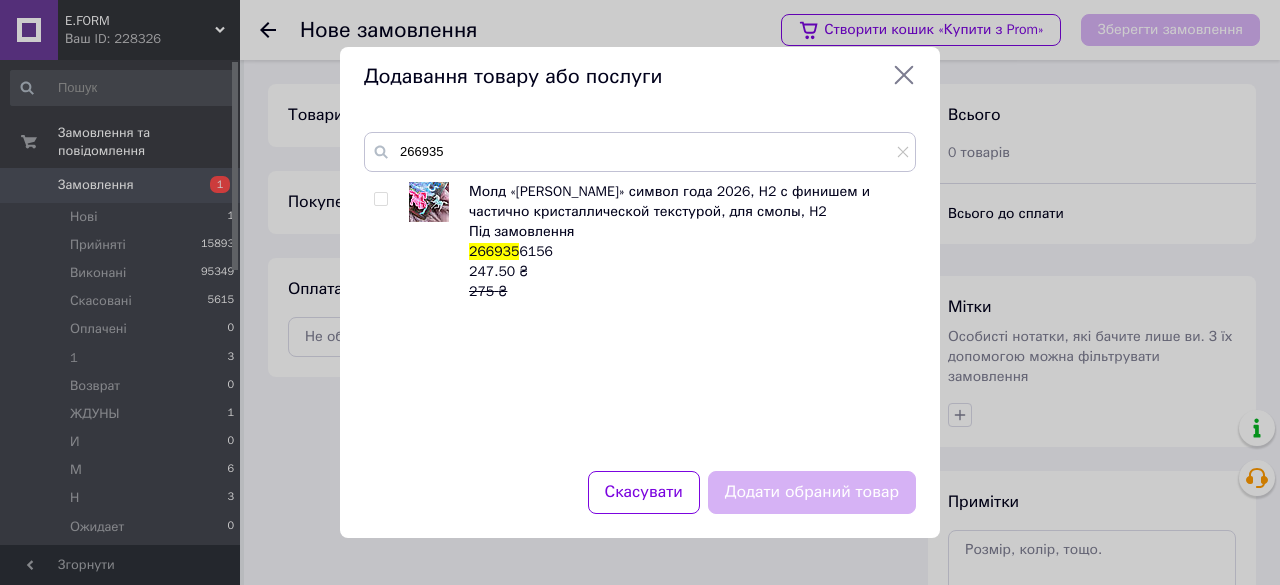 click at bounding box center [380, 199] 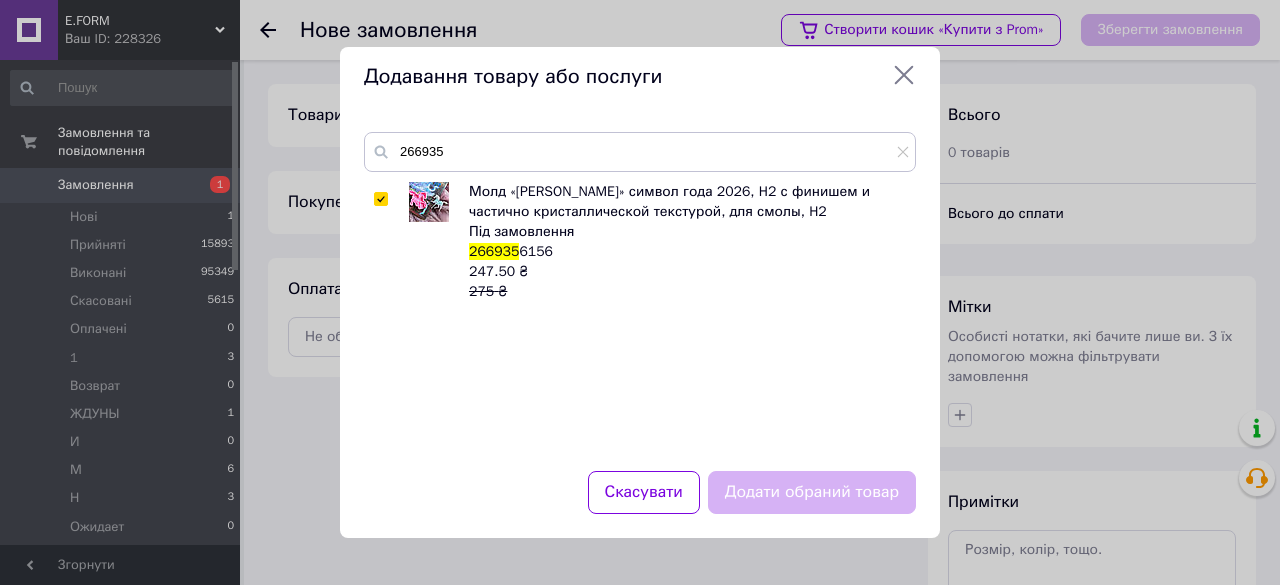 checkbox on "true" 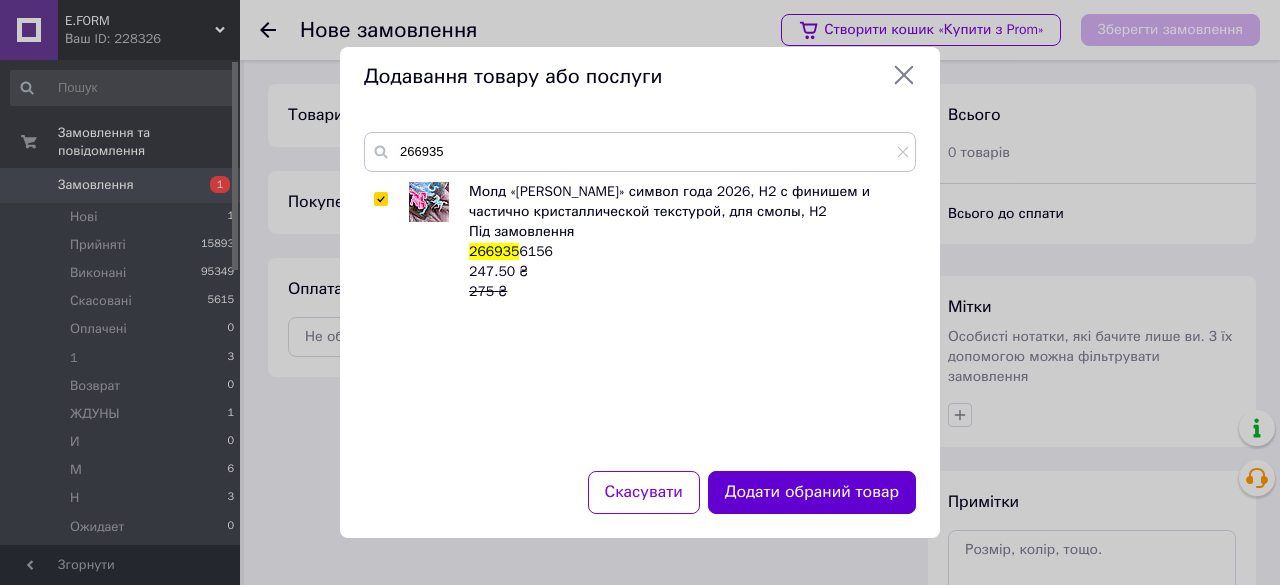 click on "Додати обраний товар" at bounding box center (812, 492) 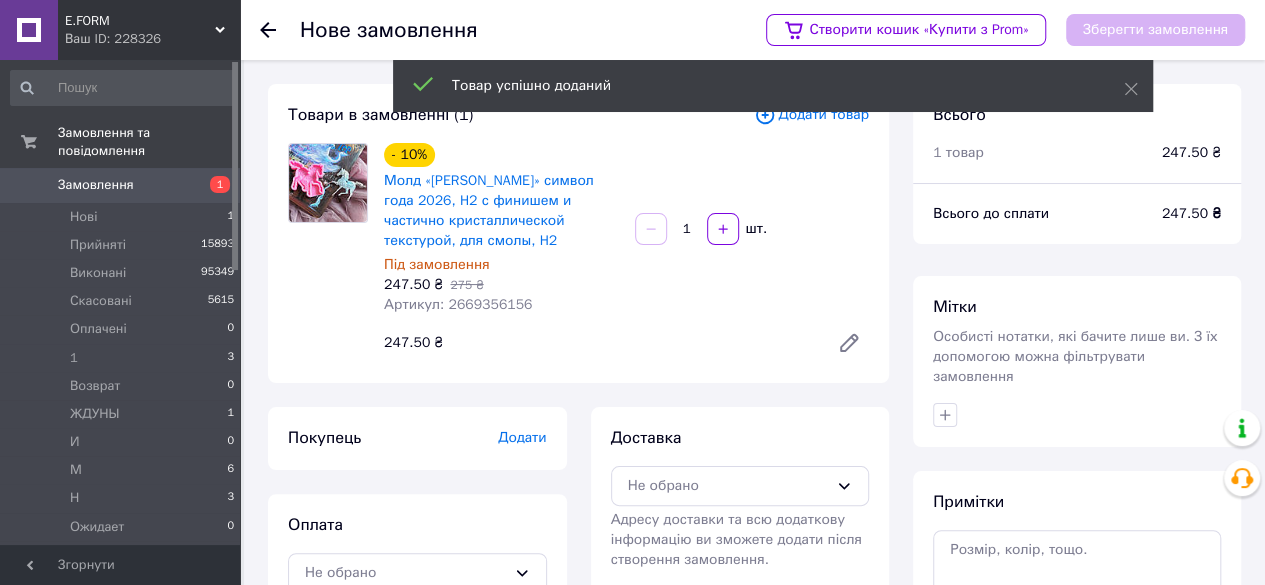 click on "Товар успішно доданий" at bounding box center [773, 88] 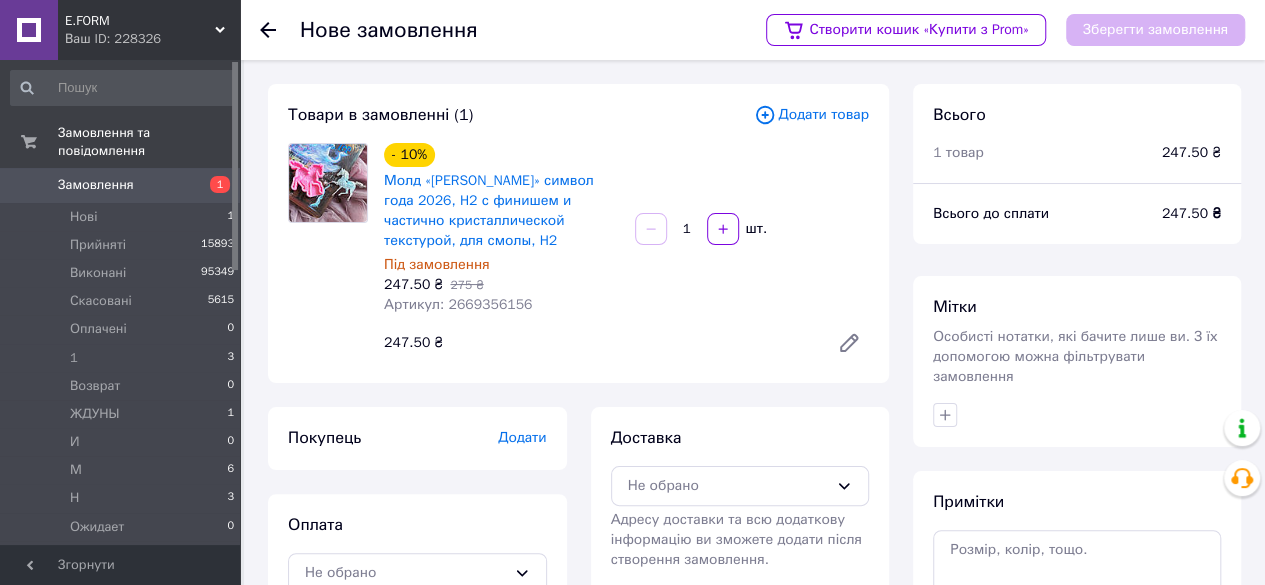 click on "Товар успішно доданий" at bounding box center [773, 88] 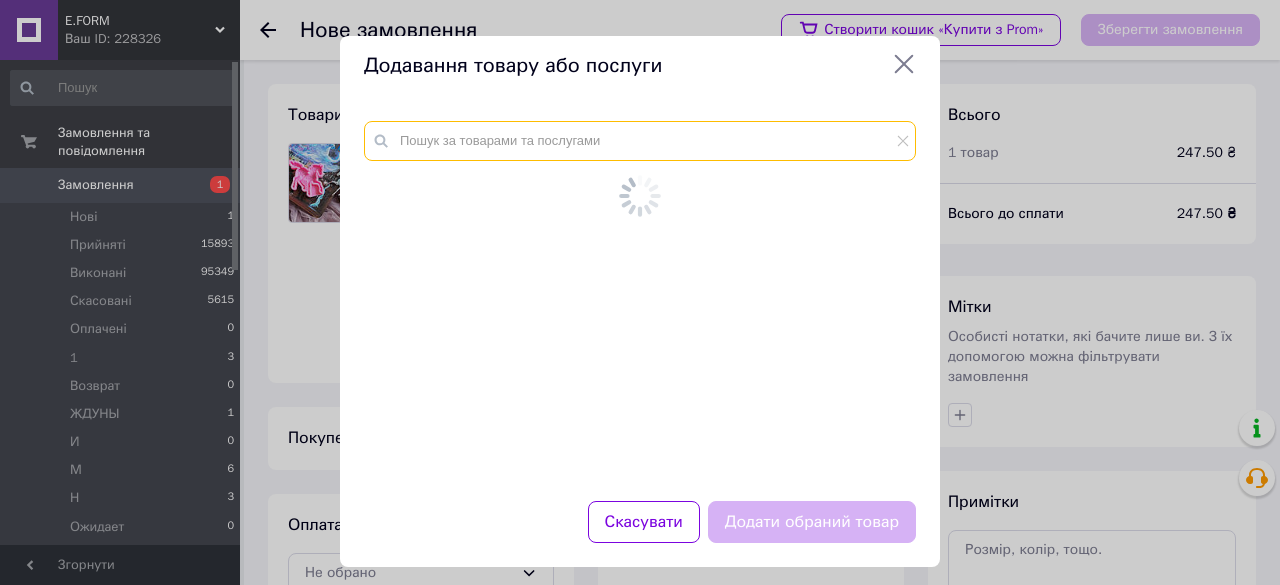 click at bounding box center (640, 141) 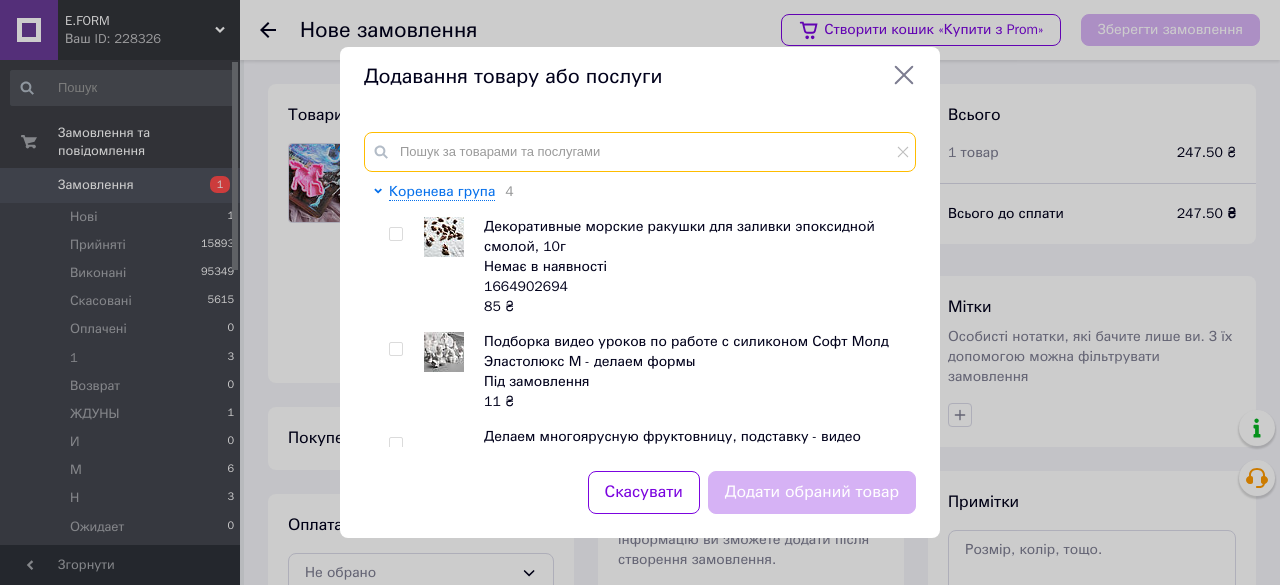 type on "ц" 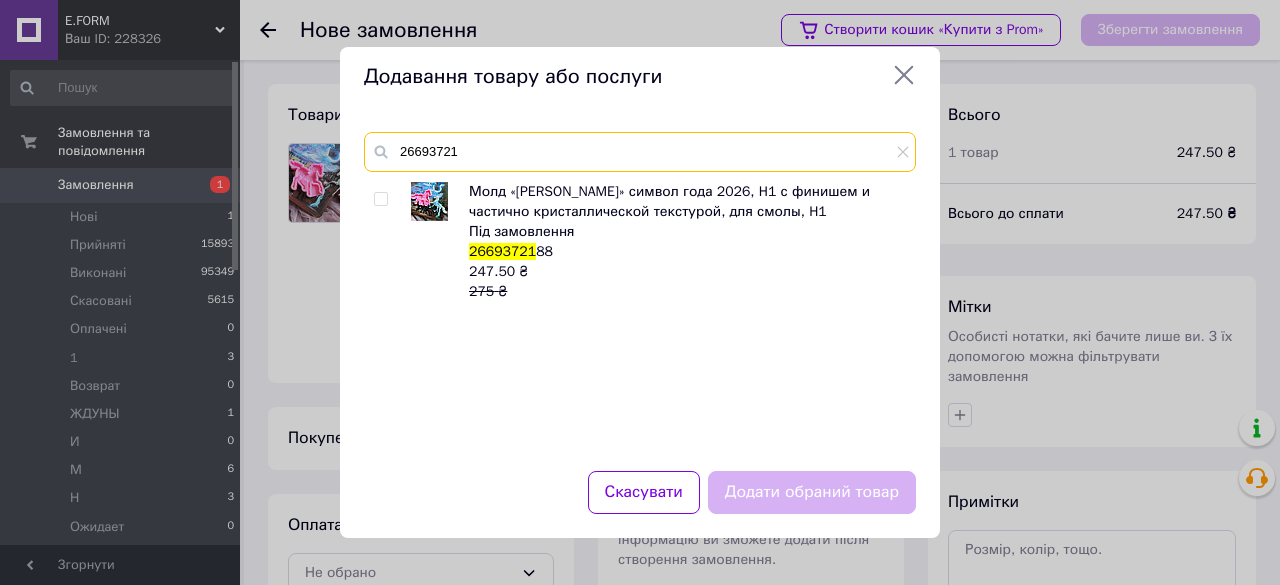 type on "26693721" 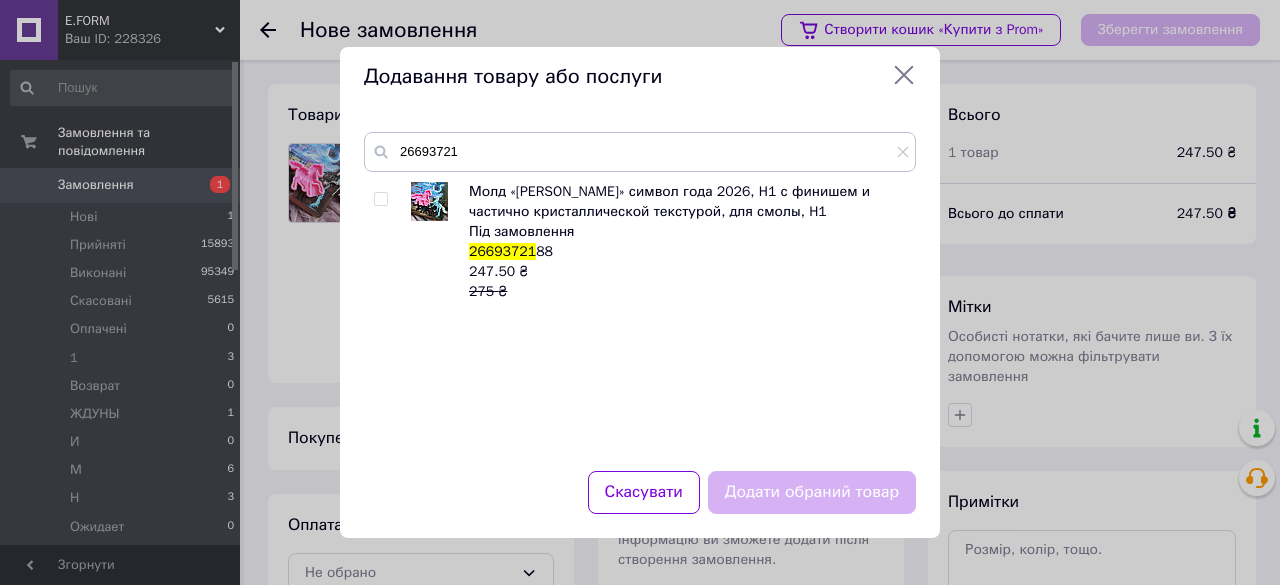 click at bounding box center [380, 199] 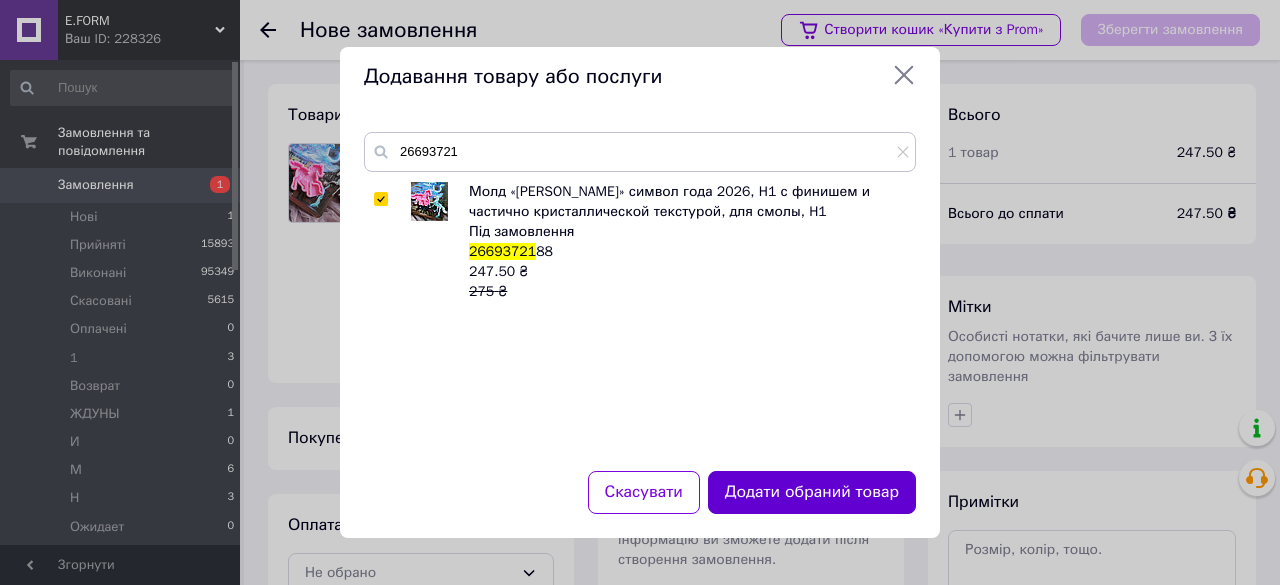 click on "Додати обраний товар" at bounding box center [812, 492] 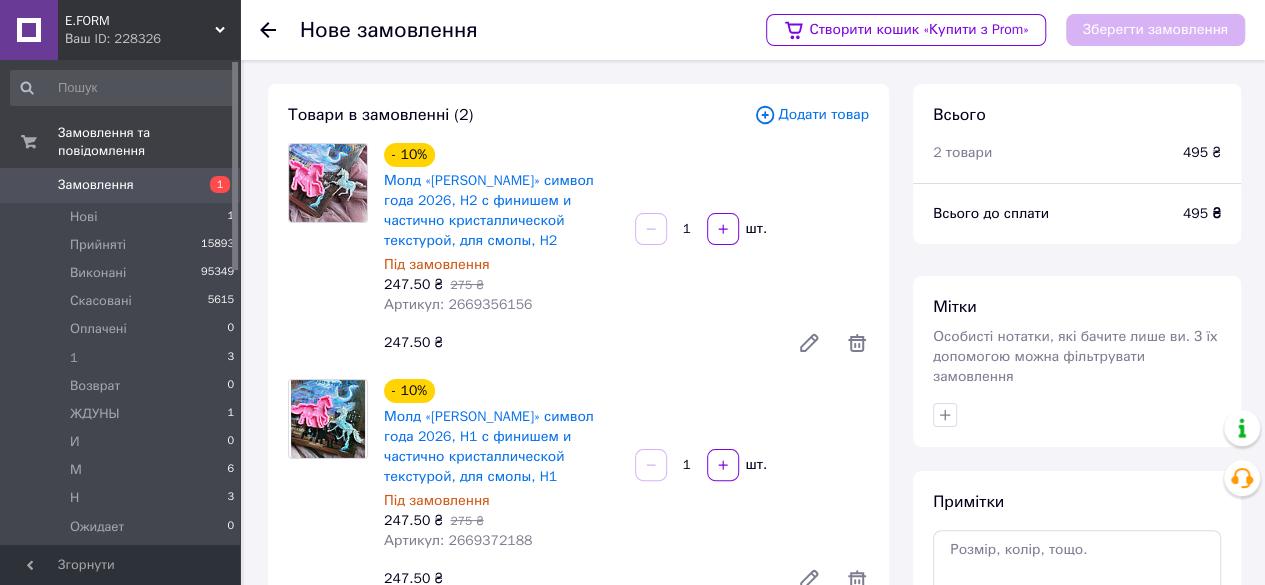 click on "Додати товар" at bounding box center [811, 115] 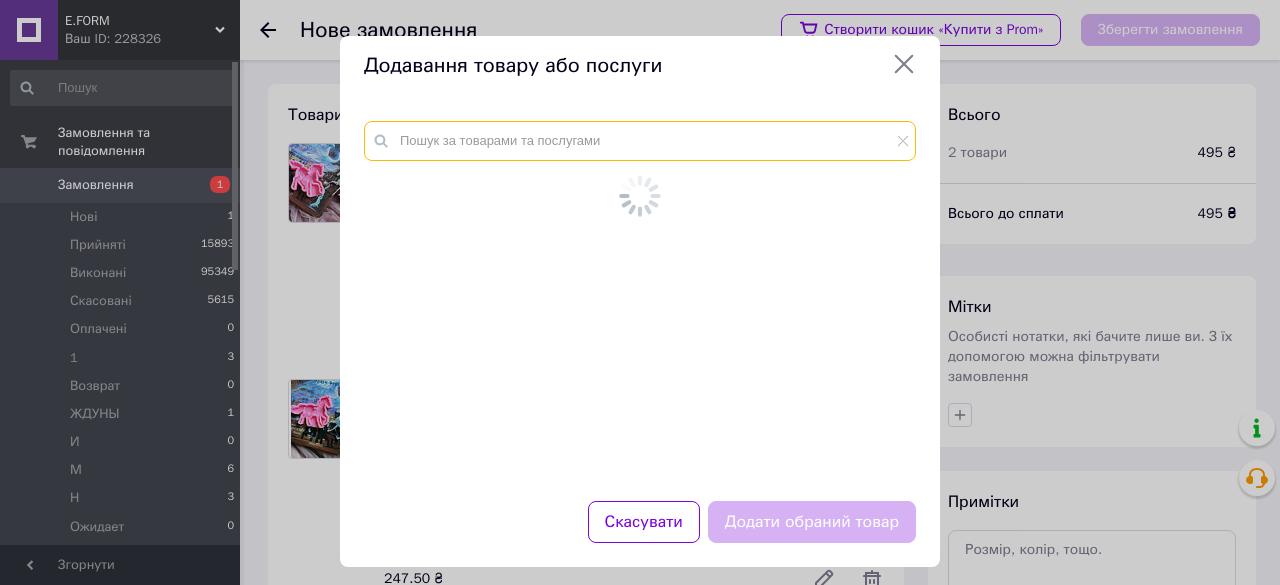click at bounding box center [640, 141] 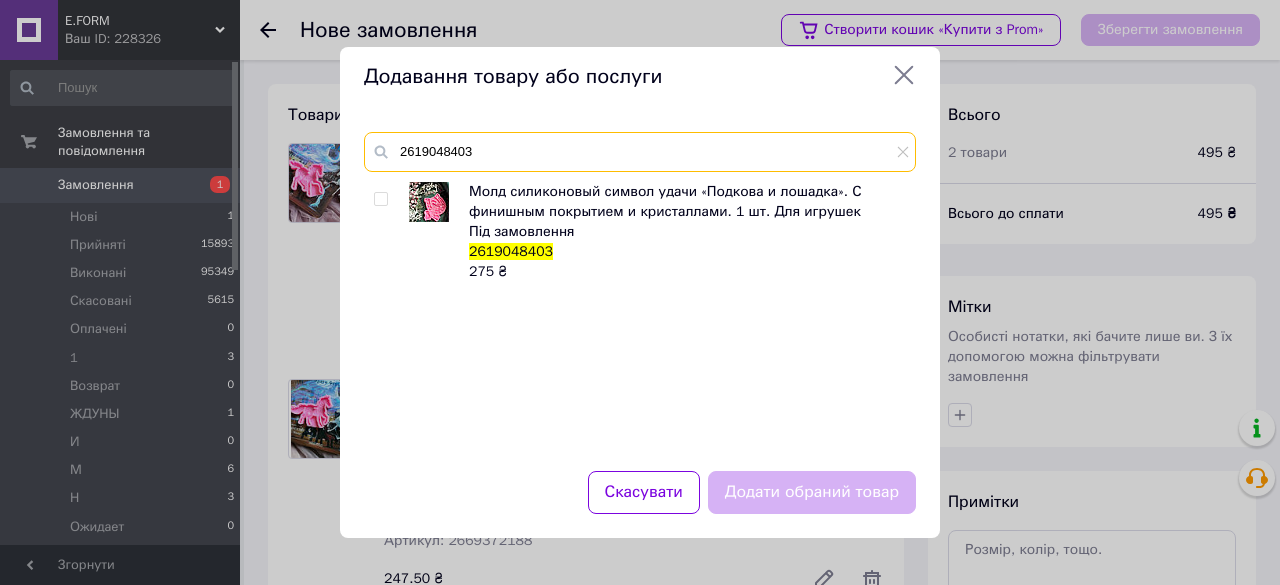 type on "2619048403" 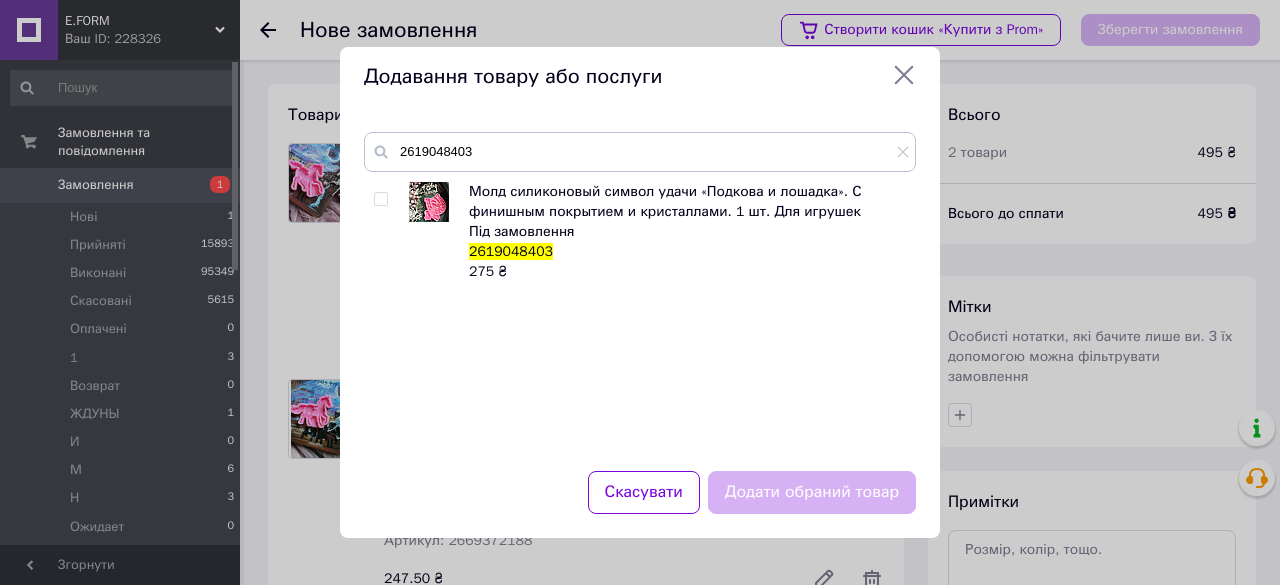 click at bounding box center [380, 199] 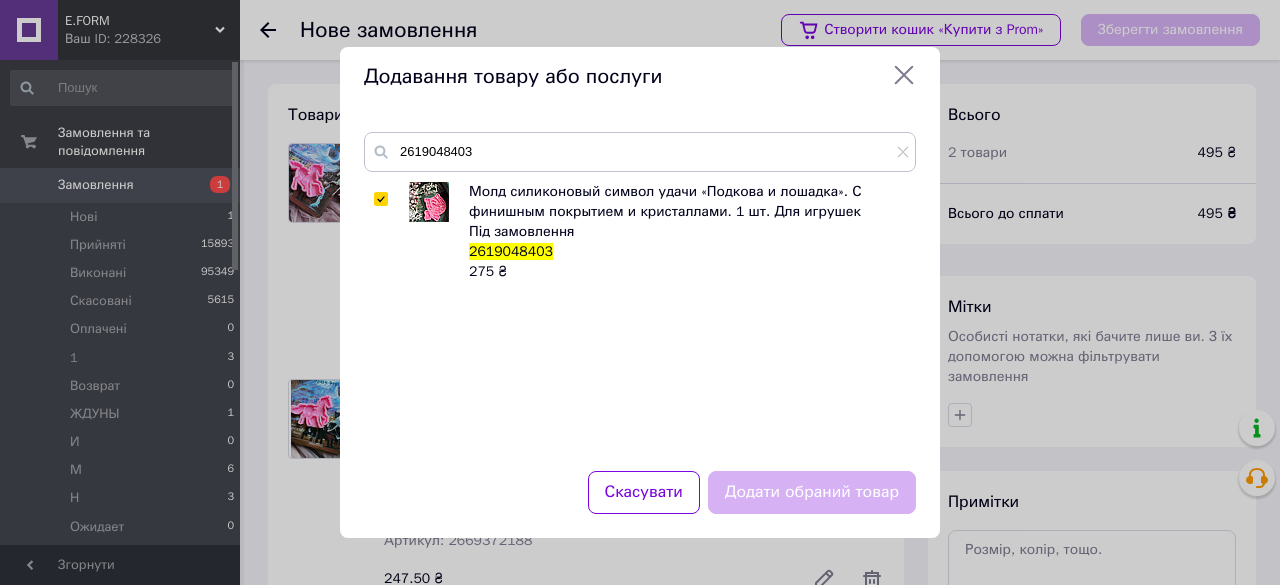 checkbox on "true" 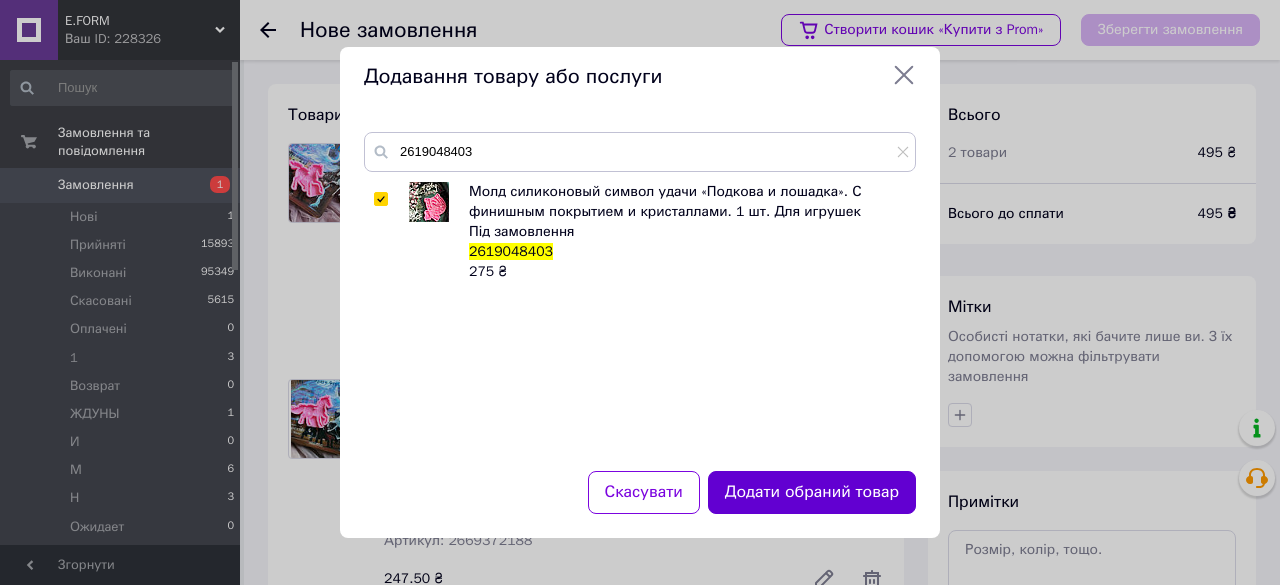 click on "Додати обраний товар" at bounding box center [812, 492] 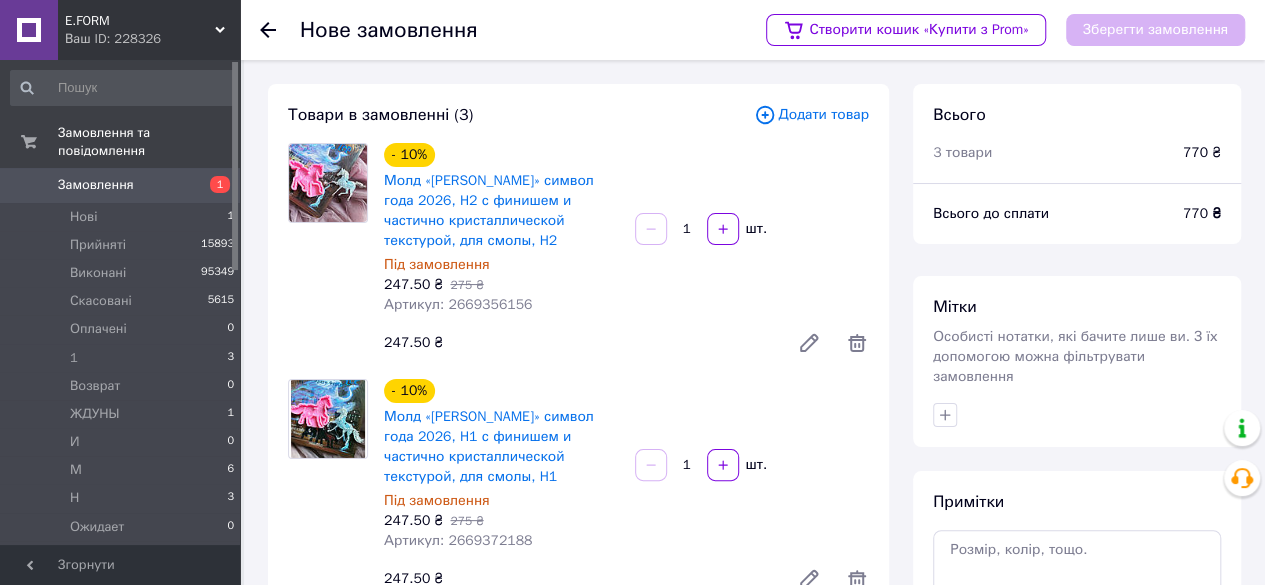 click on "Додати товар" at bounding box center [811, 115] 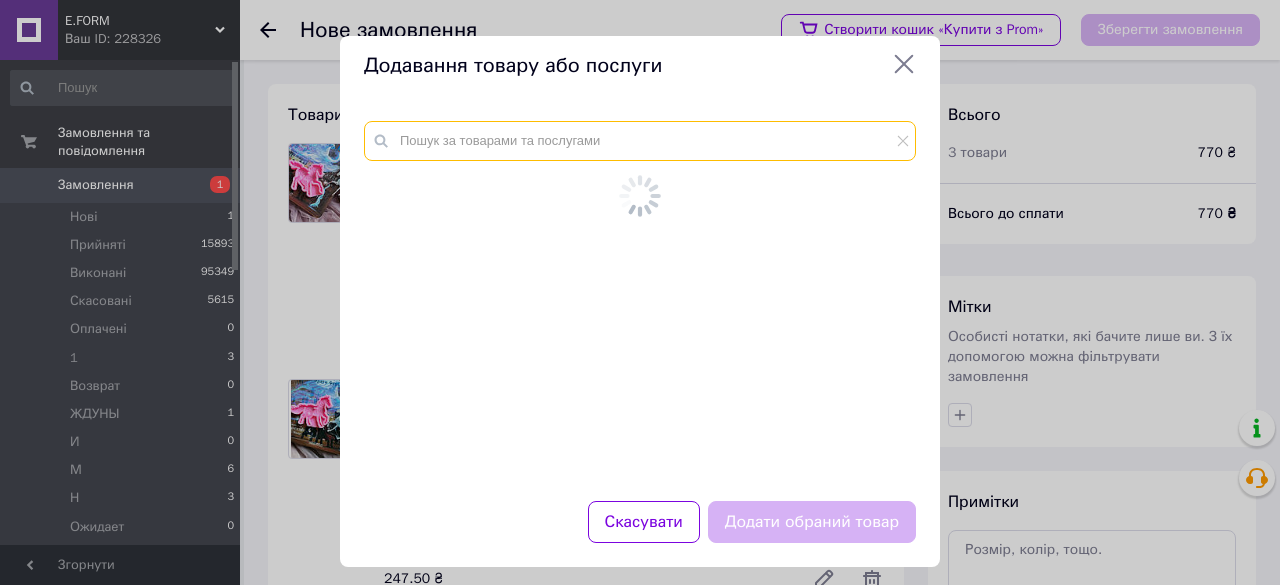 click at bounding box center (640, 141) 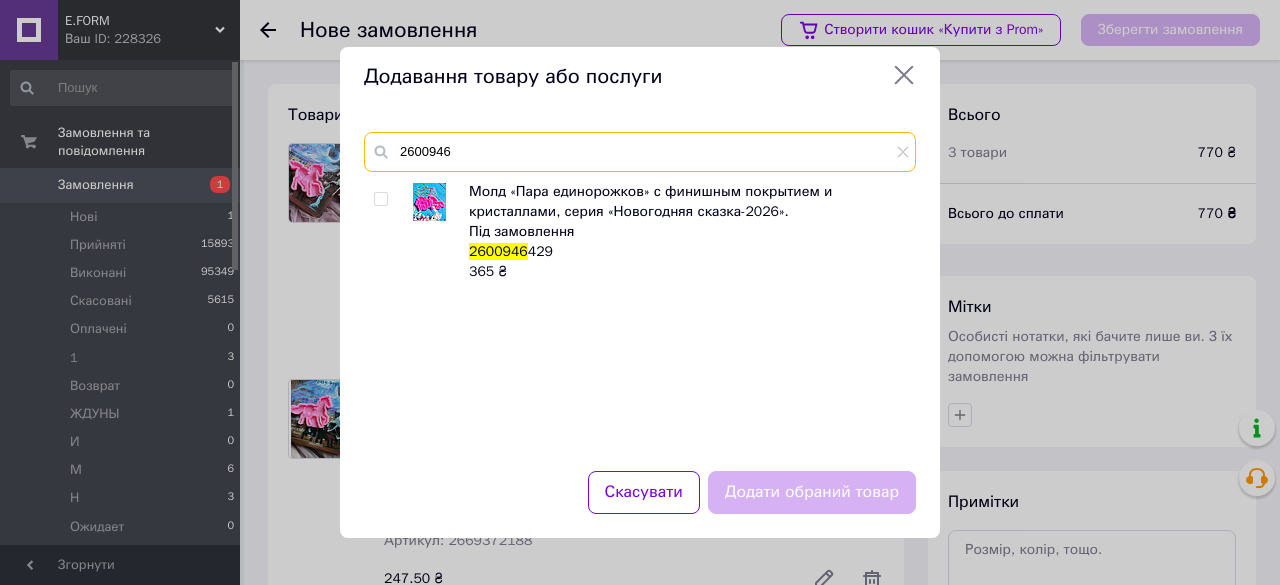 type on "2600946" 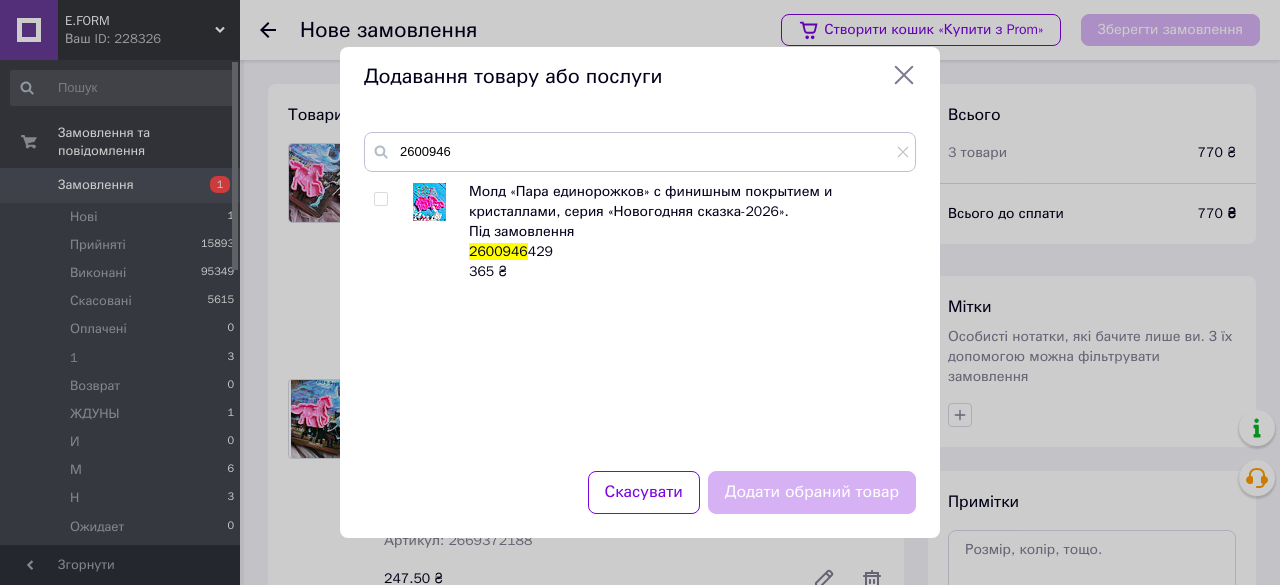click at bounding box center [380, 199] 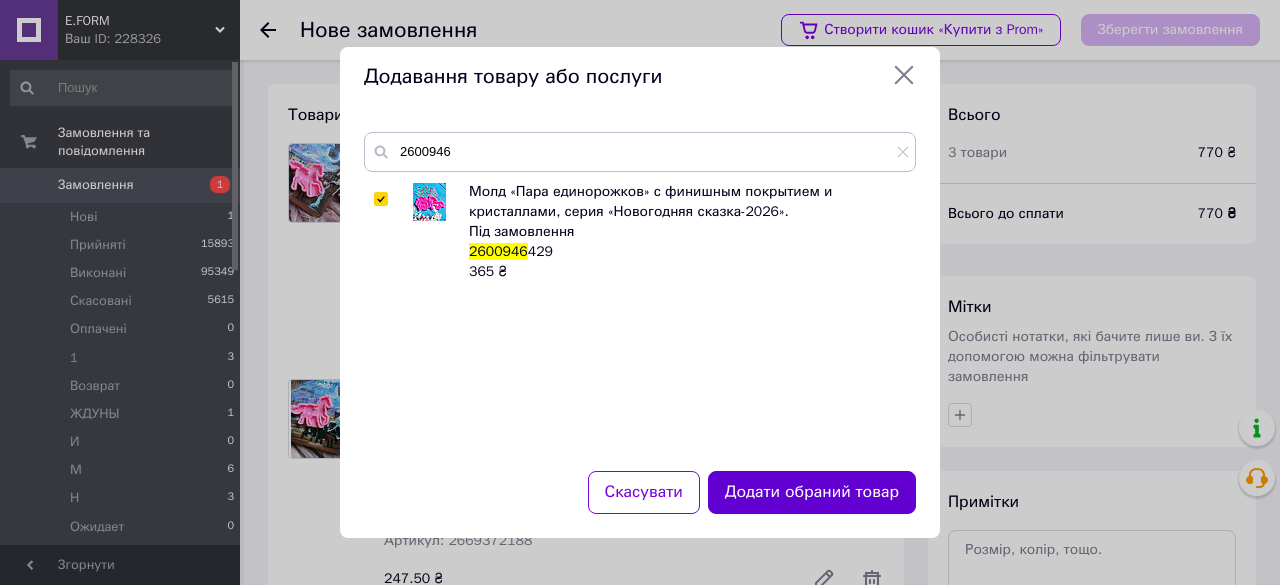 click on "Додати обраний товар" at bounding box center [812, 492] 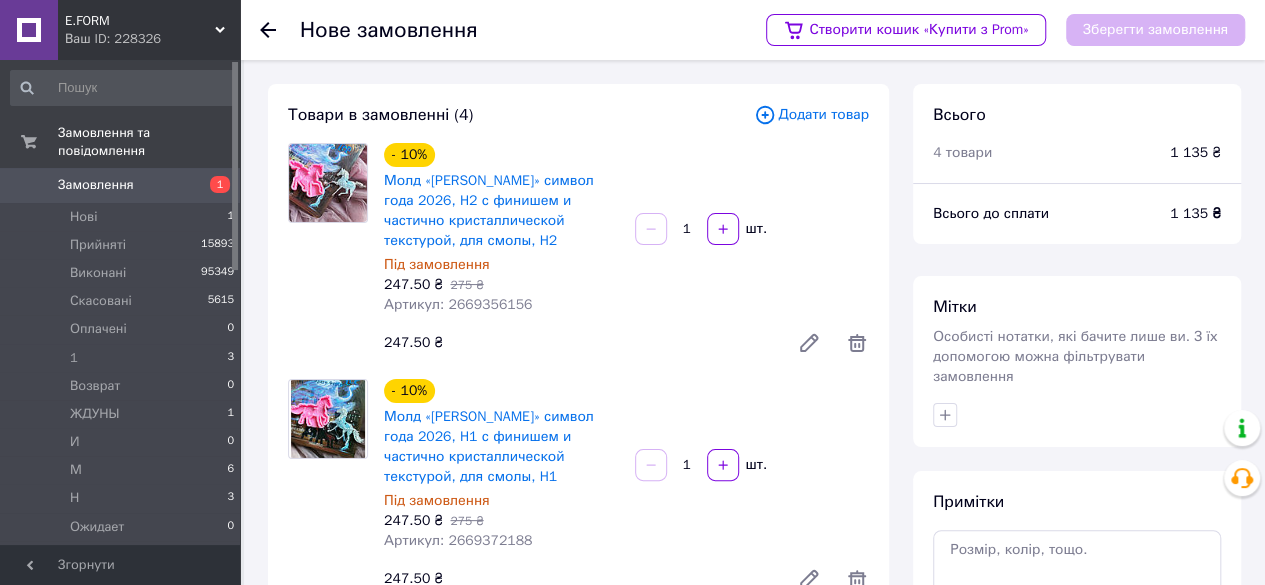 click on "Додати товар" at bounding box center [811, 115] 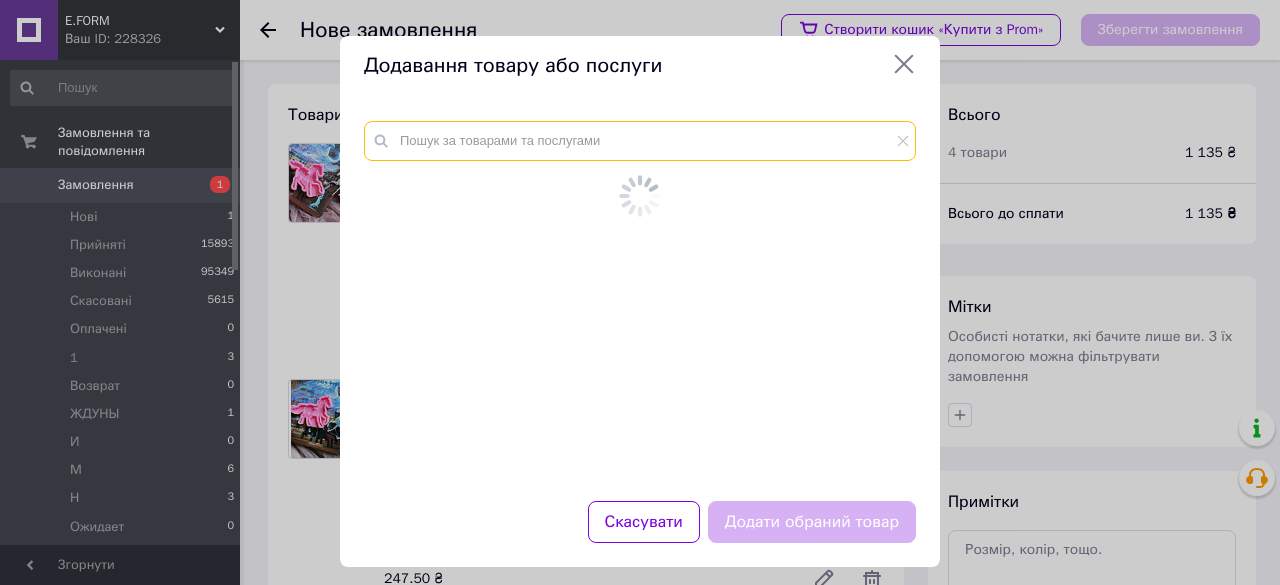 click at bounding box center [640, 141] 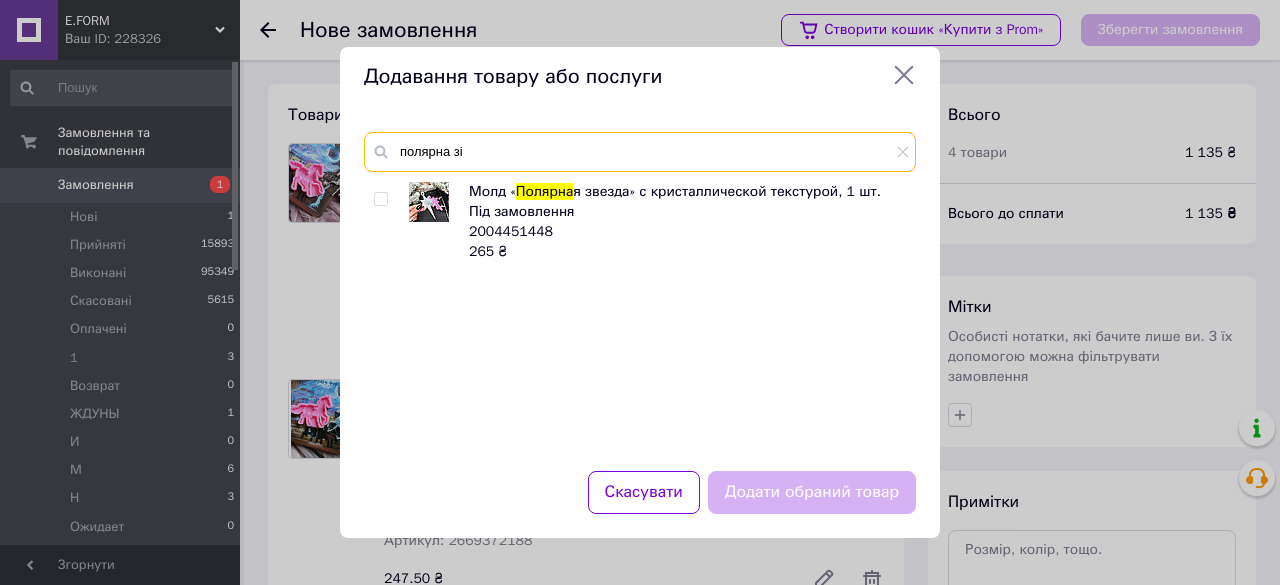 type on "полярна зі" 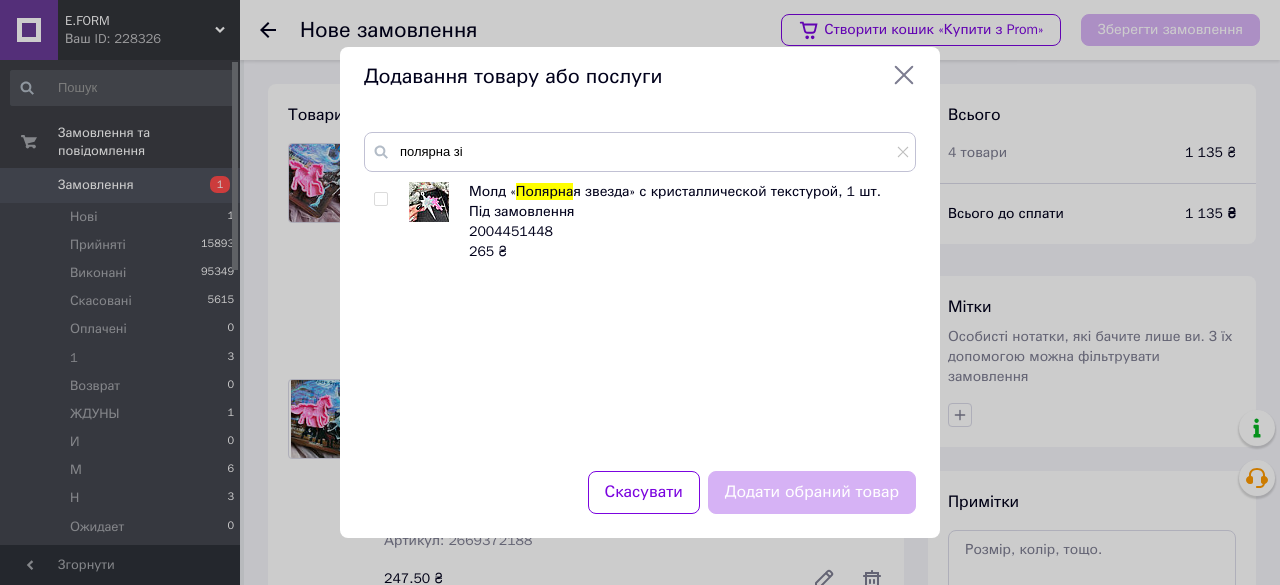 click at bounding box center (380, 199) 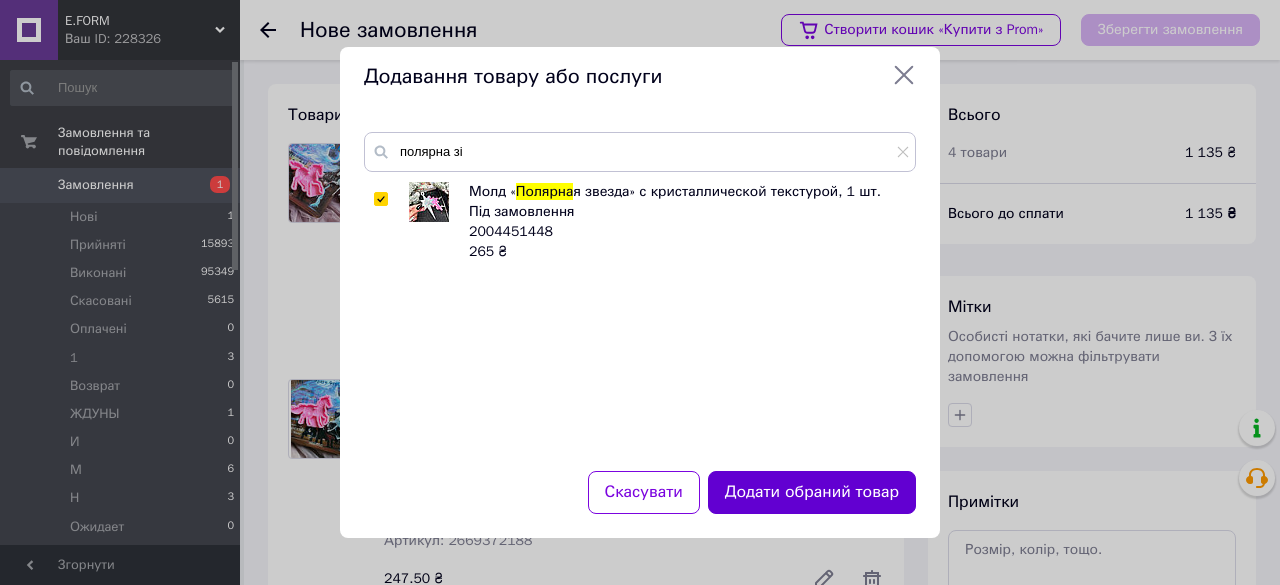 click on "Додати обраний товар" at bounding box center (812, 492) 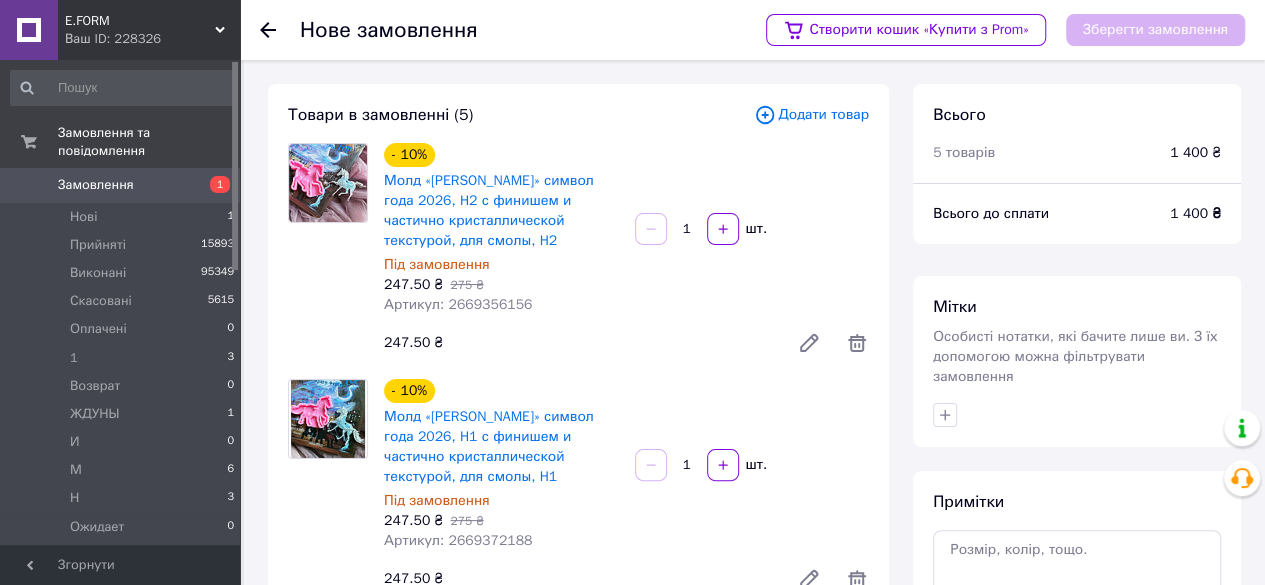 click on "Додати товар" at bounding box center [811, 115] 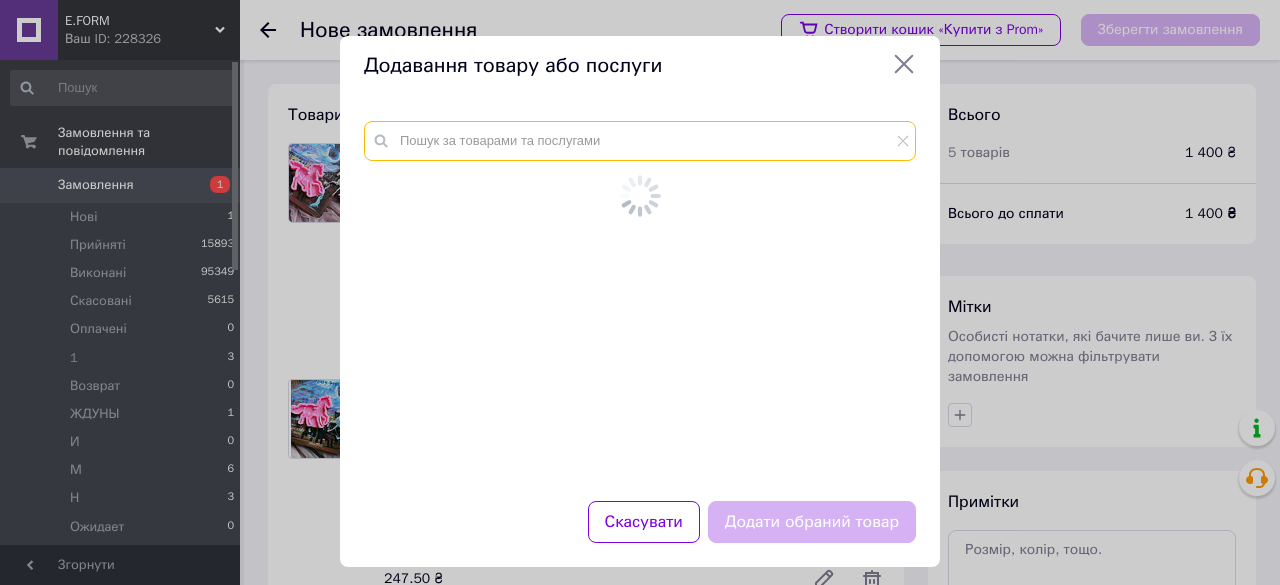 click at bounding box center [640, 141] 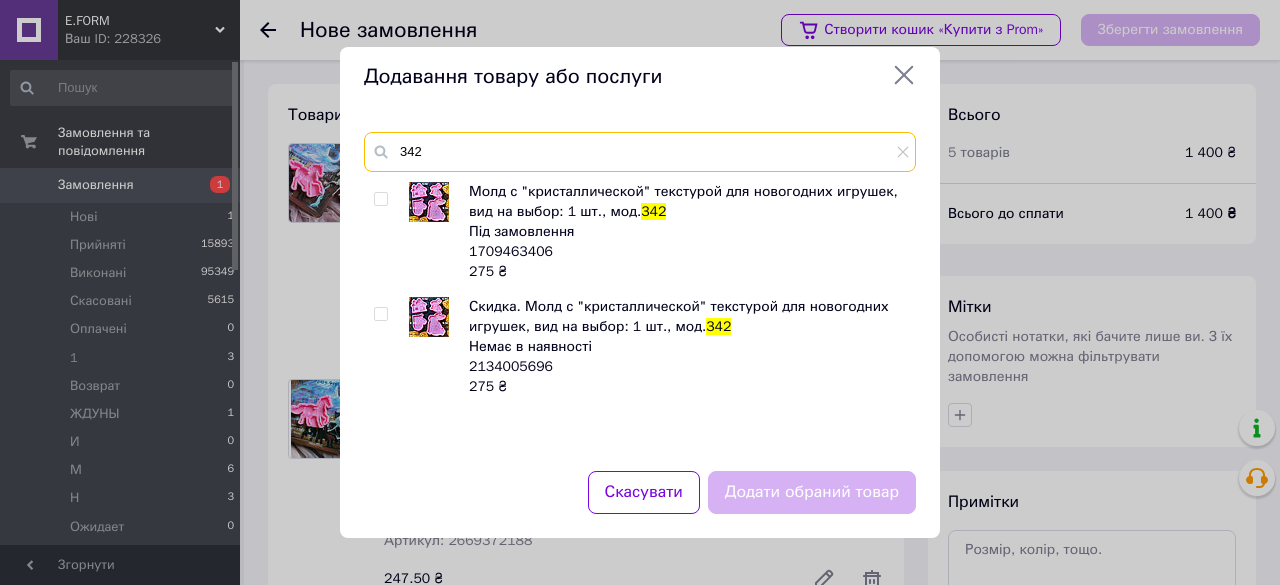 type on "342" 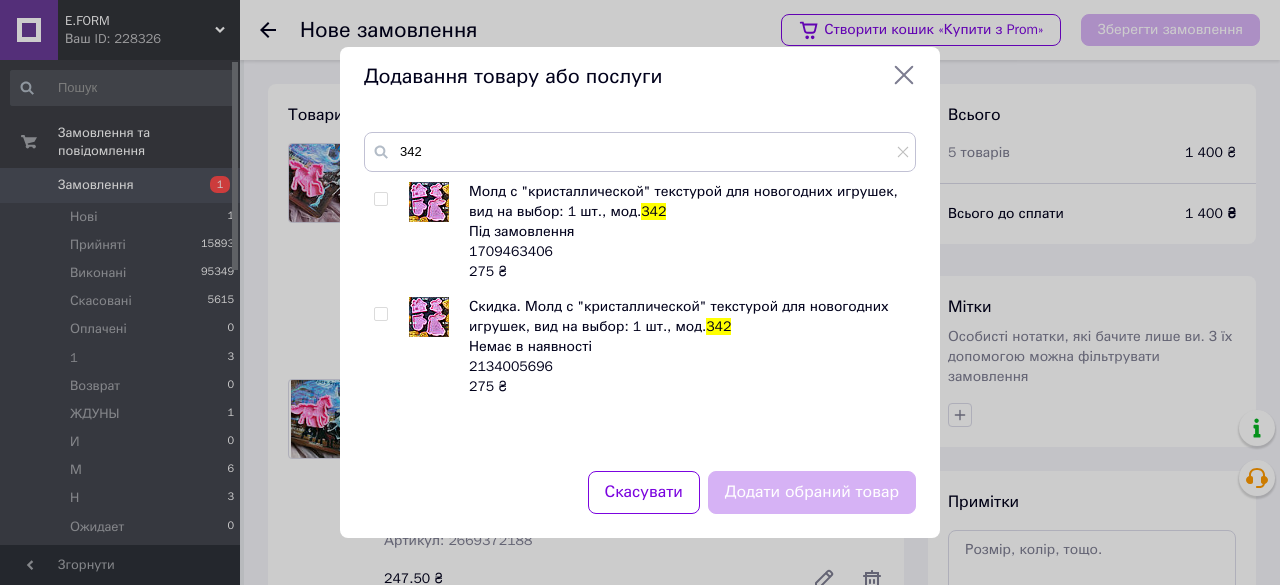 click at bounding box center (380, 199) 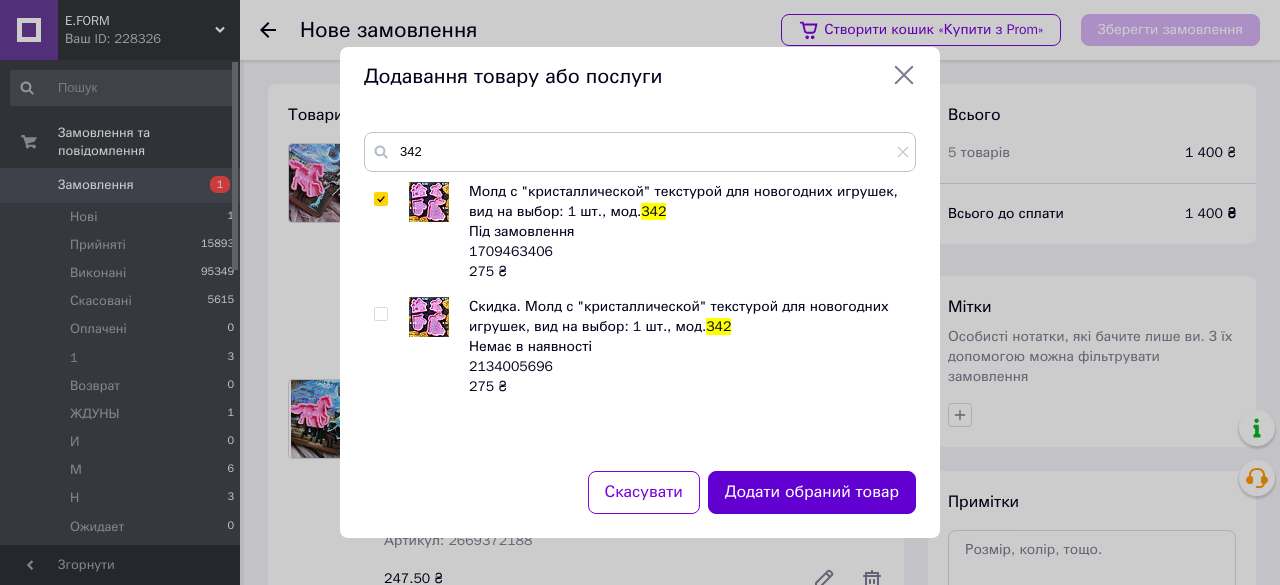 click on "Додати обраний товар" at bounding box center [812, 492] 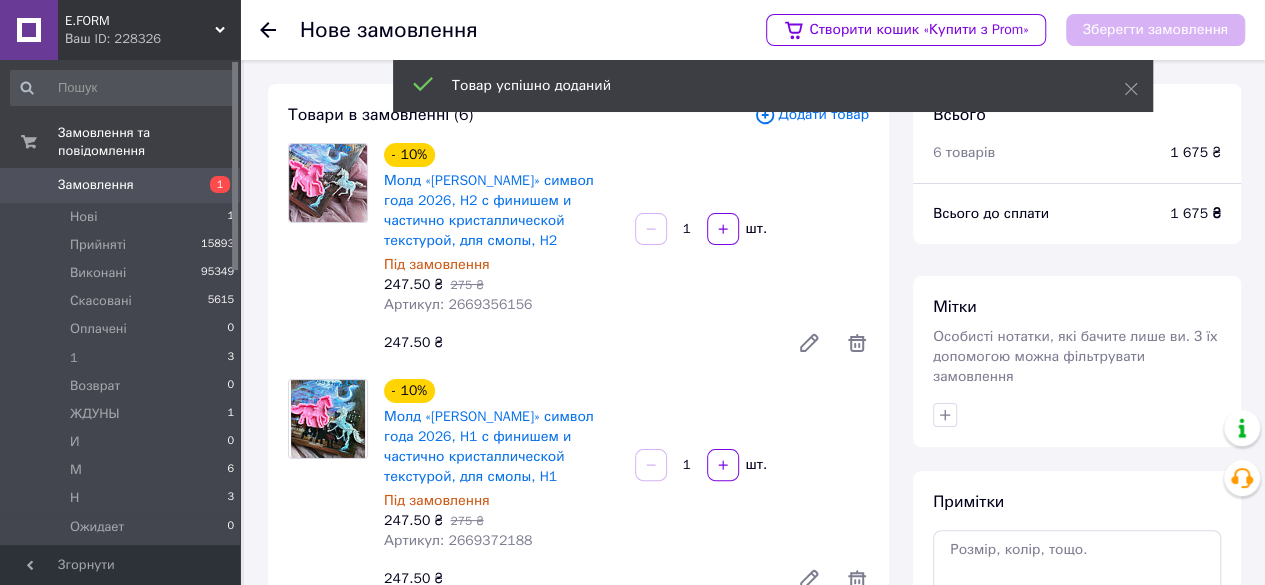 click on "Товар успішно доданий" at bounding box center (773, 88) 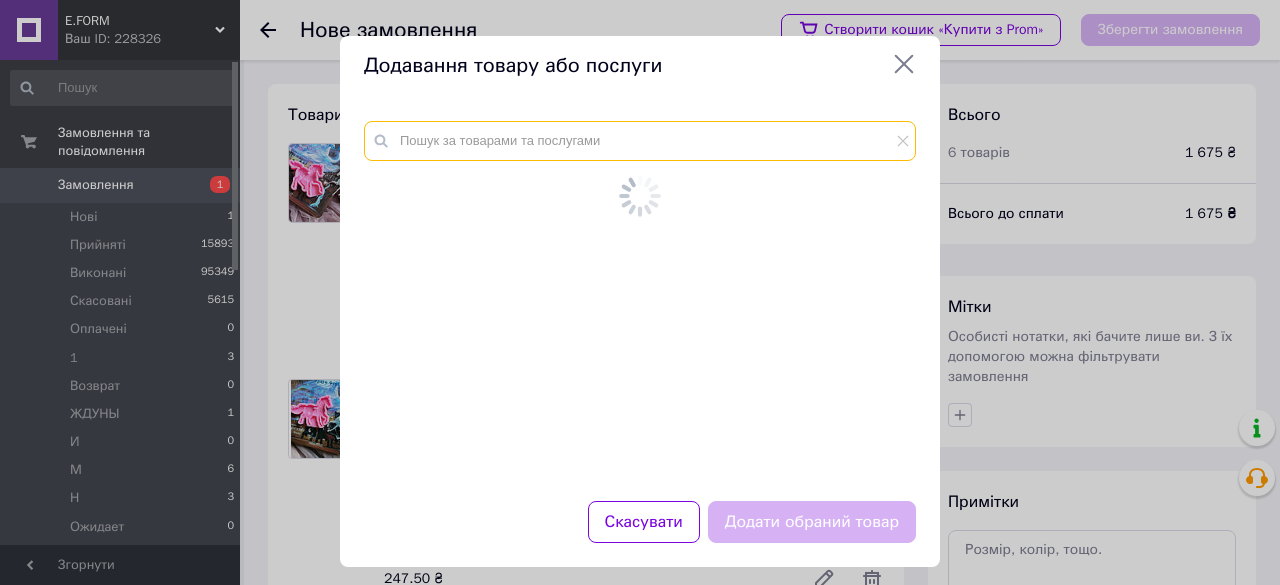 click at bounding box center (640, 141) 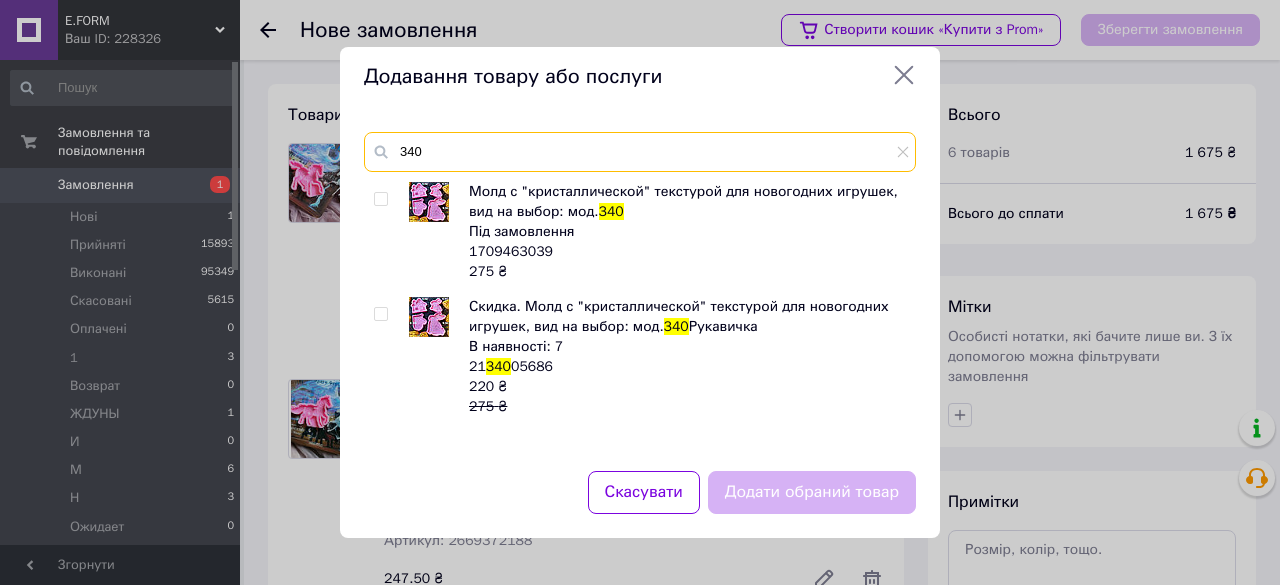 type on "340" 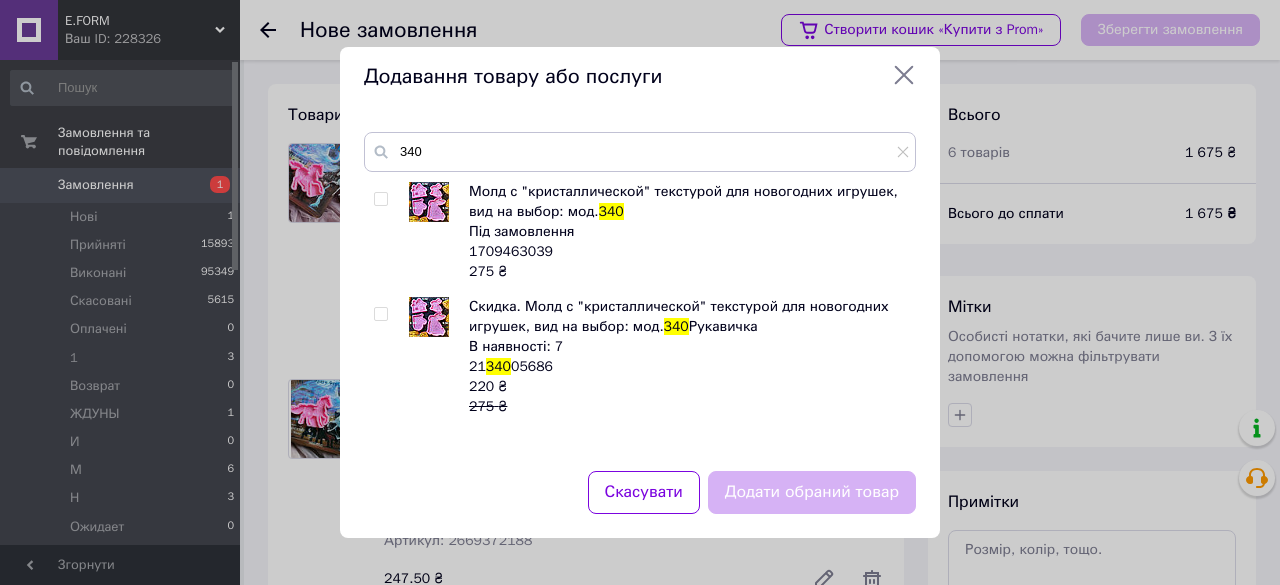 click at bounding box center (380, 199) 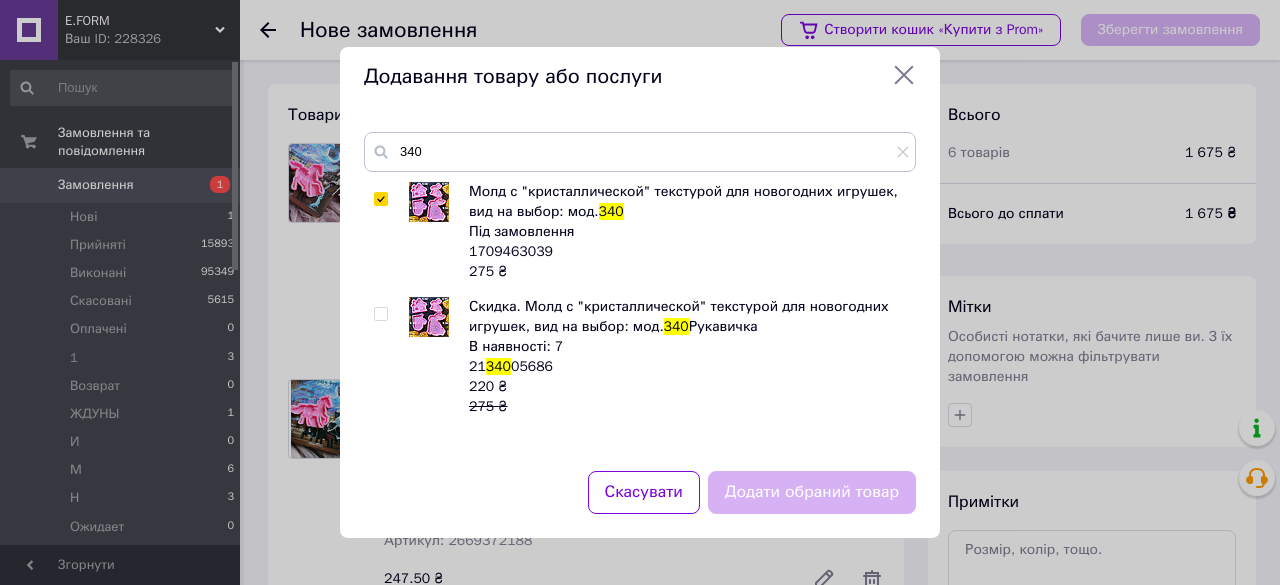 checkbox on "true" 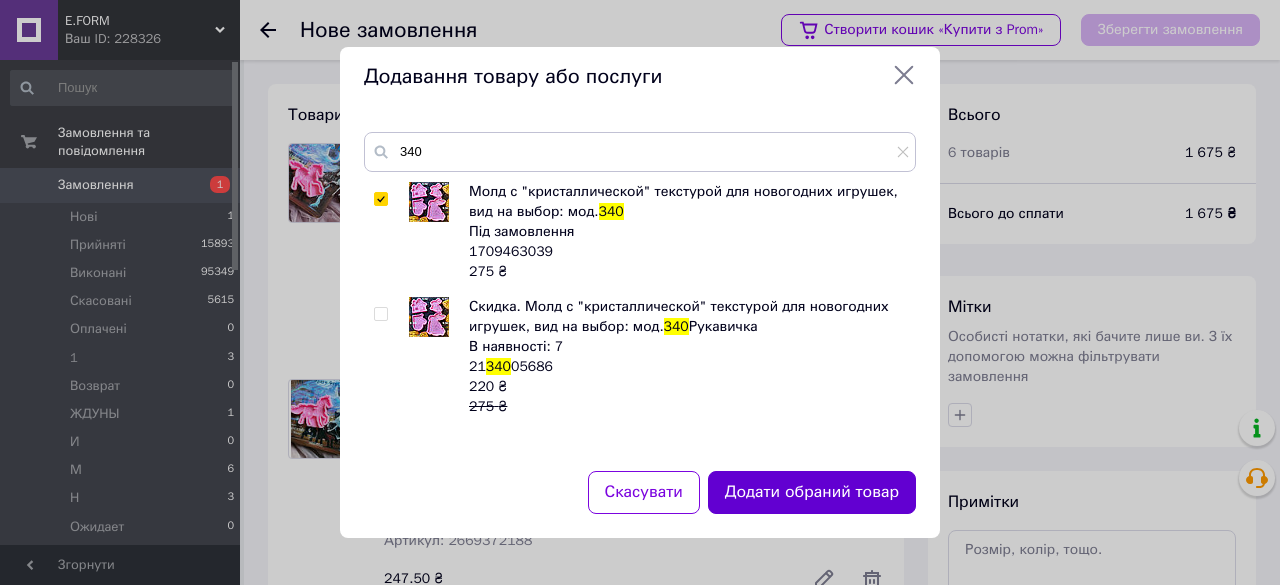 click on "Додати обраний товар" at bounding box center [812, 492] 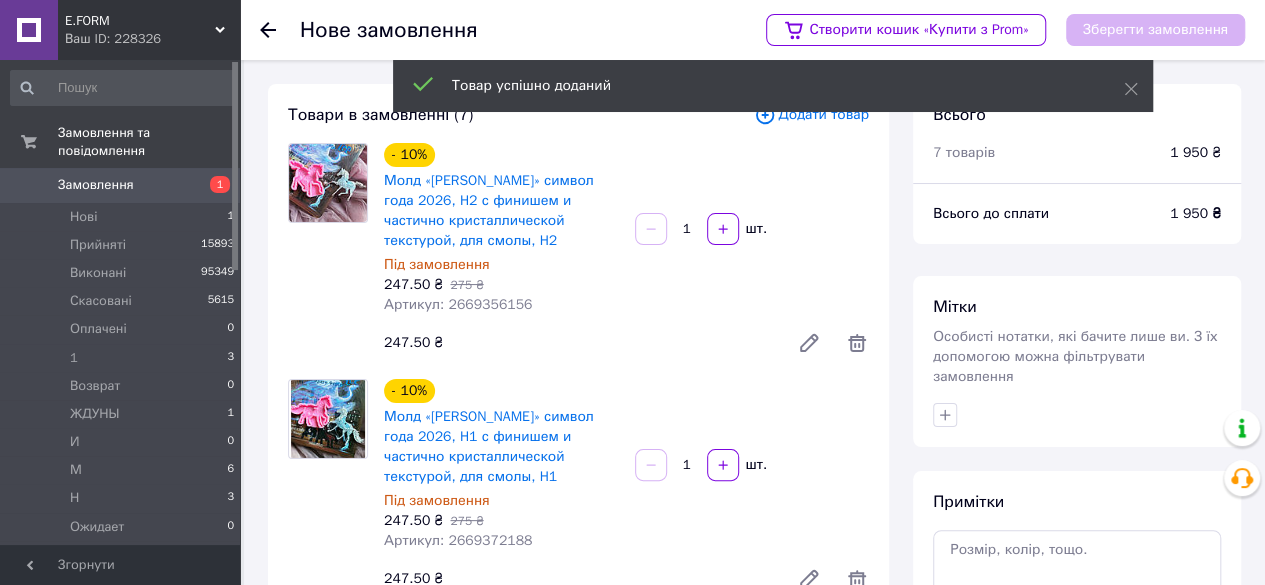 click on "Додати товар" at bounding box center (811, 115) 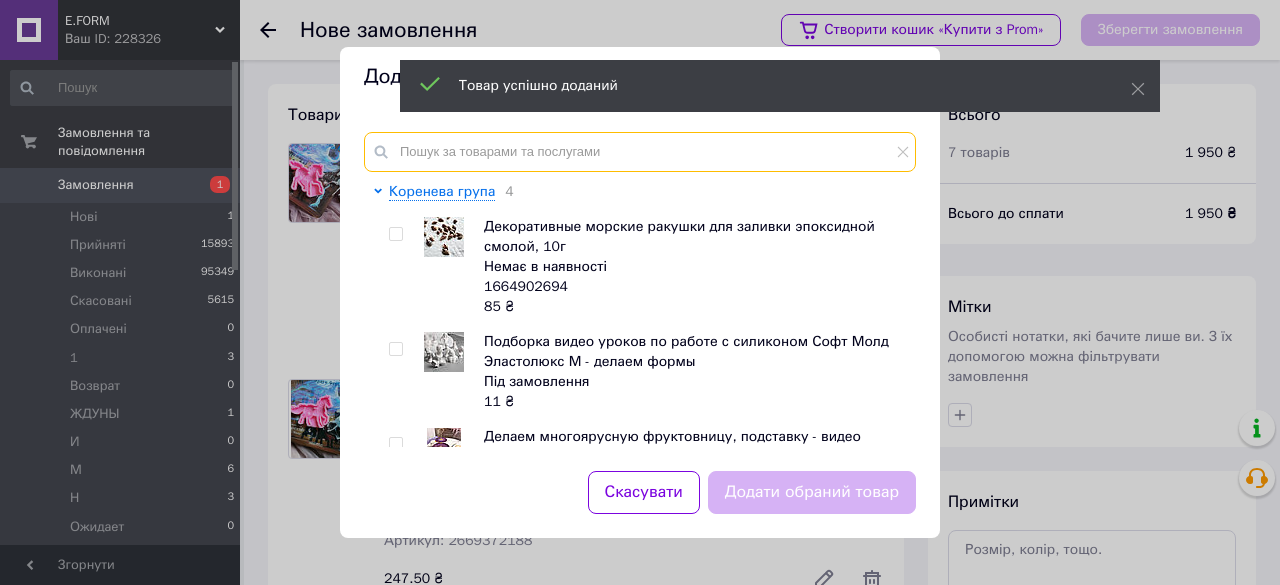 click at bounding box center (640, 152) 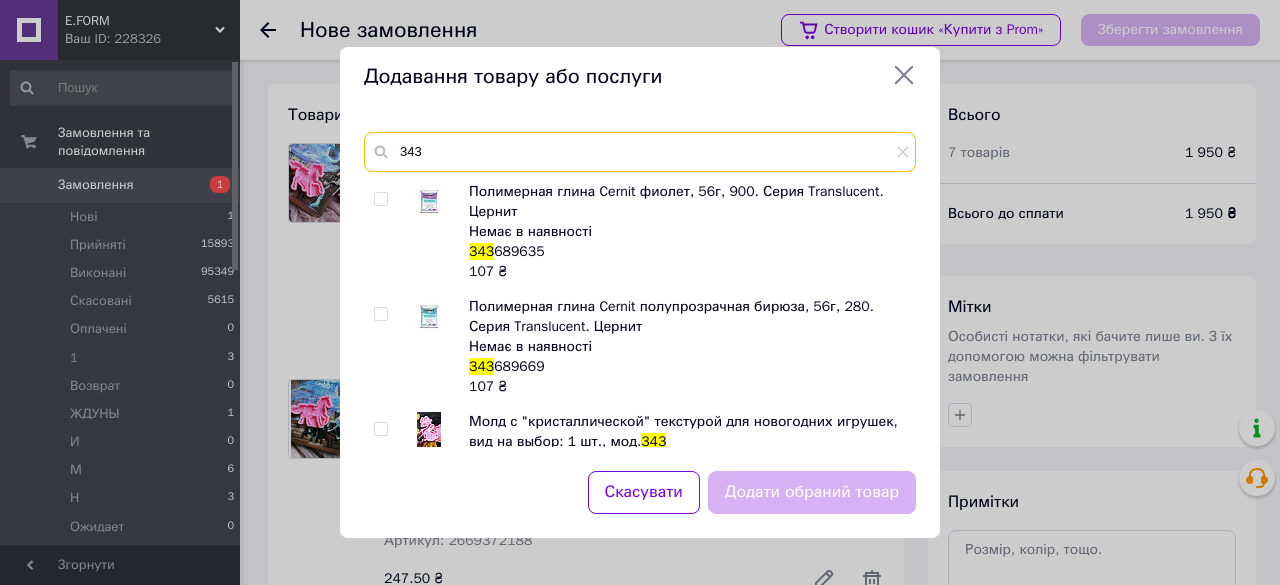 scroll, scrollTop: 100, scrollLeft: 0, axis: vertical 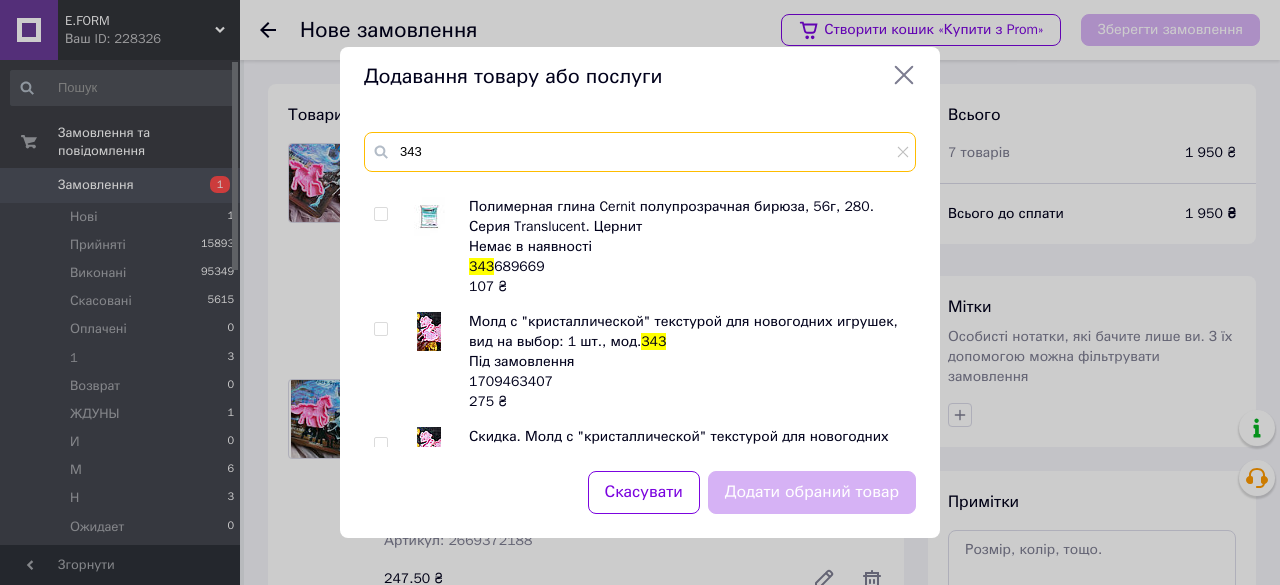 type on "343" 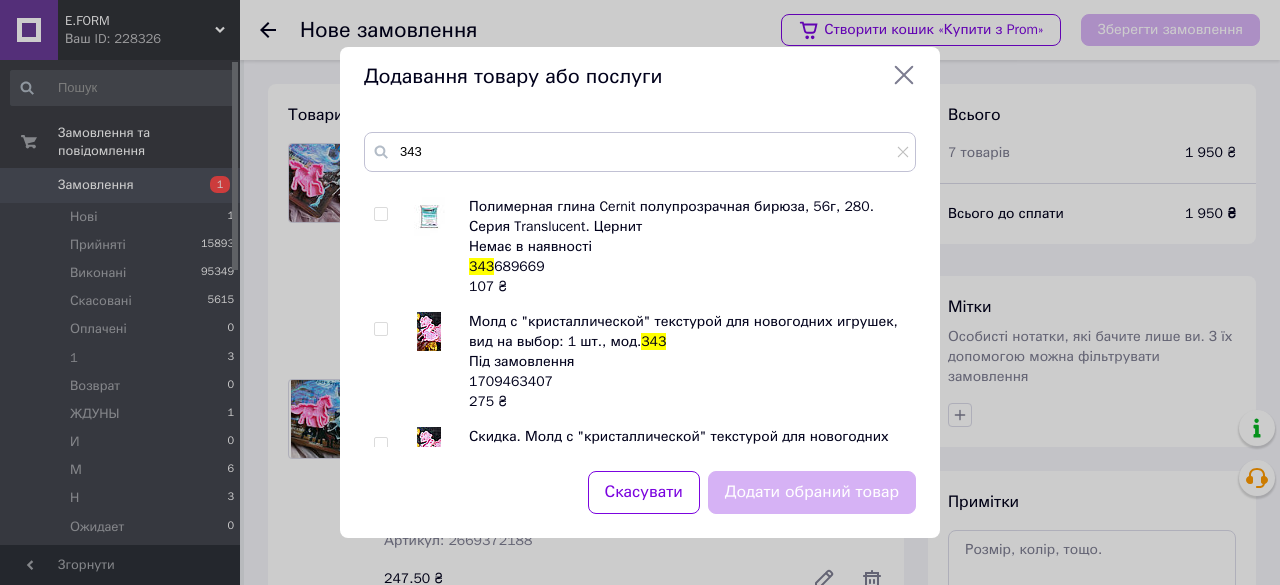 click at bounding box center (380, 329) 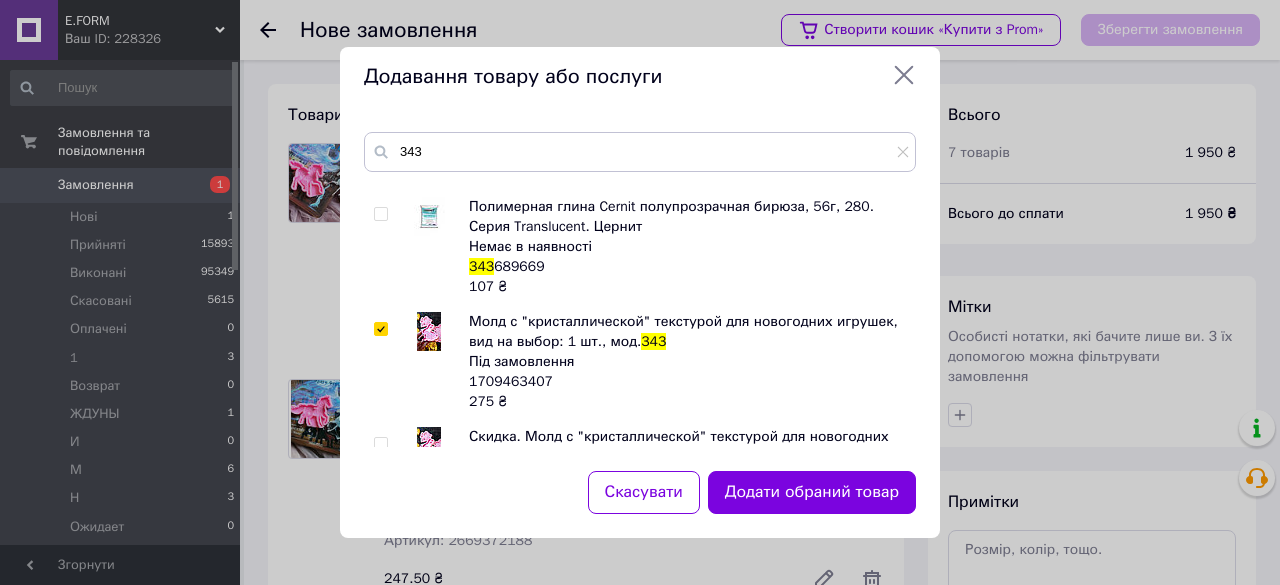 drag, startPoint x: 756, startPoint y: 485, endPoint x: 756, endPoint y: 497, distance: 12 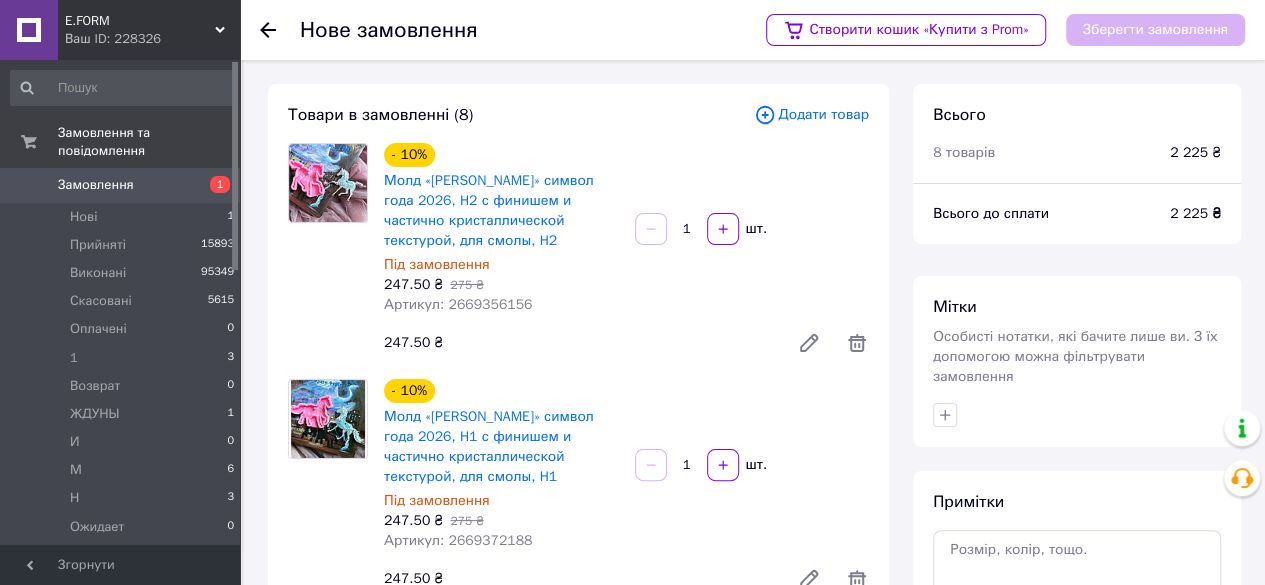 click on "Додати товар" at bounding box center (811, 115) 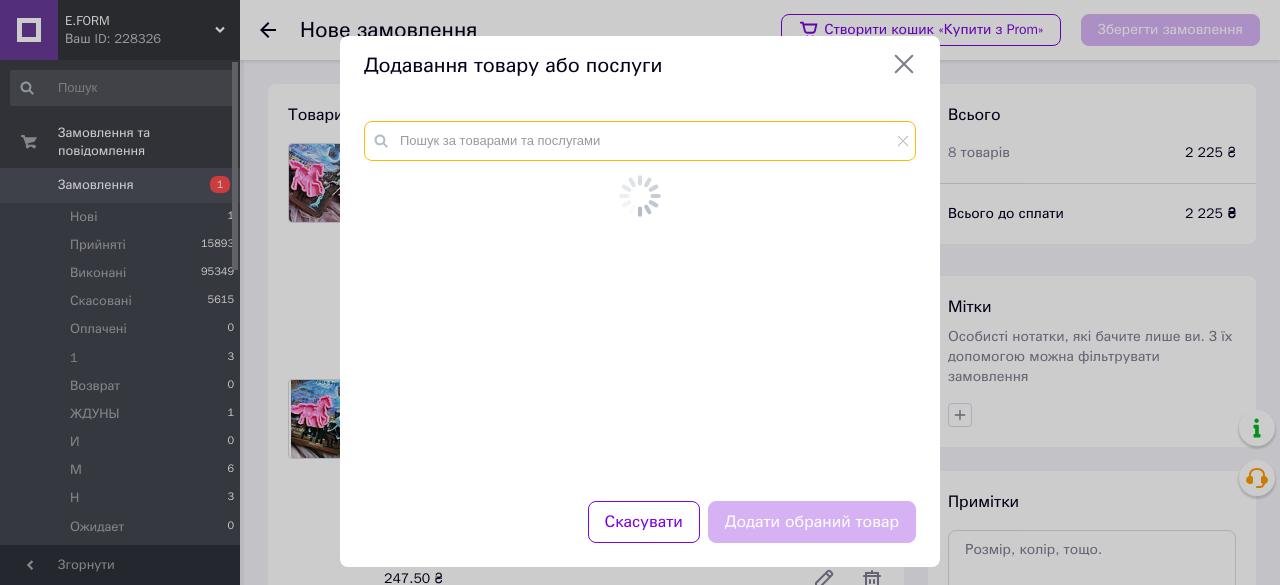 click at bounding box center (640, 141) 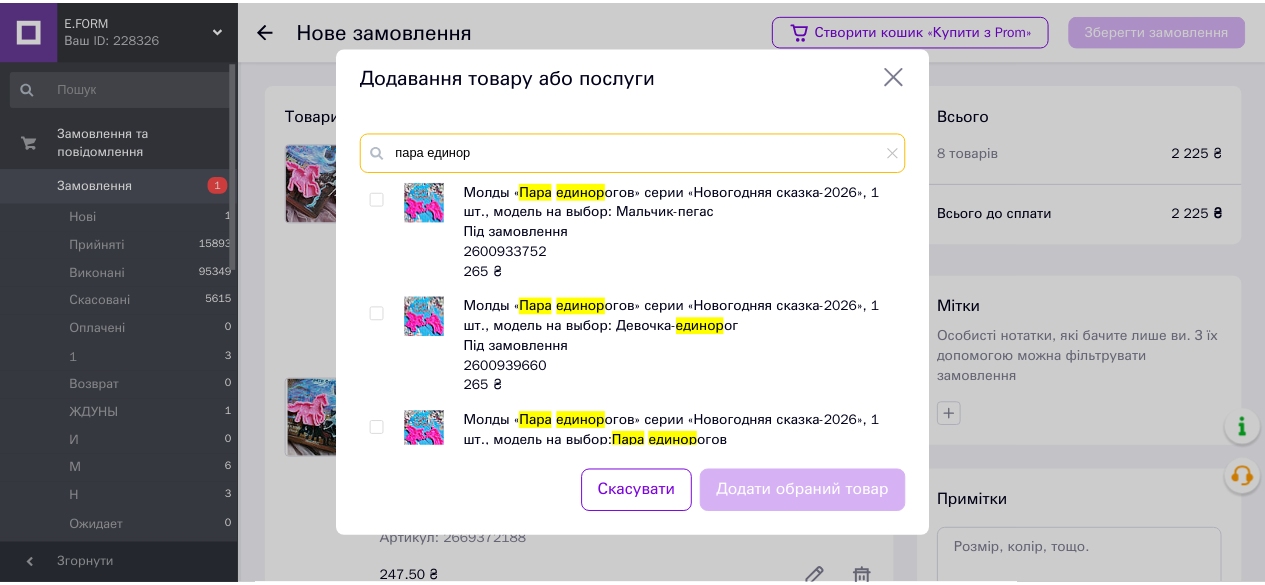 scroll, scrollTop: 64, scrollLeft: 0, axis: vertical 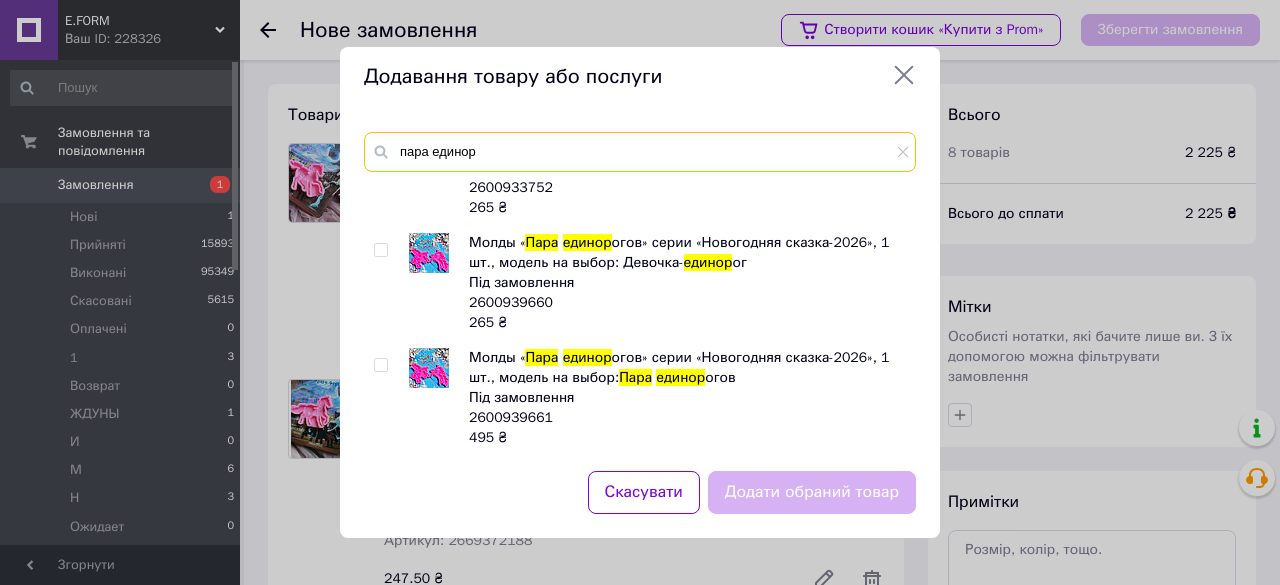 type on "пара единор" 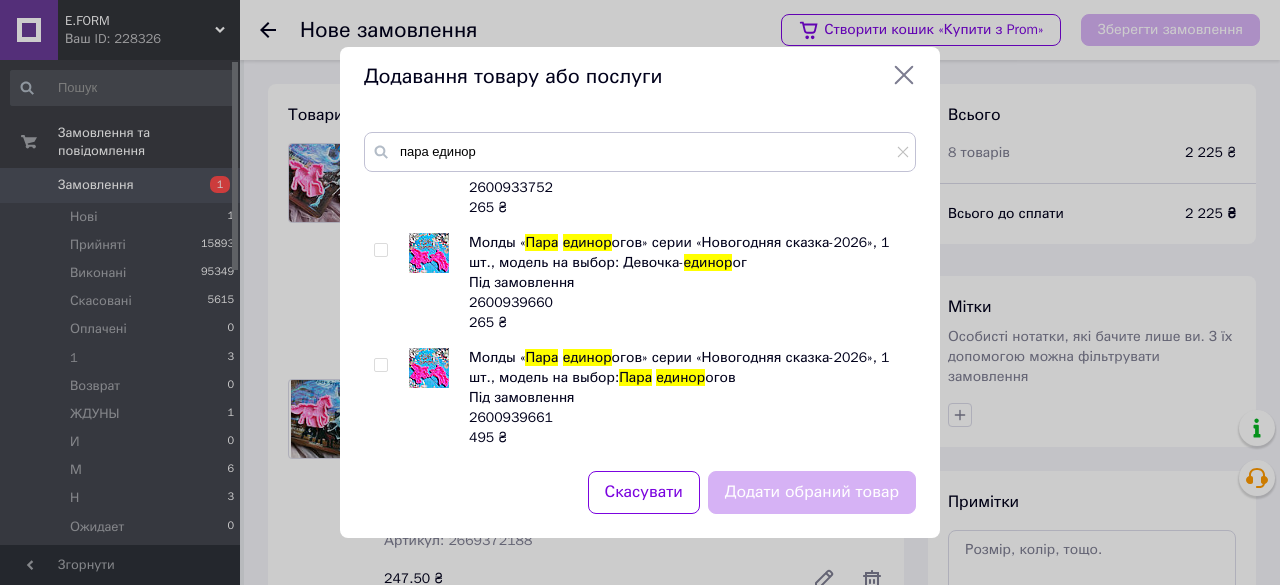 click at bounding box center (380, 365) 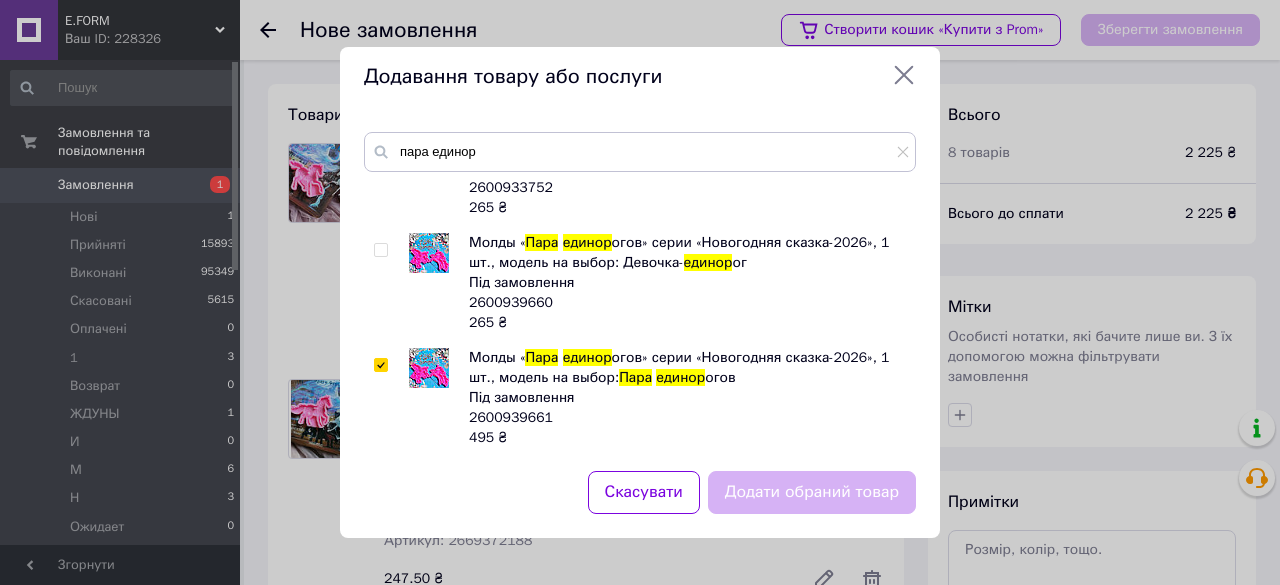 checkbox on "true" 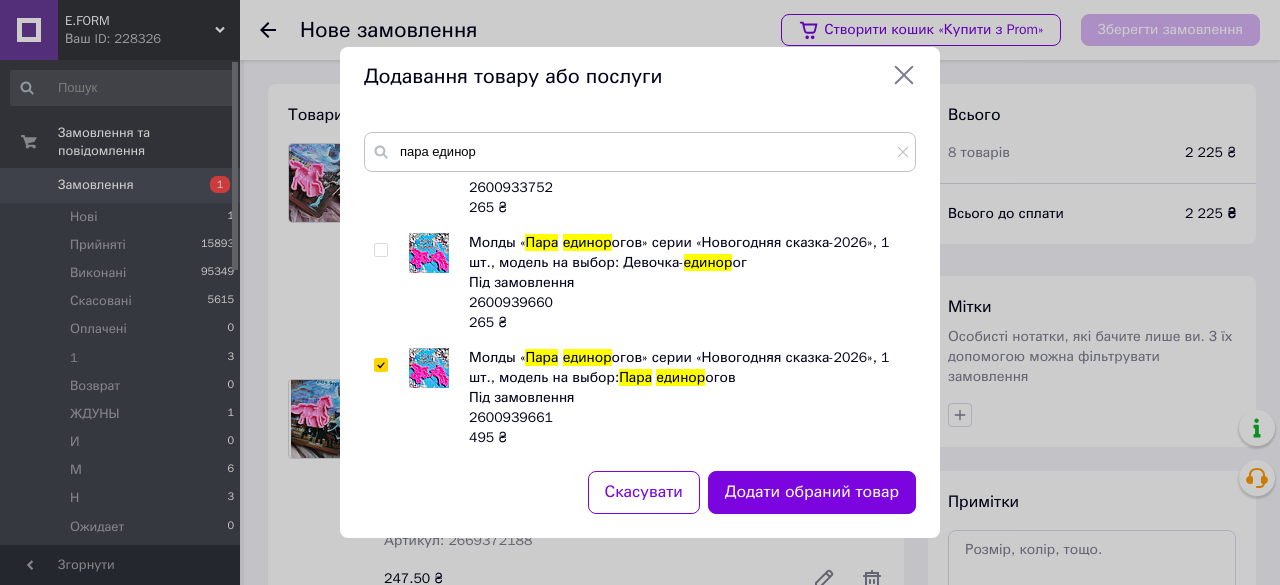 click on "Додати обраний товар" at bounding box center (812, 492) 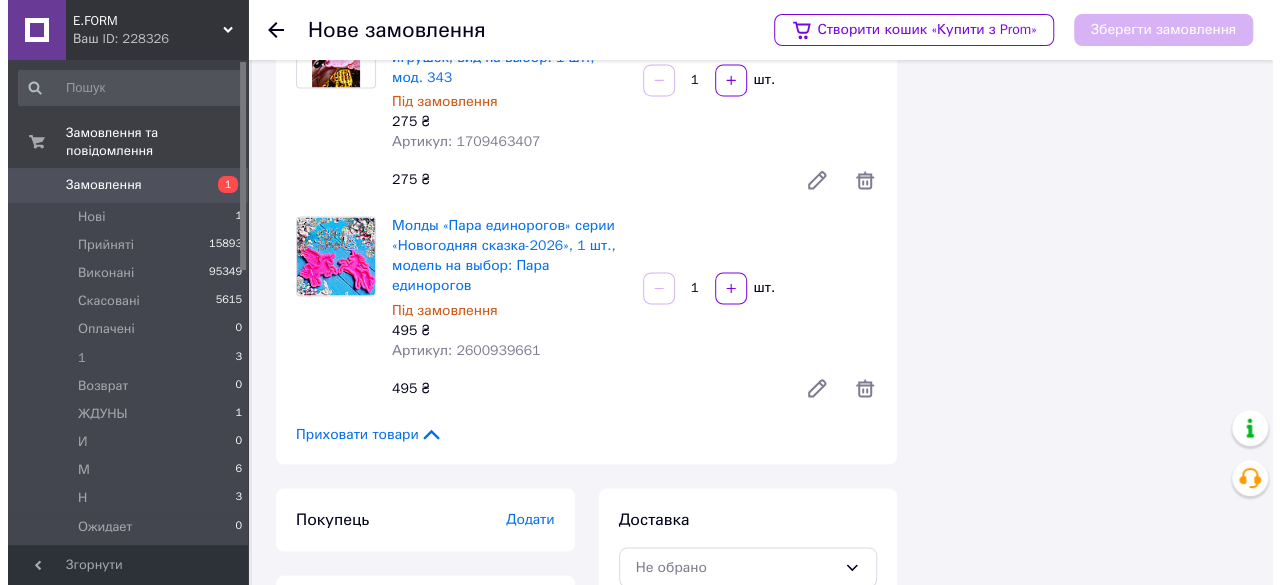 scroll, scrollTop: 1661, scrollLeft: 0, axis: vertical 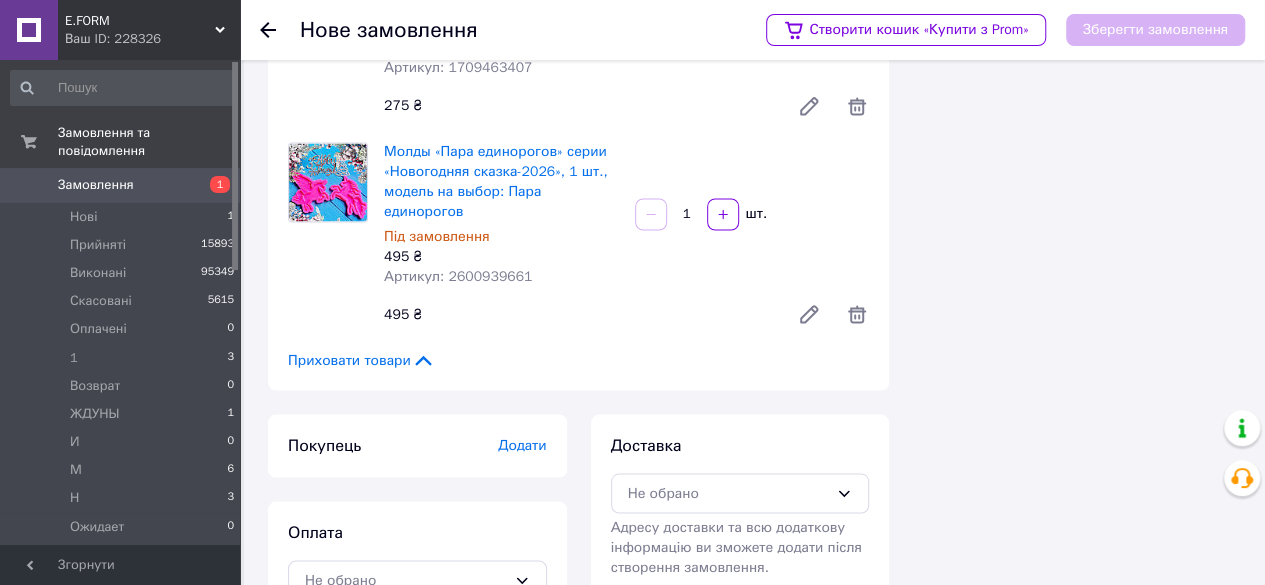 click on "Додати" at bounding box center [522, 444] 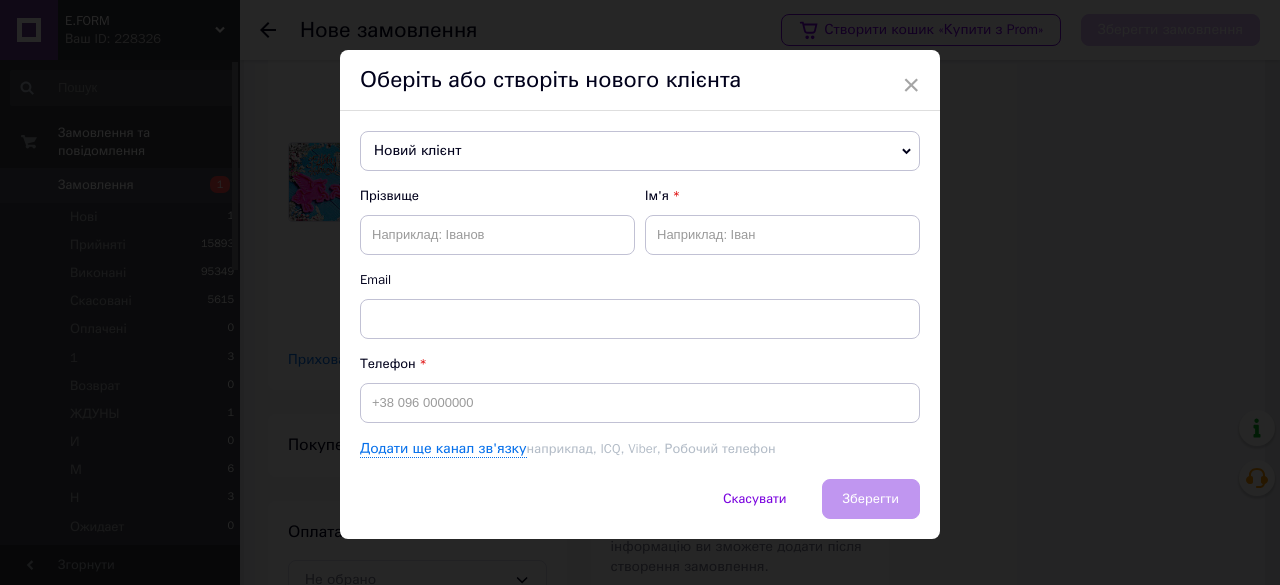 scroll, scrollTop: 39, scrollLeft: 0, axis: vertical 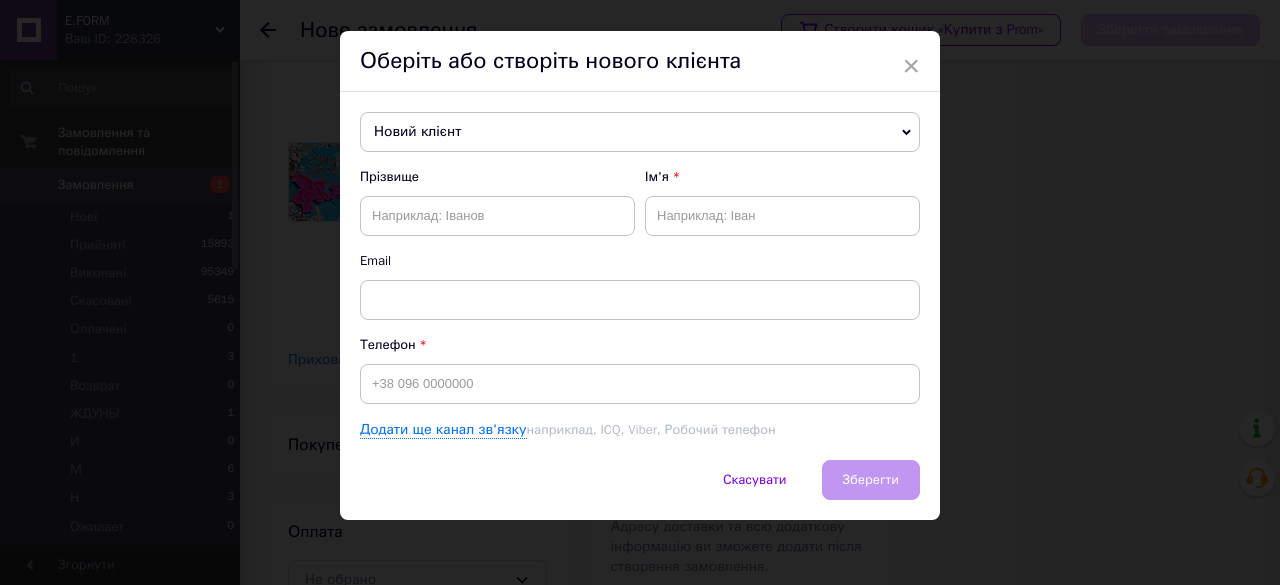 click on "Новий клієнт" at bounding box center (640, 132) 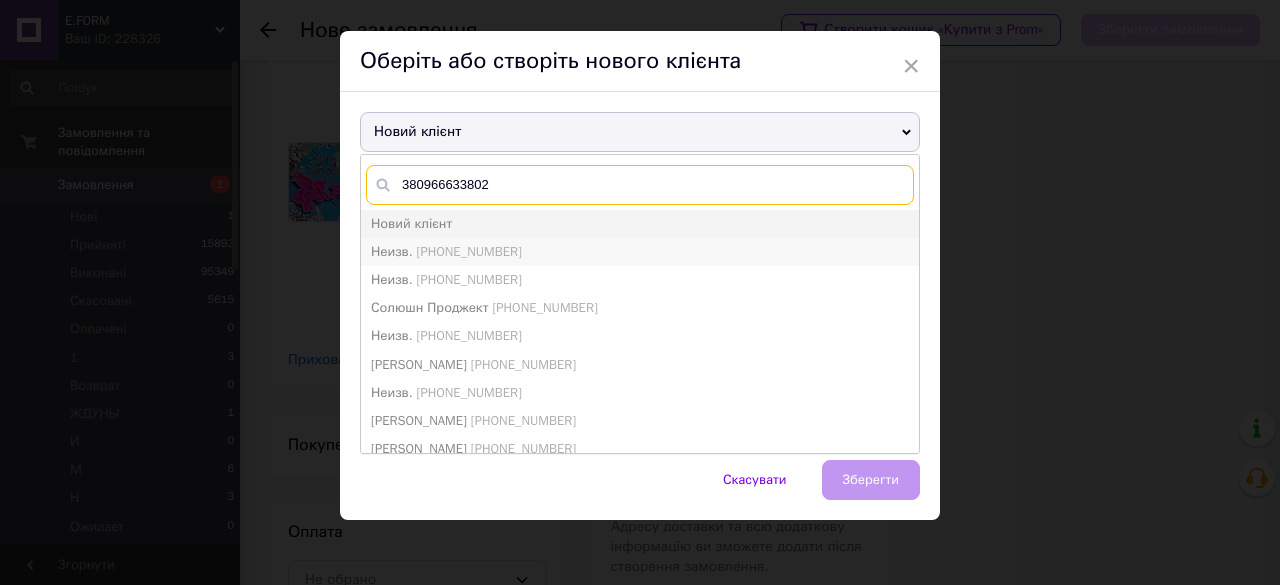 type on "380966633802" 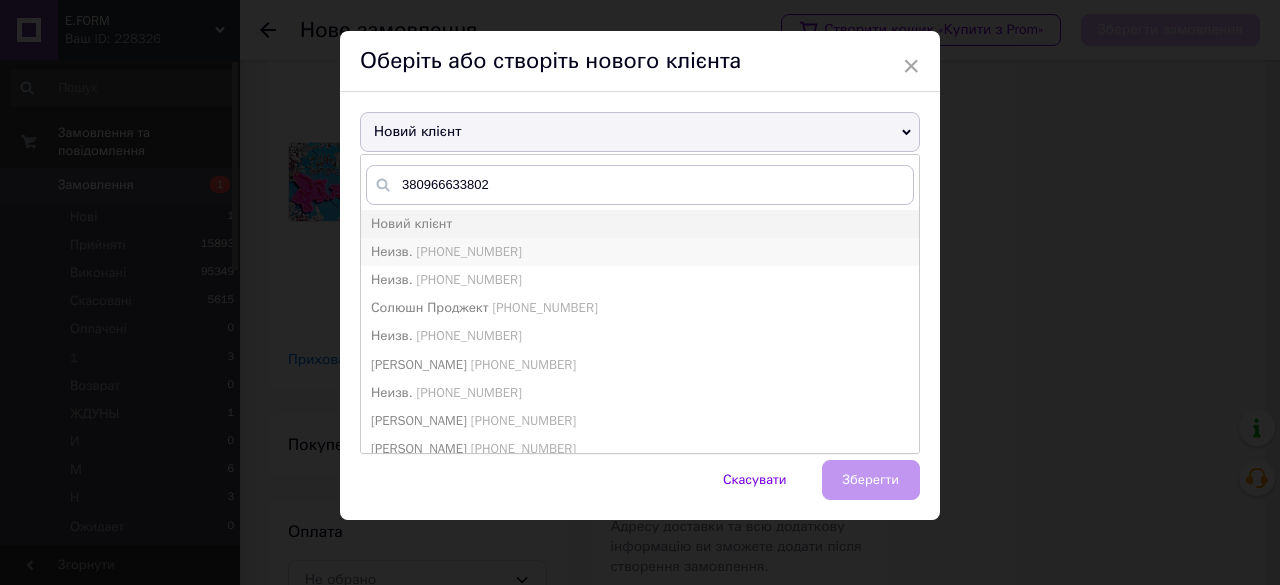 click on "[PHONE_NUMBER]" at bounding box center [468, 251] 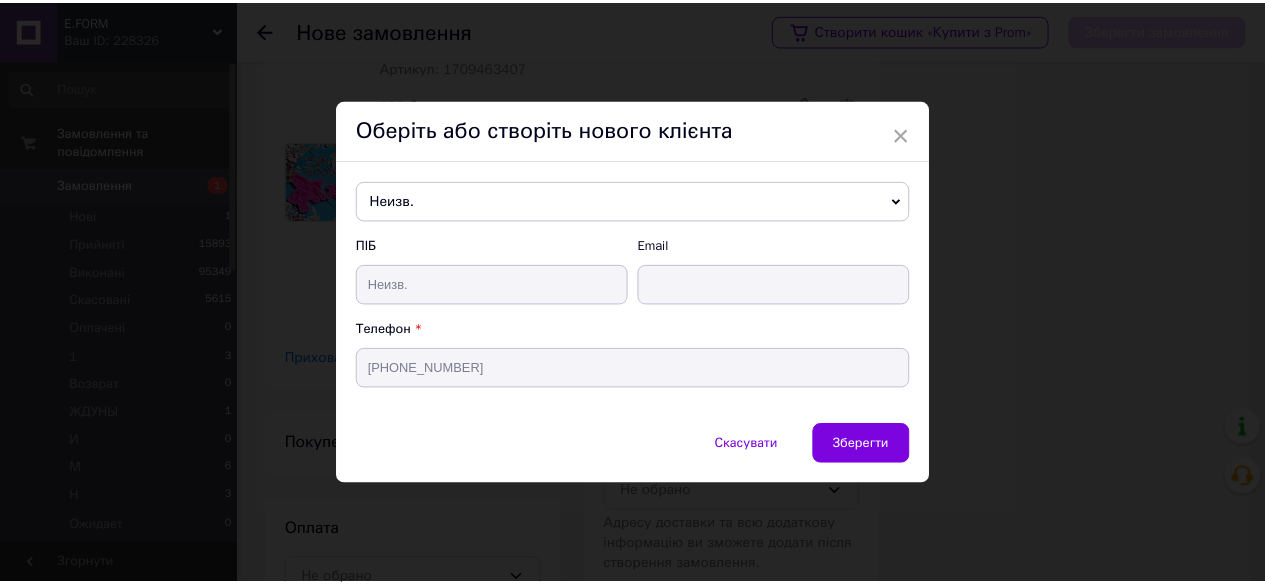 scroll, scrollTop: 0, scrollLeft: 0, axis: both 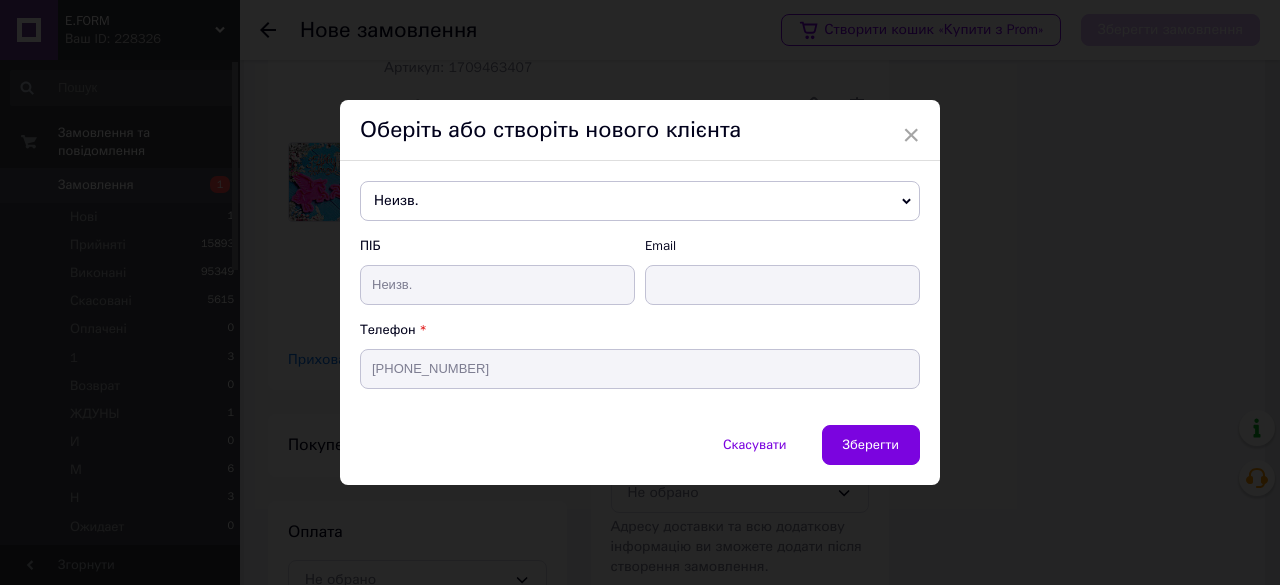 click on "Зберегти" at bounding box center [871, 444] 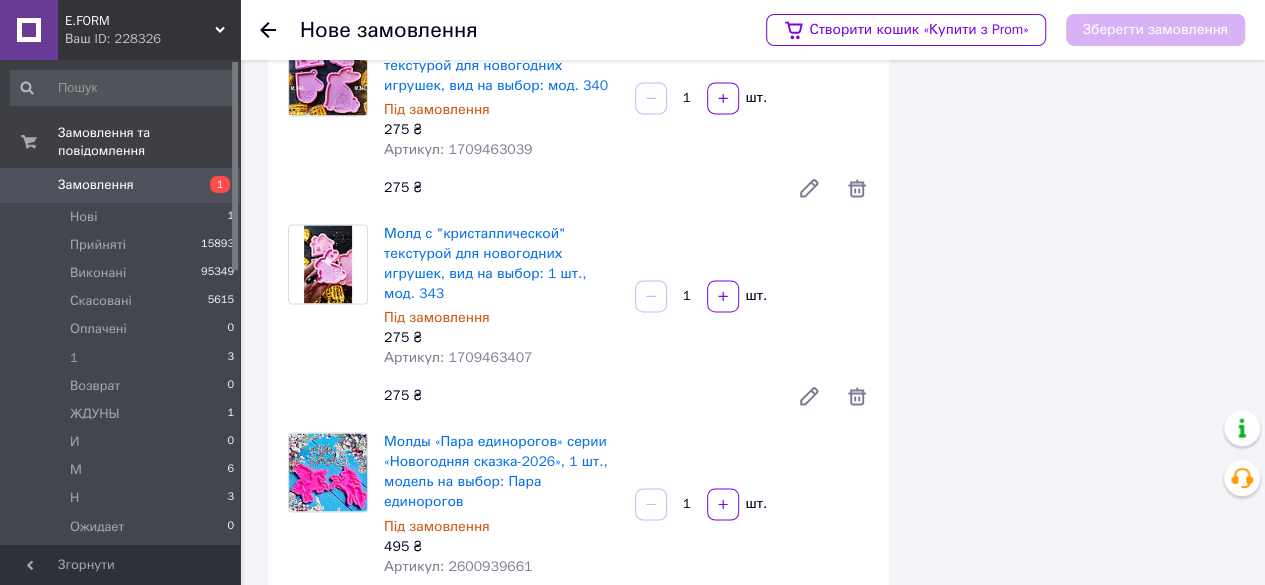 scroll, scrollTop: 1842, scrollLeft: 0, axis: vertical 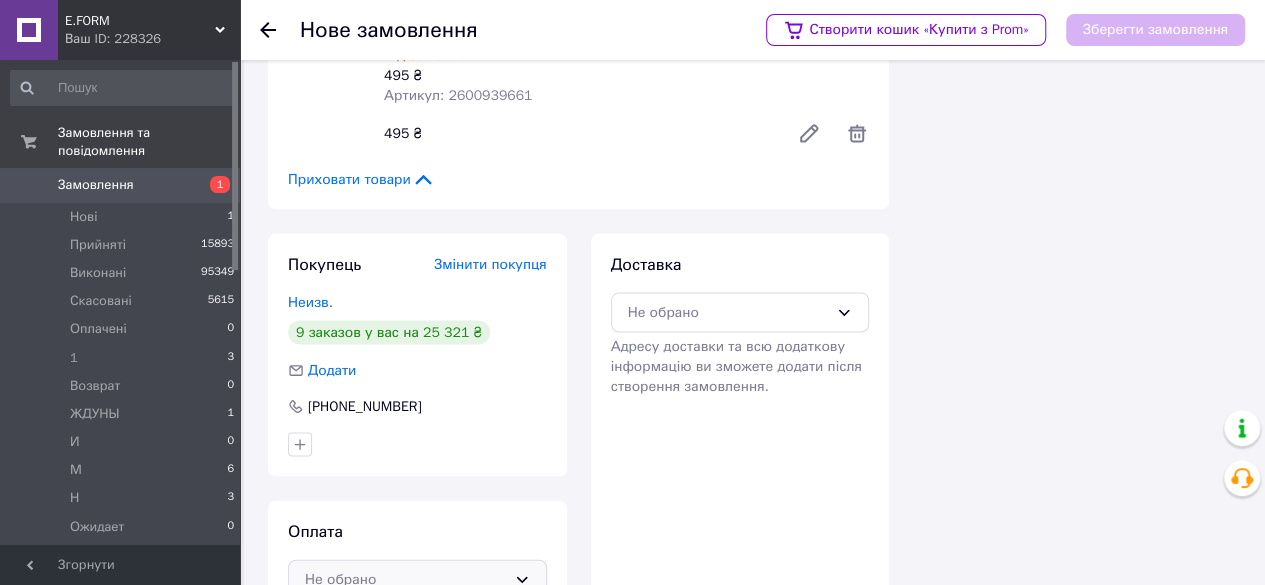 click on "Не обрано" at bounding box center (405, 579) 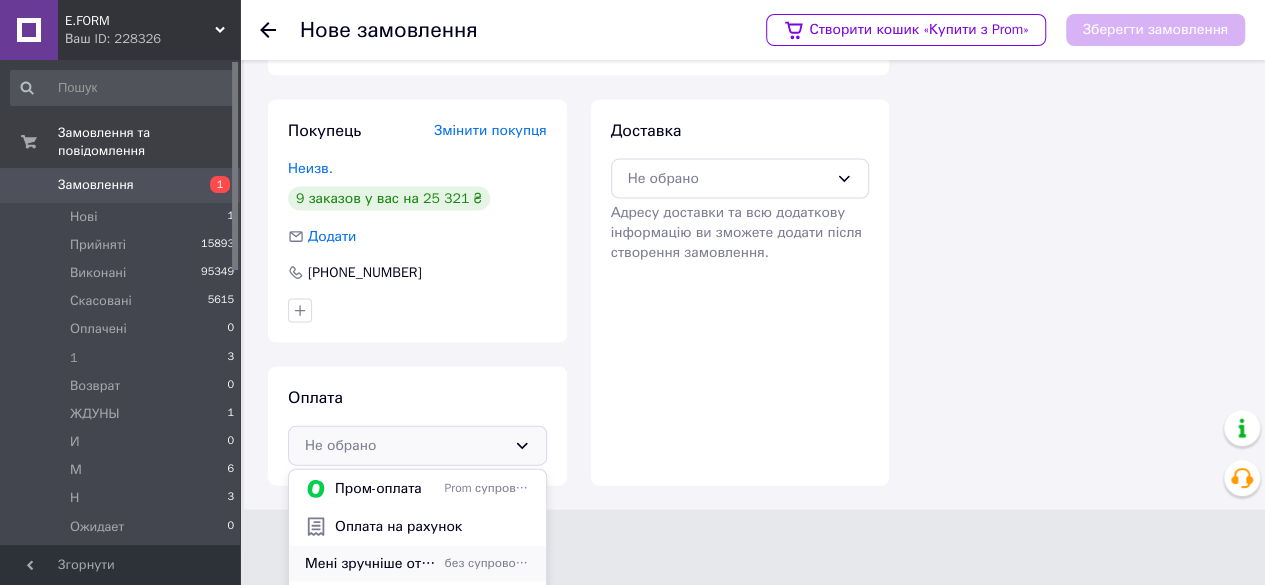 click on "Мені зручніше отримати реквізити в Viber, не дзвонити, я впевнений в замовленні" at bounding box center (371, 564) 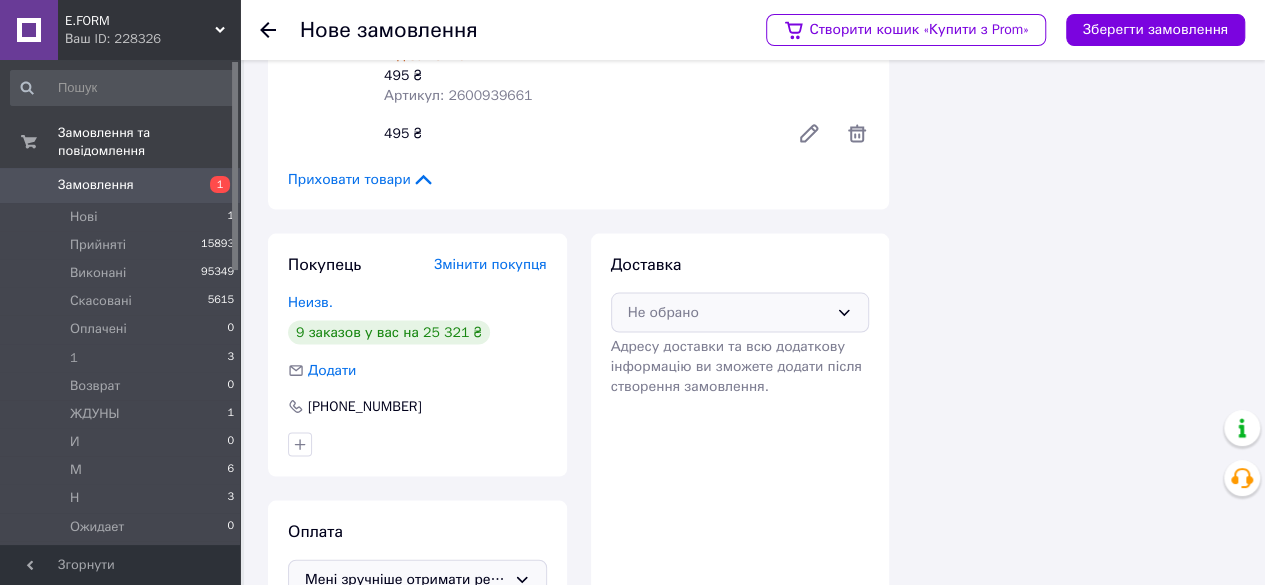 click on "Не обрано" at bounding box center [728, 312] 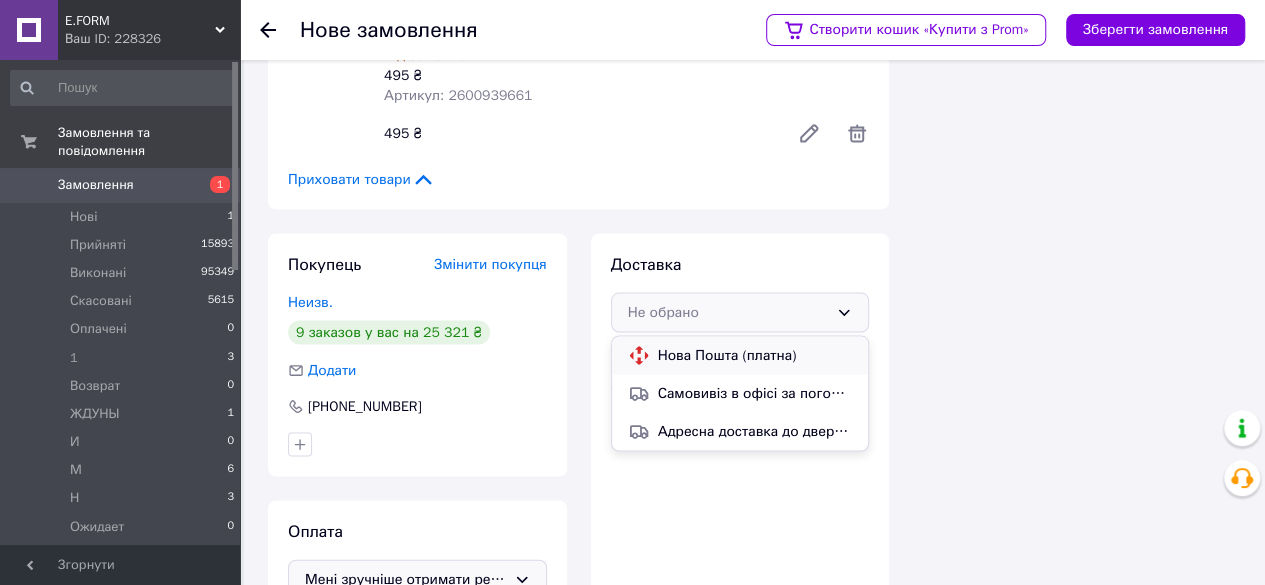 click on "Нова Пошта (платна)" at bounding box center [755, 355] 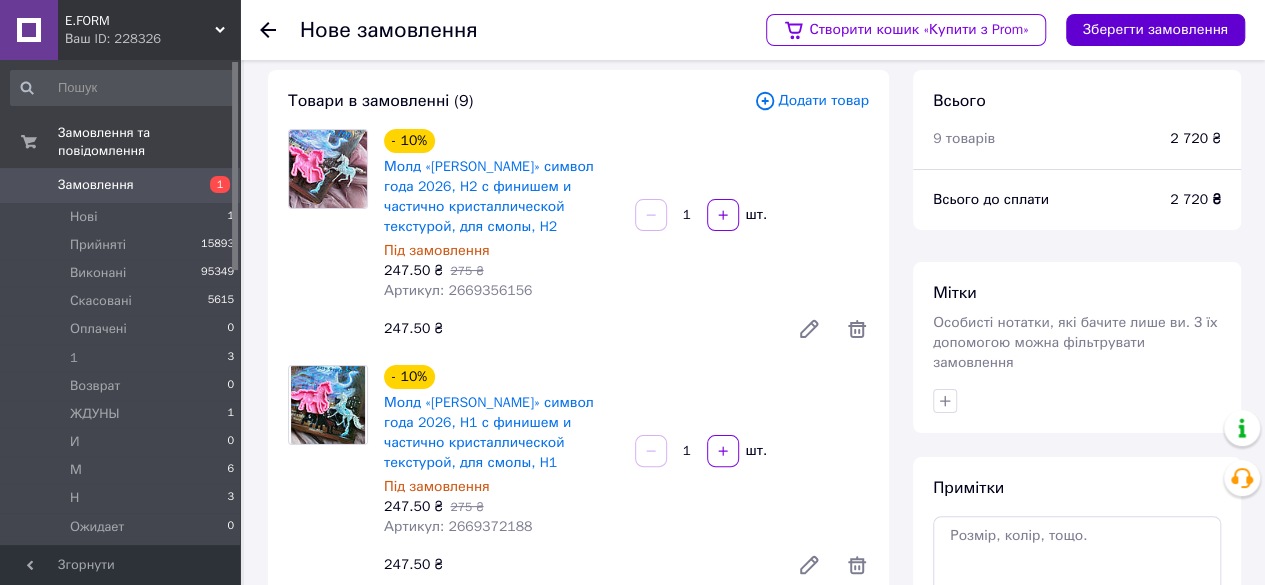 scroll, scrollTop: 0, scrollLeft: 0, axis: both 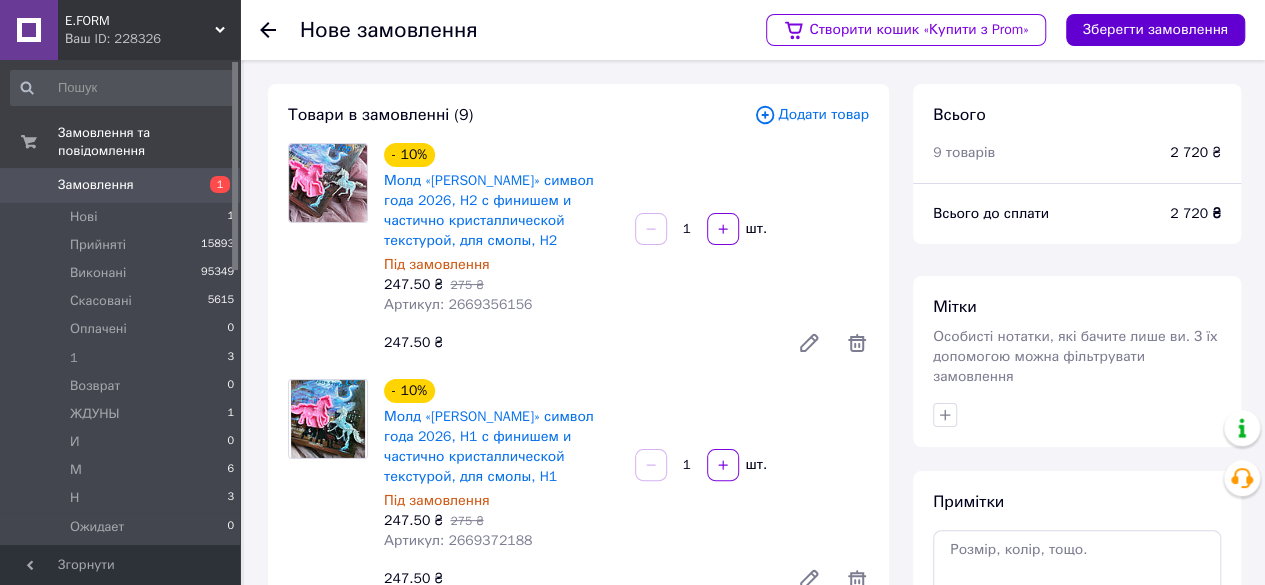 click on "Зберегти замовлення" at bounding box center (1155, 30) 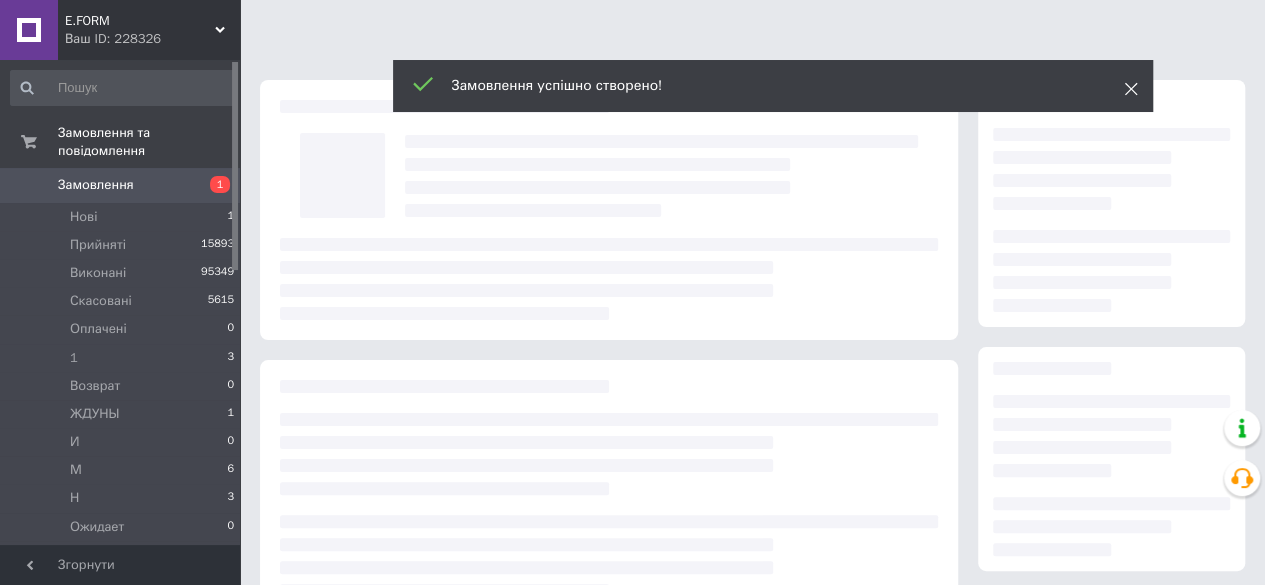 click 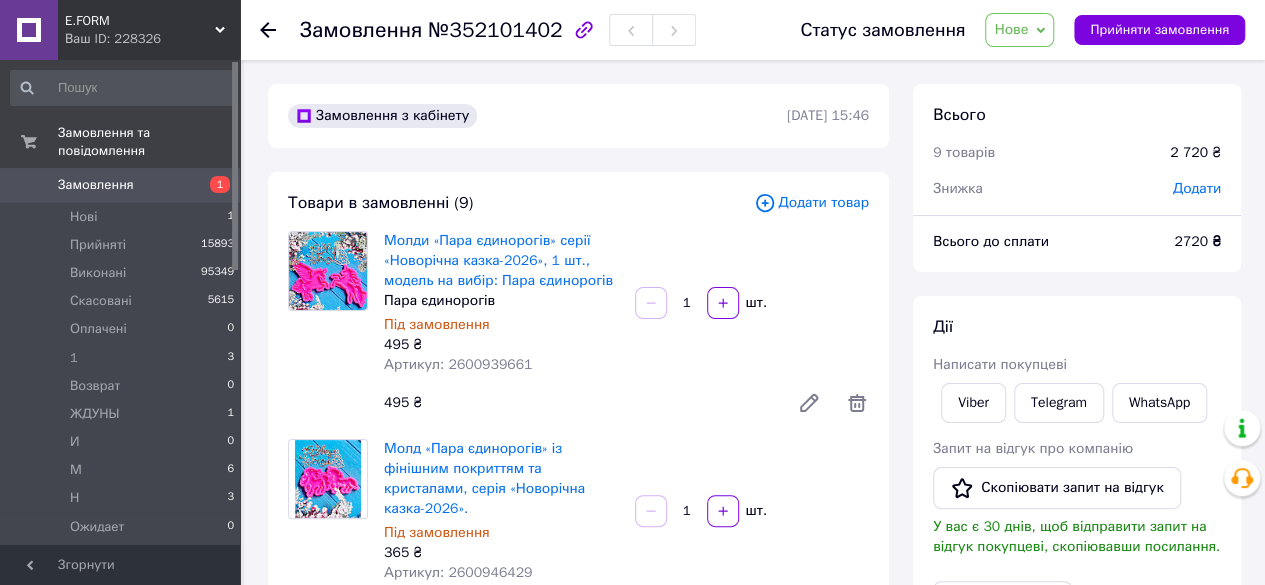 click on "Нове" at bounding box center (1019, 30) 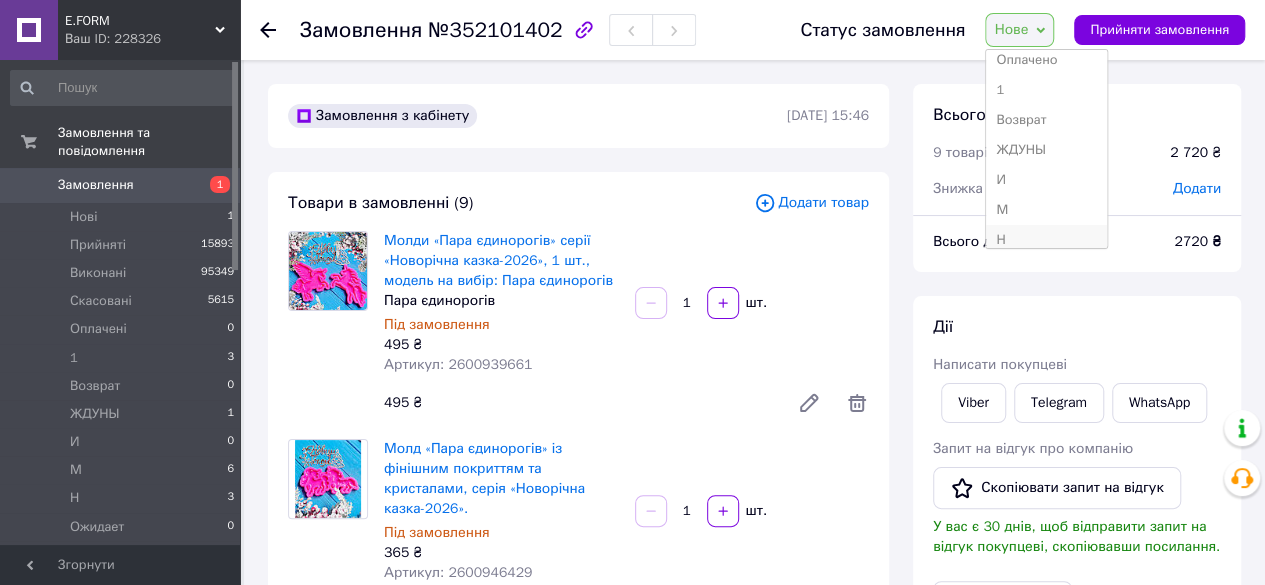 scroll, scrollTop: 231, scrollLeft: 0, axis: vertical 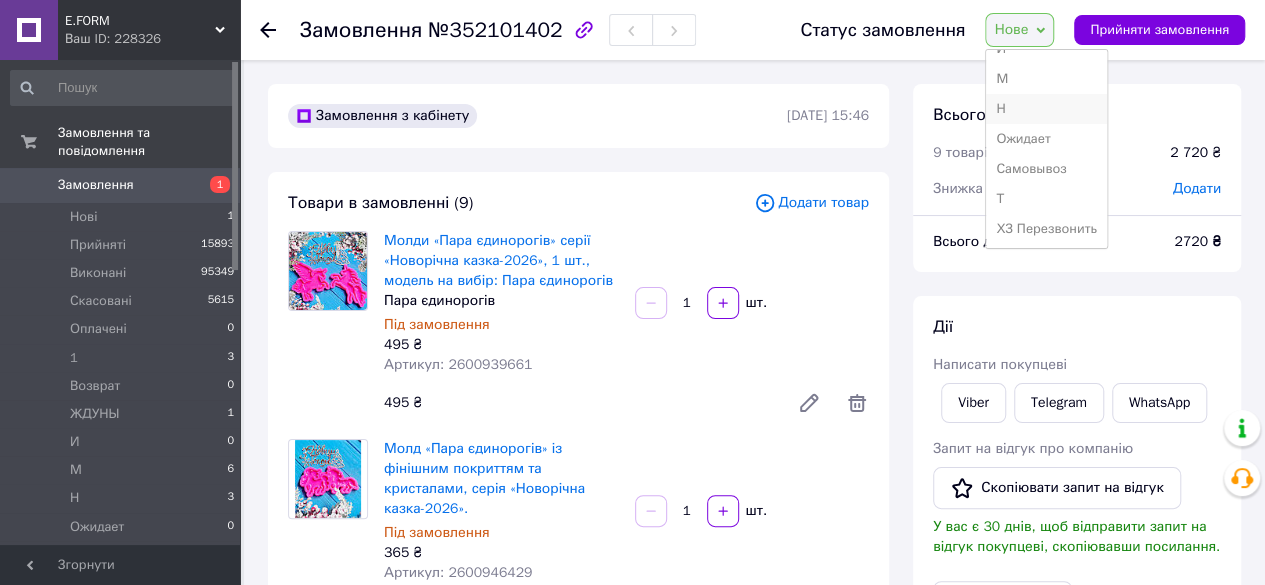 click on "Н" at bounding box center [1046, 109] 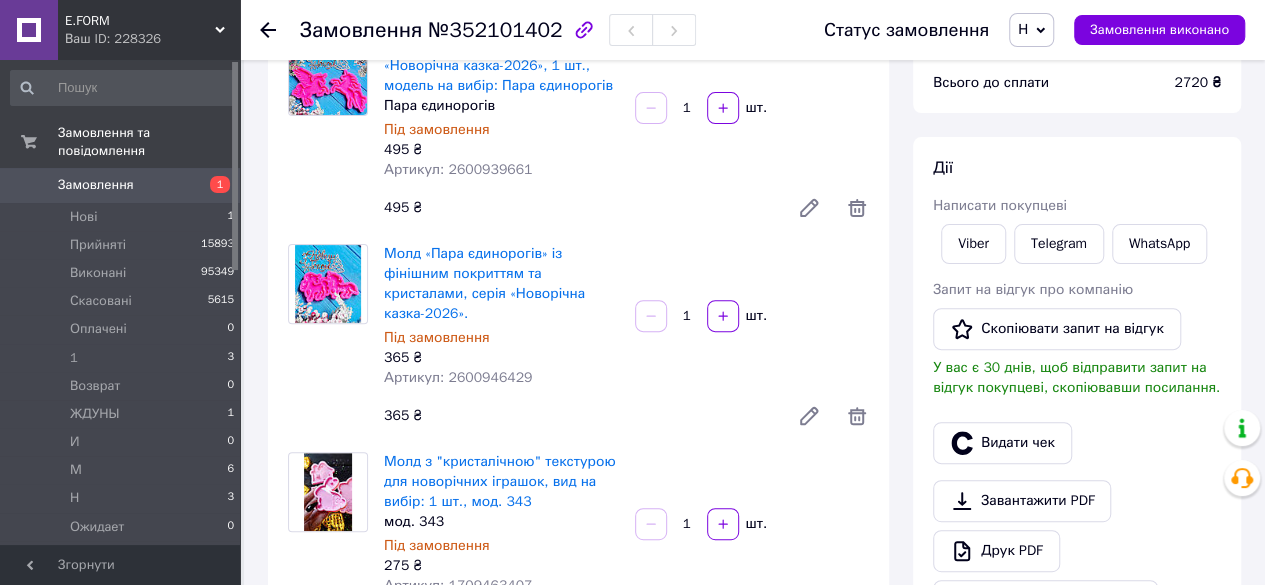 scroll, scrollTop: 200, scrollLeft: 0, axis: vertical 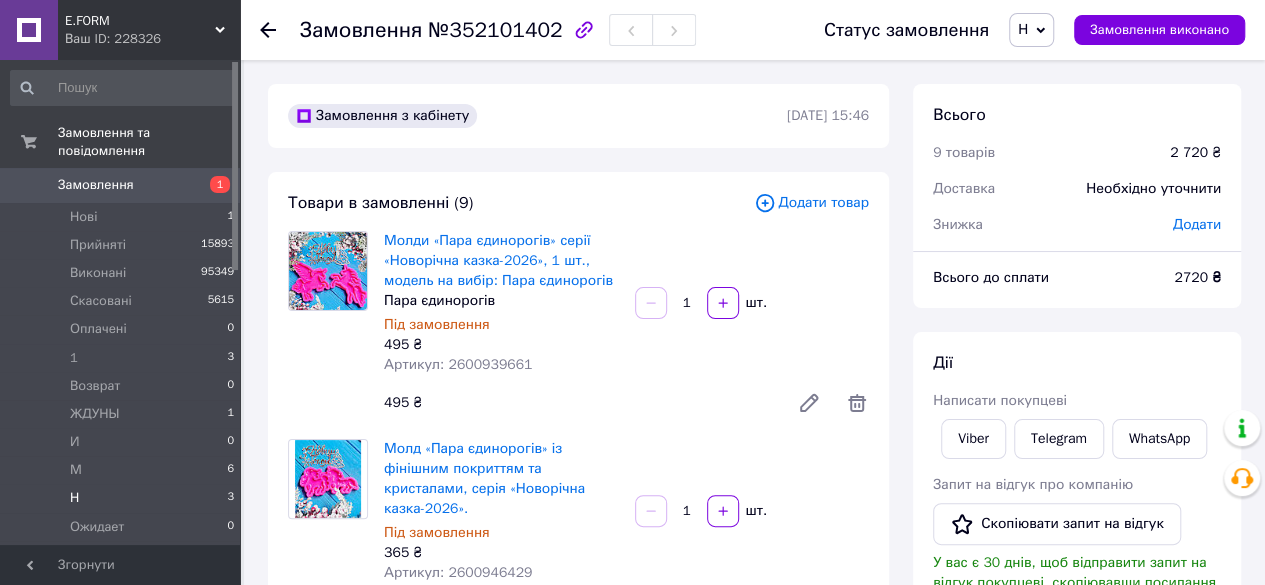 click on "Н" at bounding box center [74, 498] 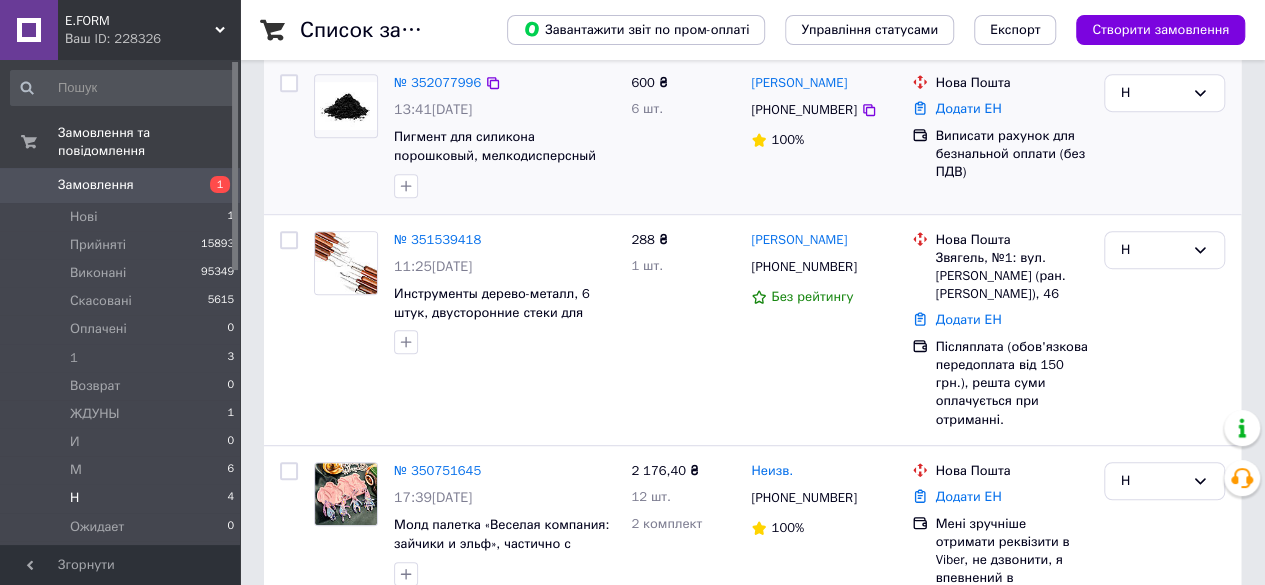 scroll, scrollTop: 506, scrollLeft: 0, axis: vertical 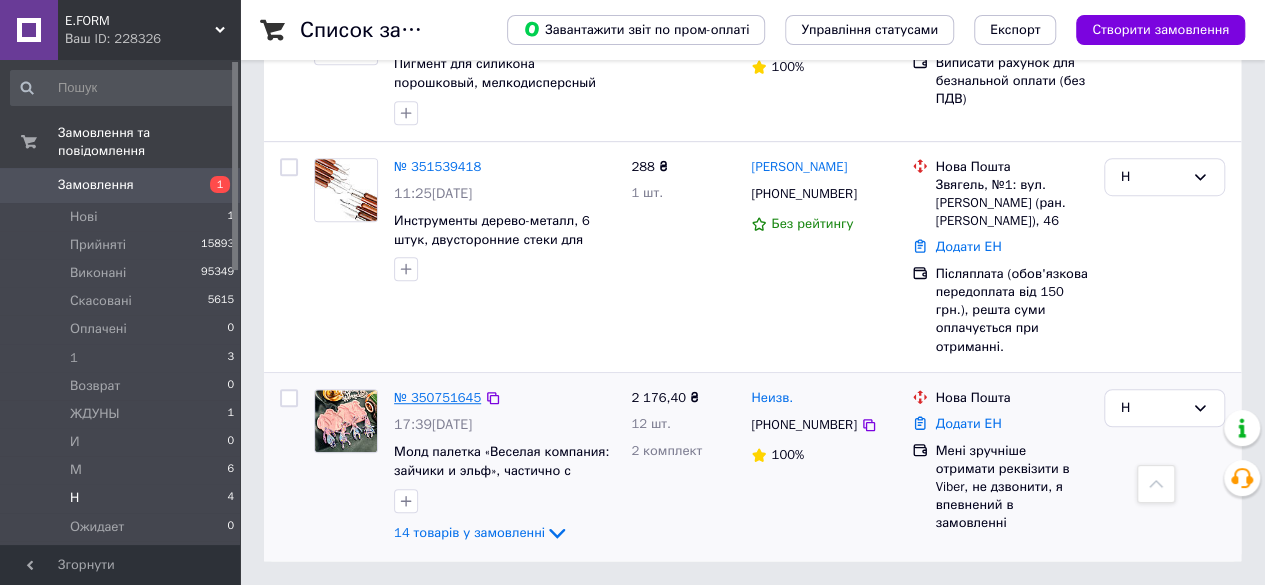 click on "№ 350751645" at bounding box center (437, 397) 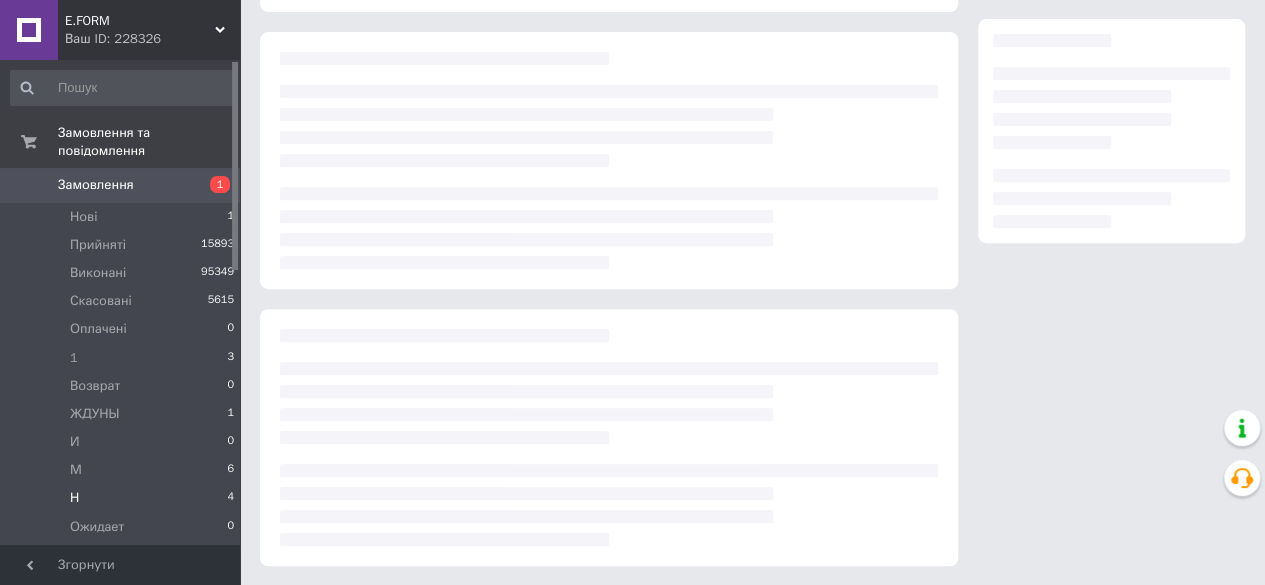 scroll, scrollTop: 506, scrollLeft: 0, axis: vertical 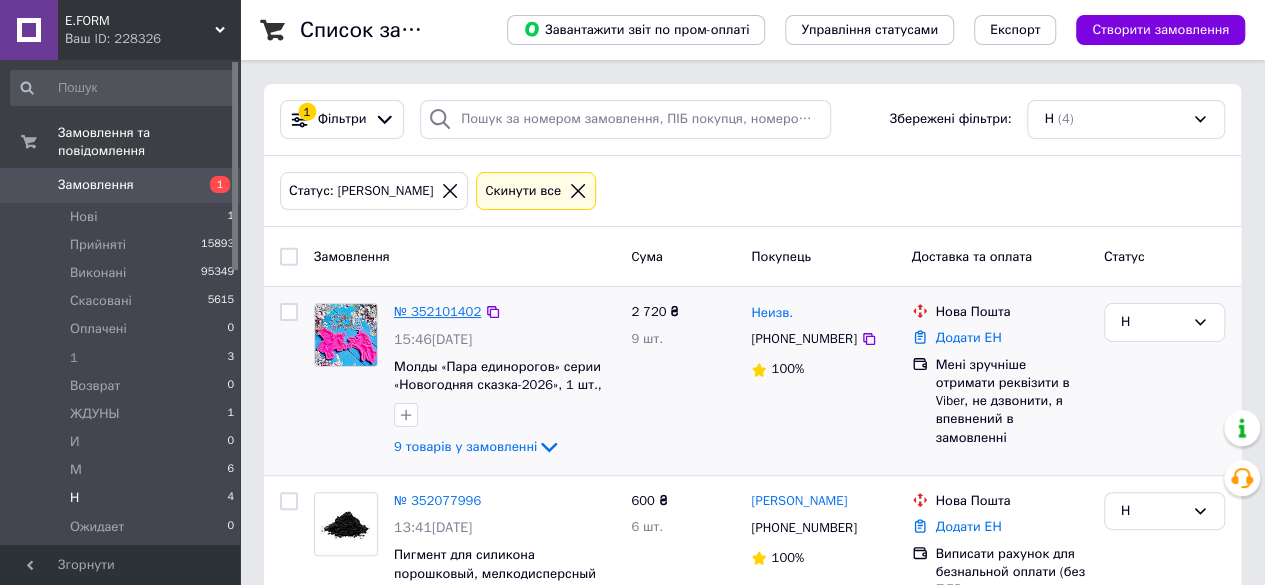 click on "№ 352101402" at bounding box center [437, 311] 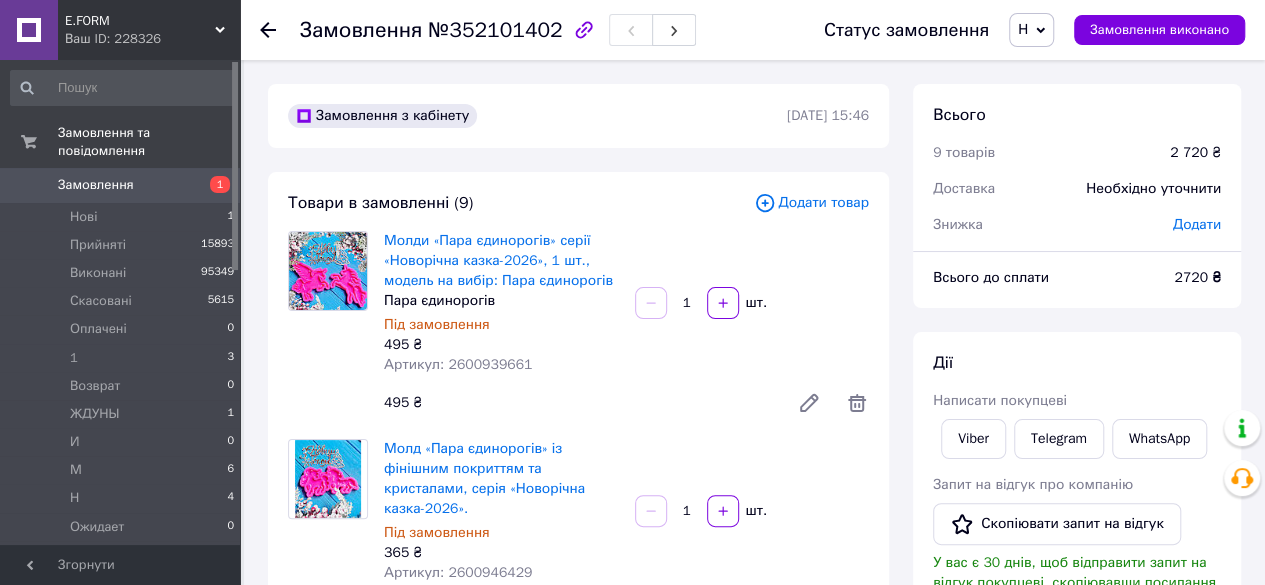 click on "Додати товар" at bounding box center (811, 203) 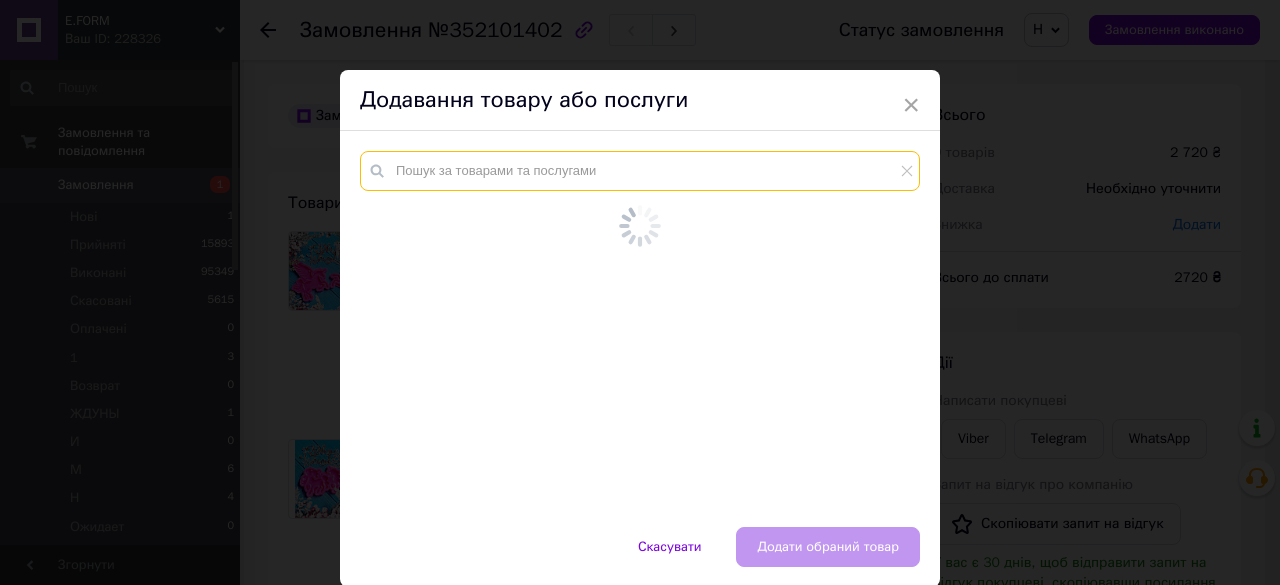 click at bounding box center [640, 171] 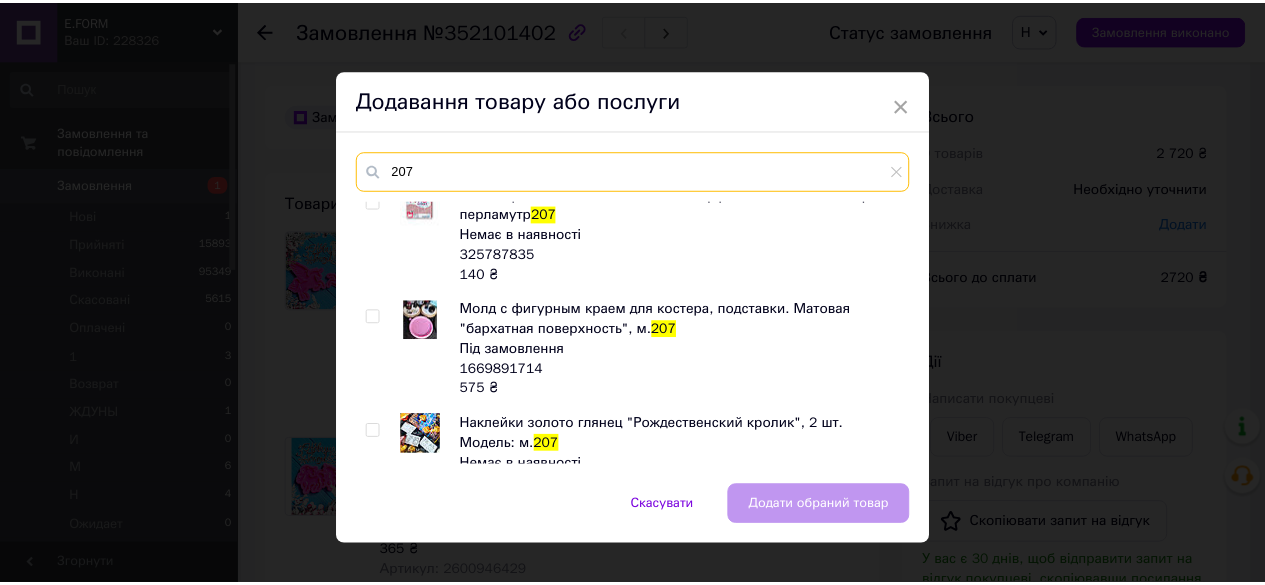 scroll, scrollTop: 0, scrollLeft: 0, axis: both 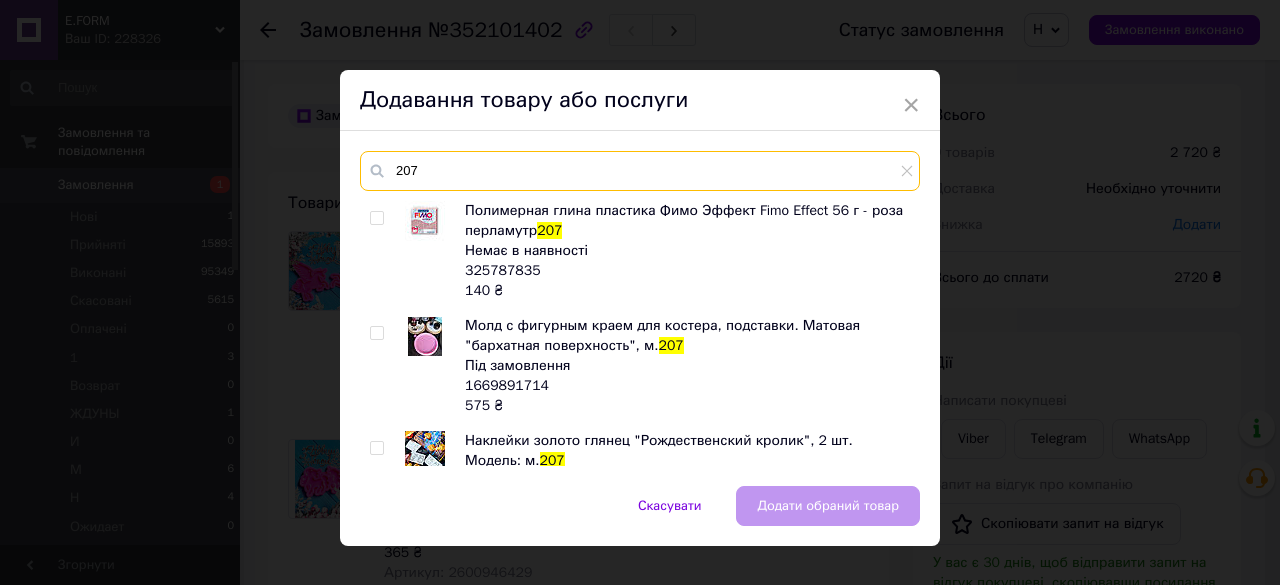 type on "207" 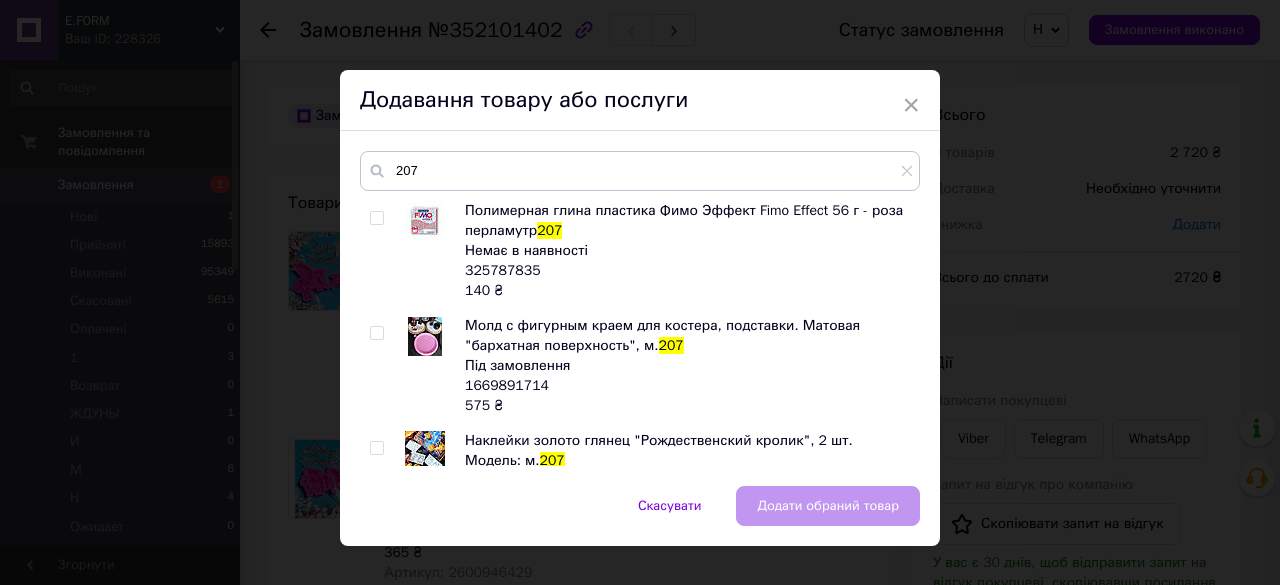 drag, startPoint x: 376, startPoint y: 333, endPoint x: 481, endPoint y: 376, distance: 113.46365 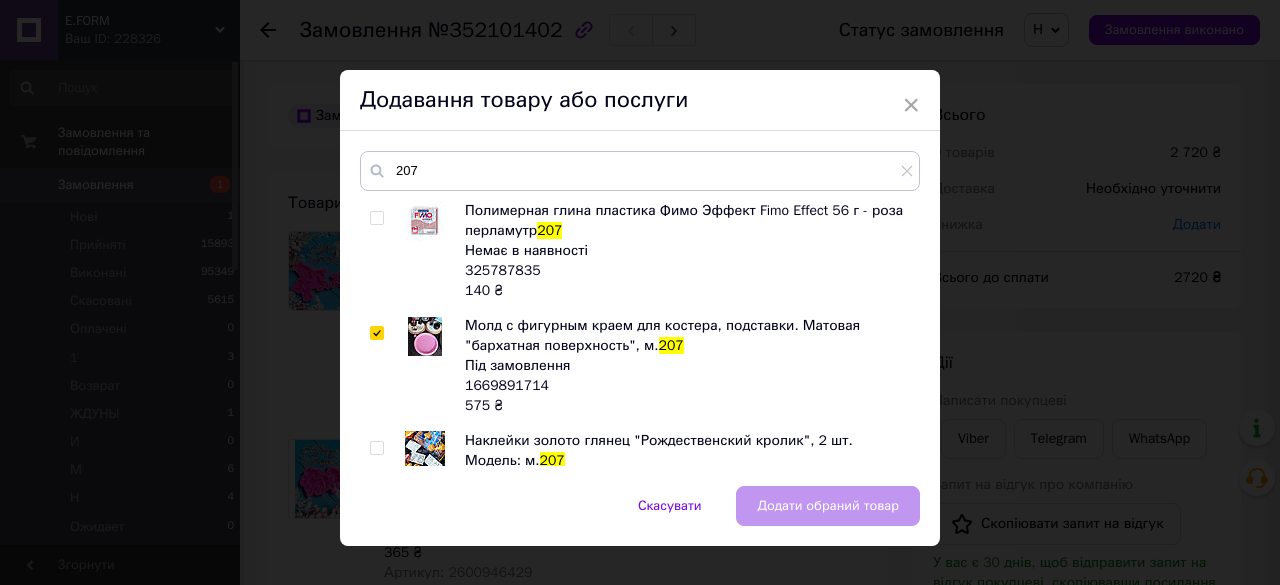 checkbox on "true" 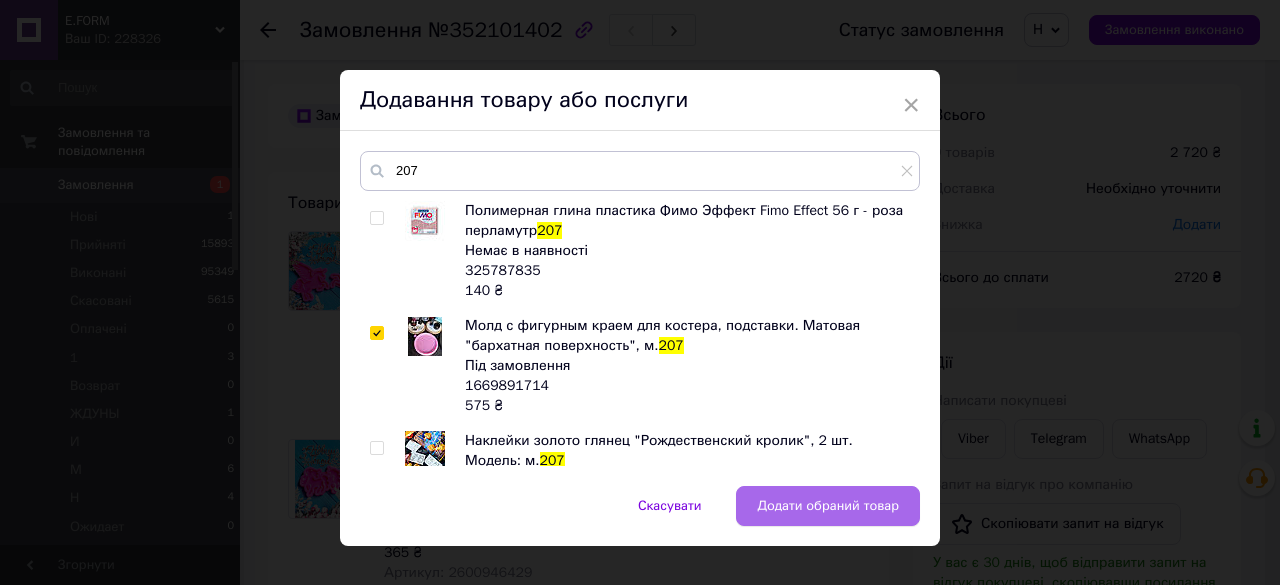 click on "Додати обраний товар" at bounding box center [828, 506] 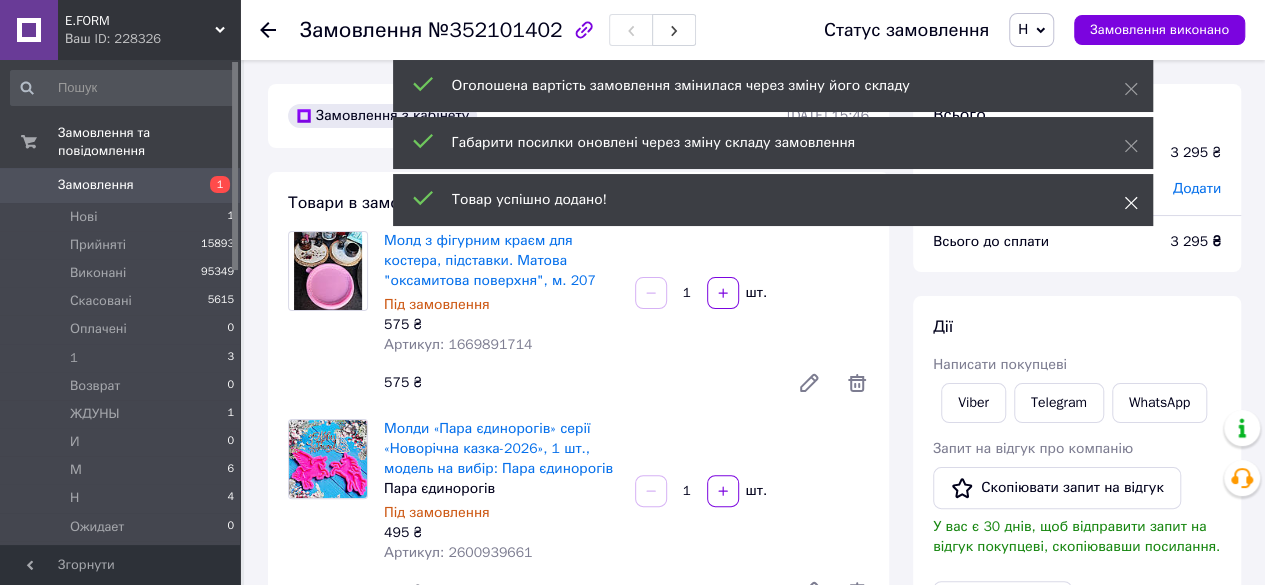 click 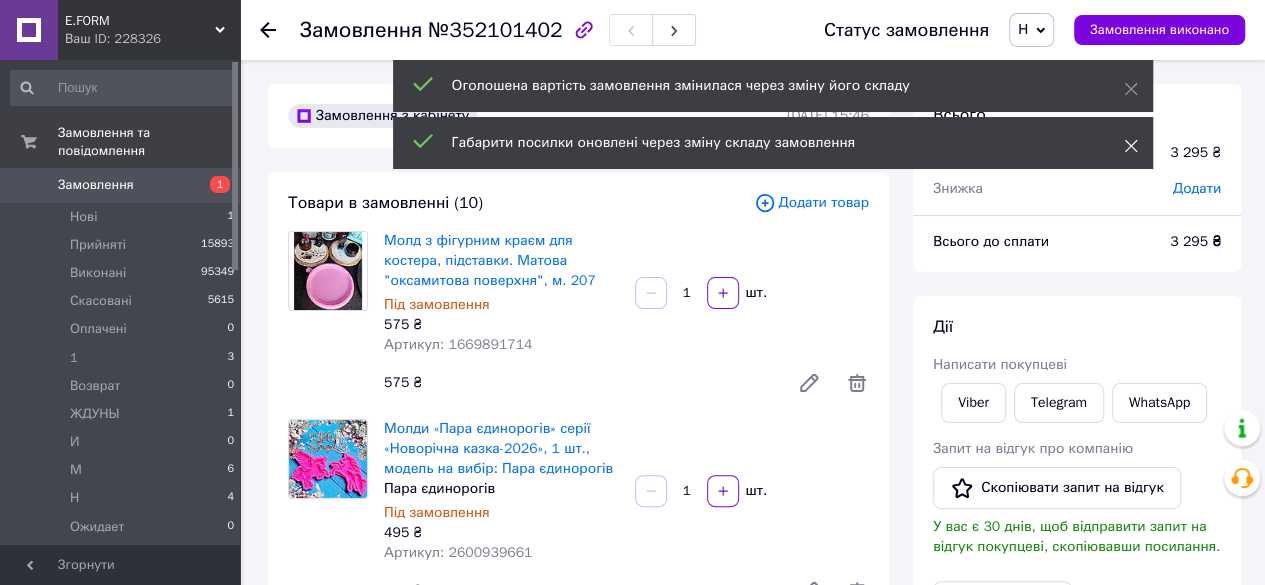 click 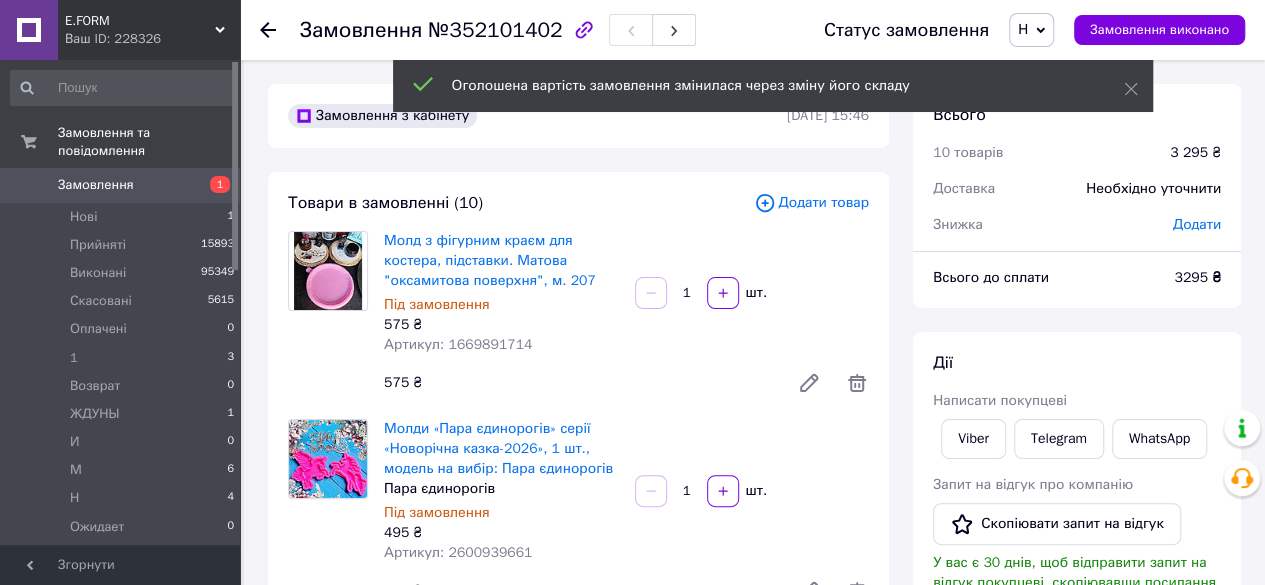 click on "Оголошена вартість замовлення змінилася через зміну його складу" at bounding box center [773, 86] 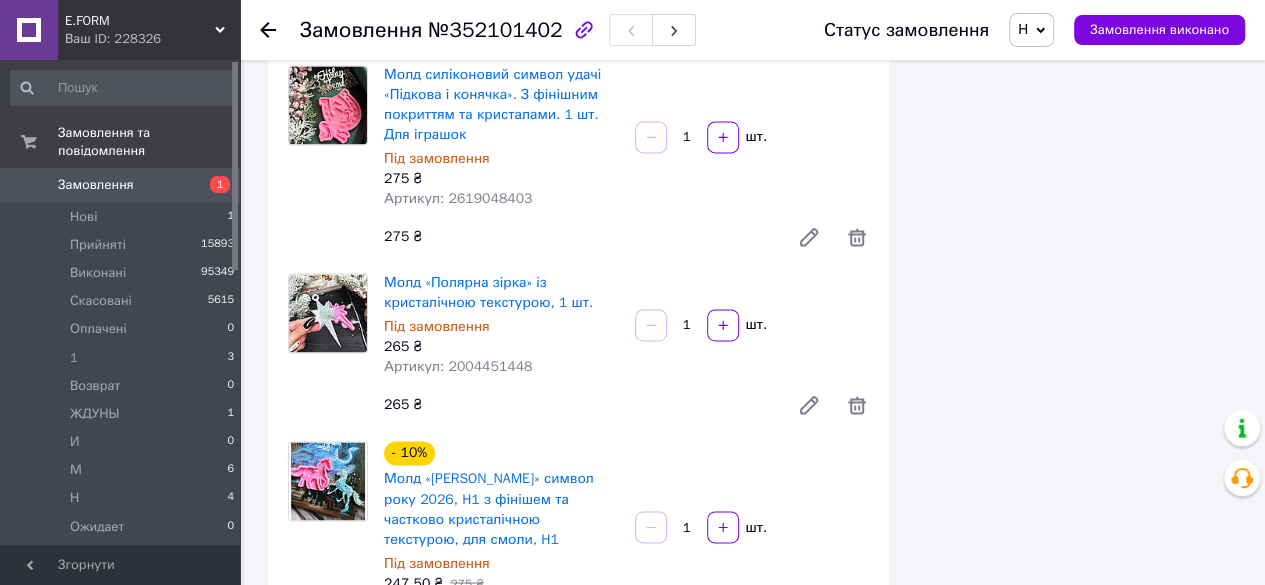 scroll, scrollTop: 1400, scrollLeft: 0, axis: vertical 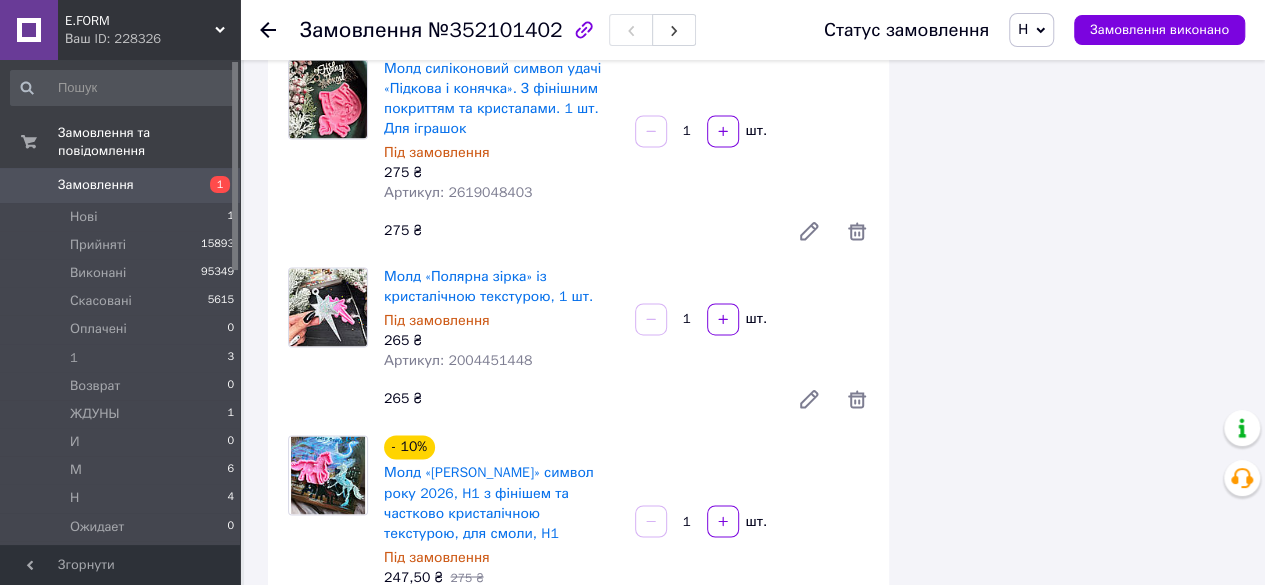 drag, startPoint x: 860, startPoint y: 373, endPoint x: 892, endPoint y: 381, distance: 32.984844 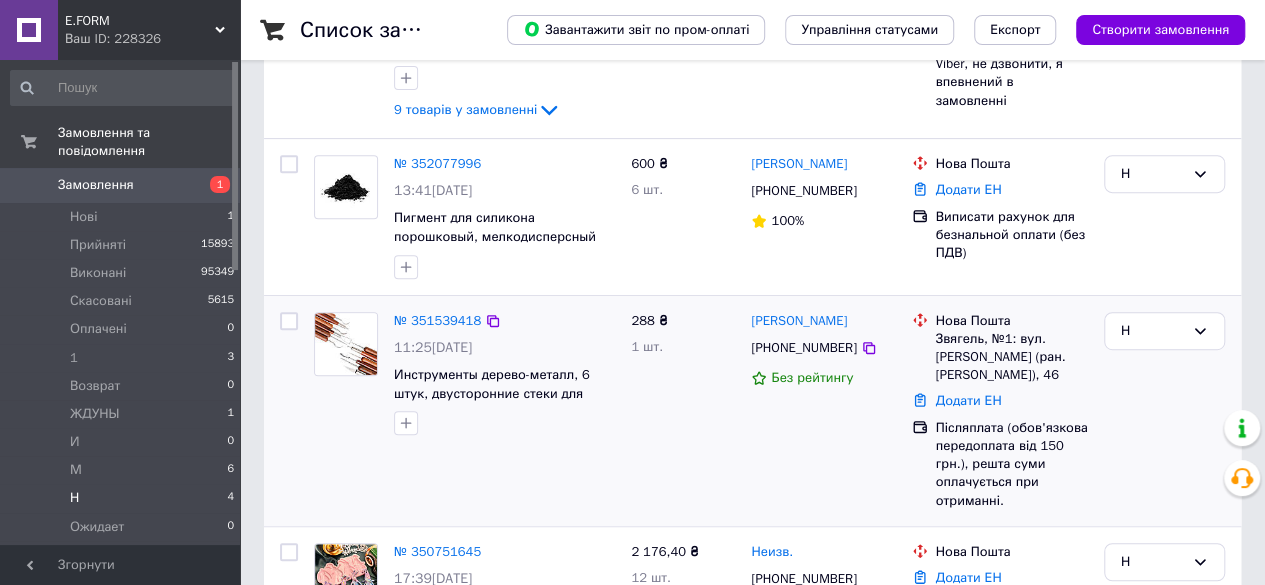 scroll, scrollTop: 506, scrollLeft: 0, axis: vertical 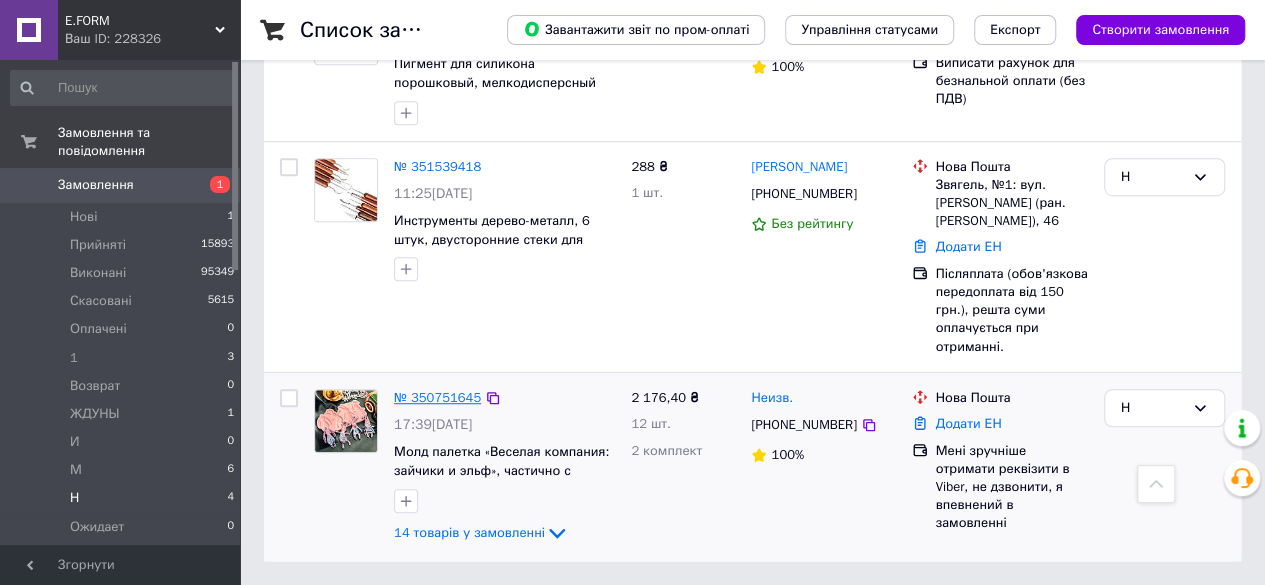 click on "№ 350751645" at bounding box center (437, 397) 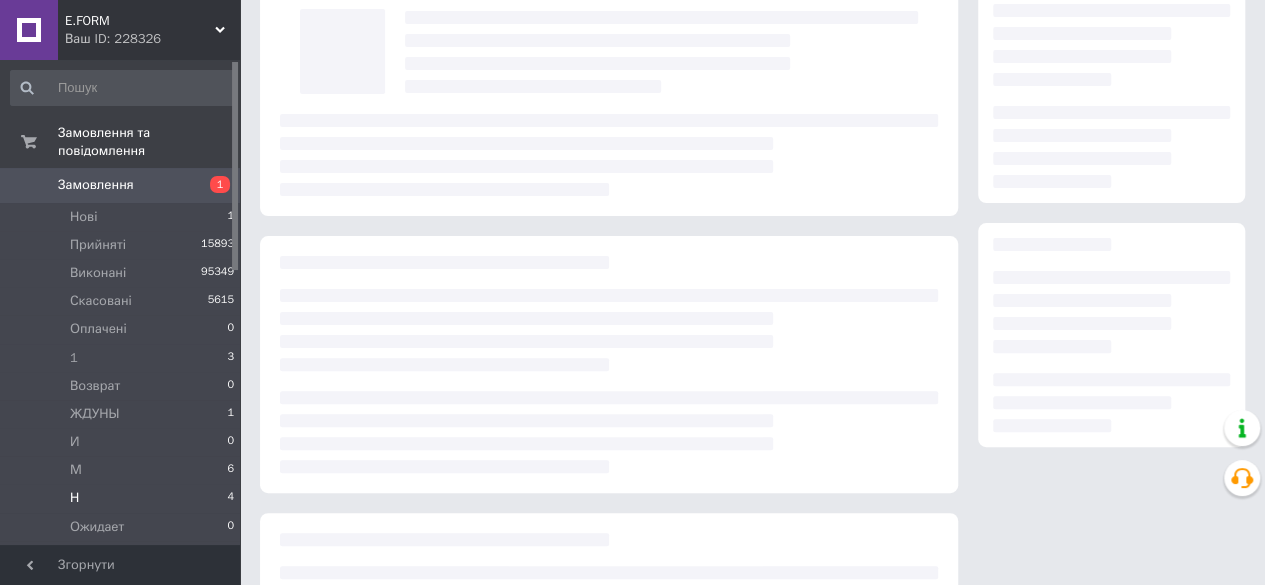 scroll, scrollTop: 0, scrollLeft: 0, axis: both 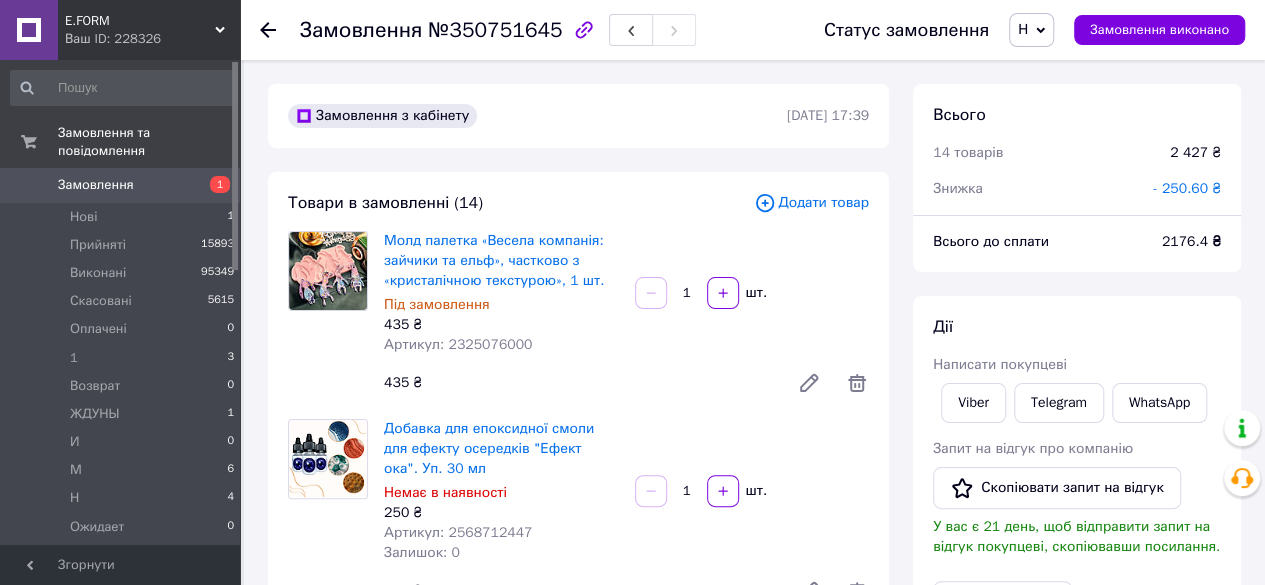 click on "Додати товар" at bounding box center (811, 203) 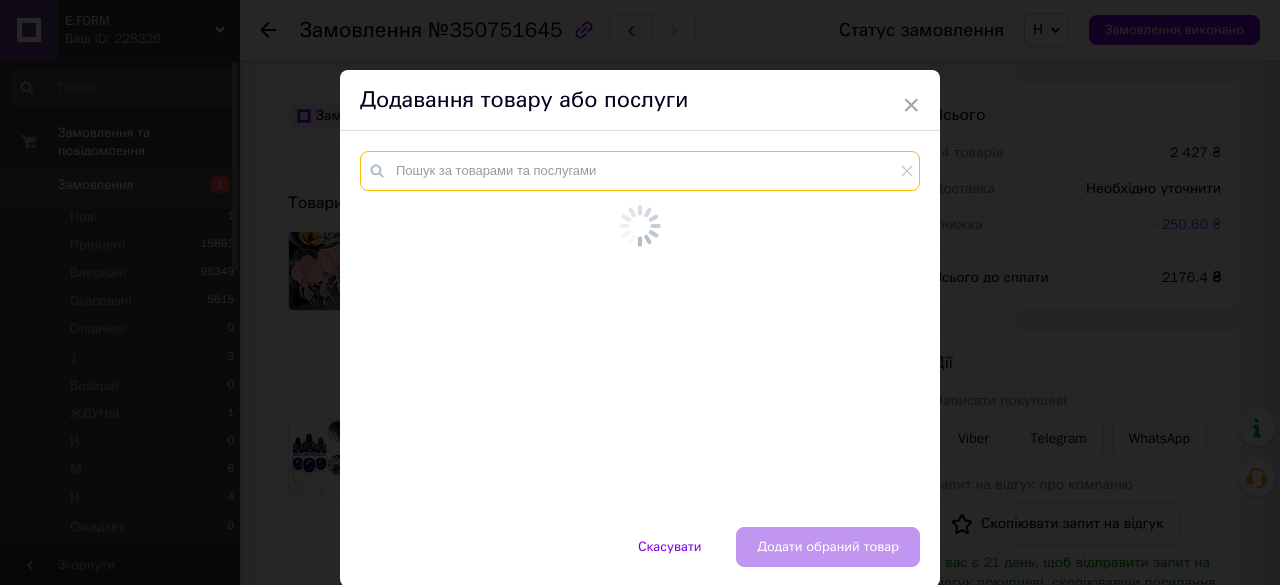 click at bounding box center [640, 171] 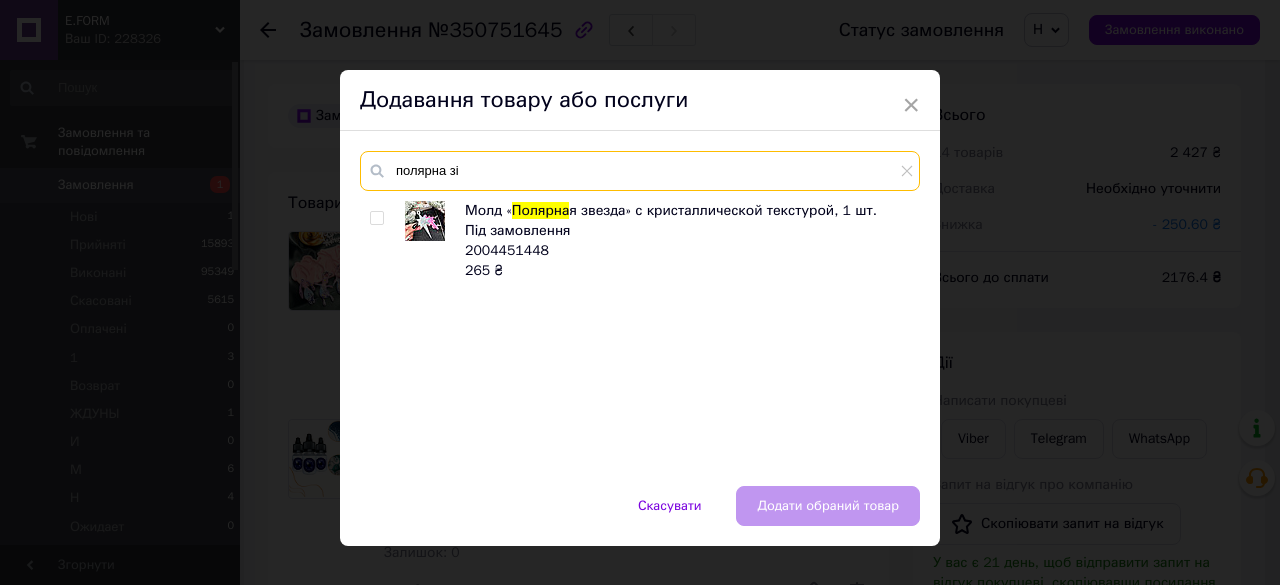 type on "полярна зі" 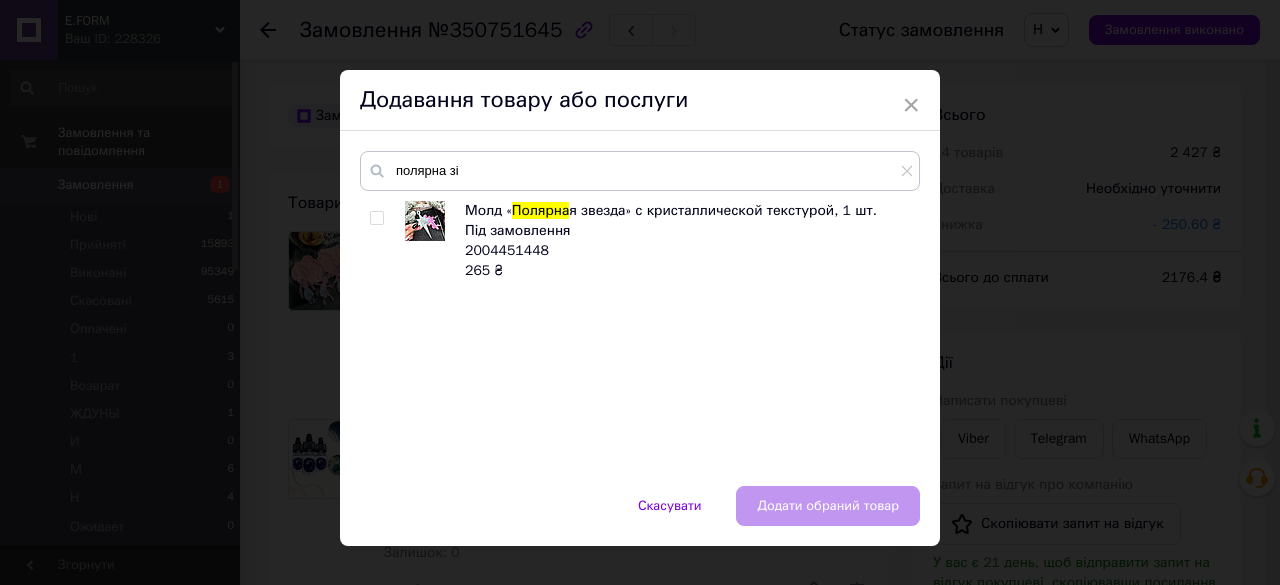 click at bounding box center [376, 218] 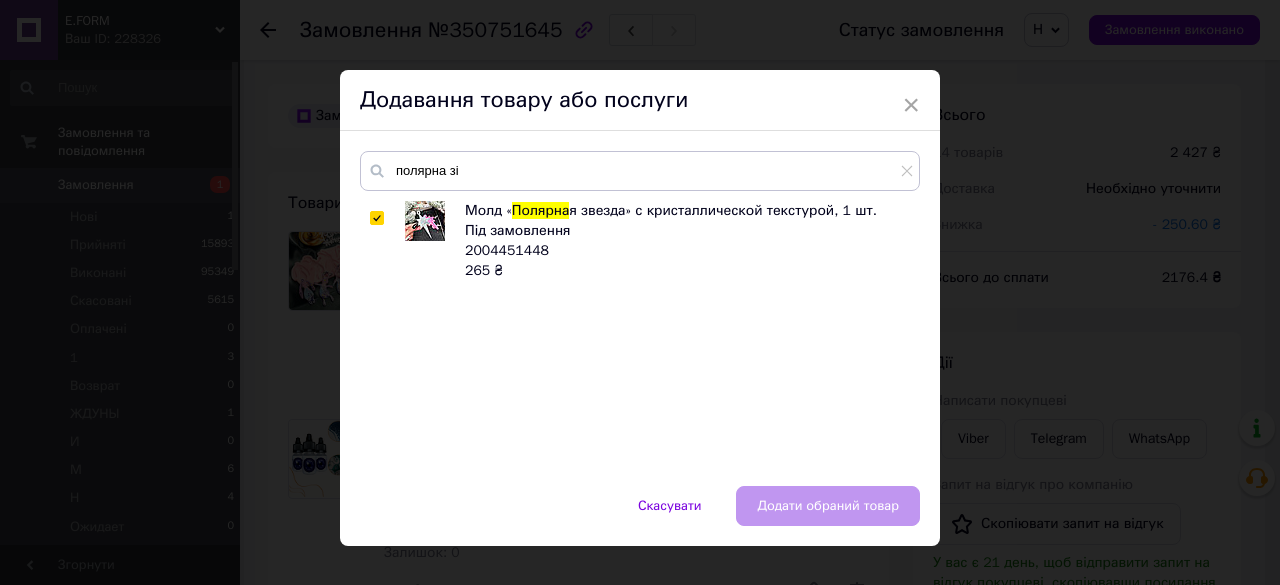 checkbox on "true" 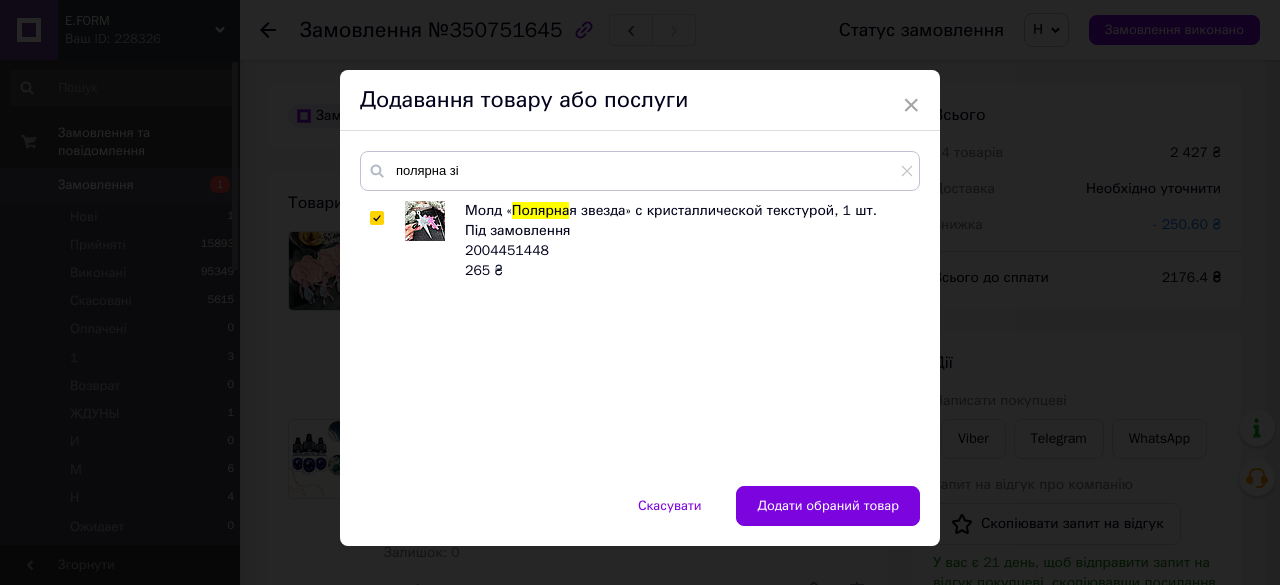 click on "Додати обраний товар" at bounding box center [828, 506] 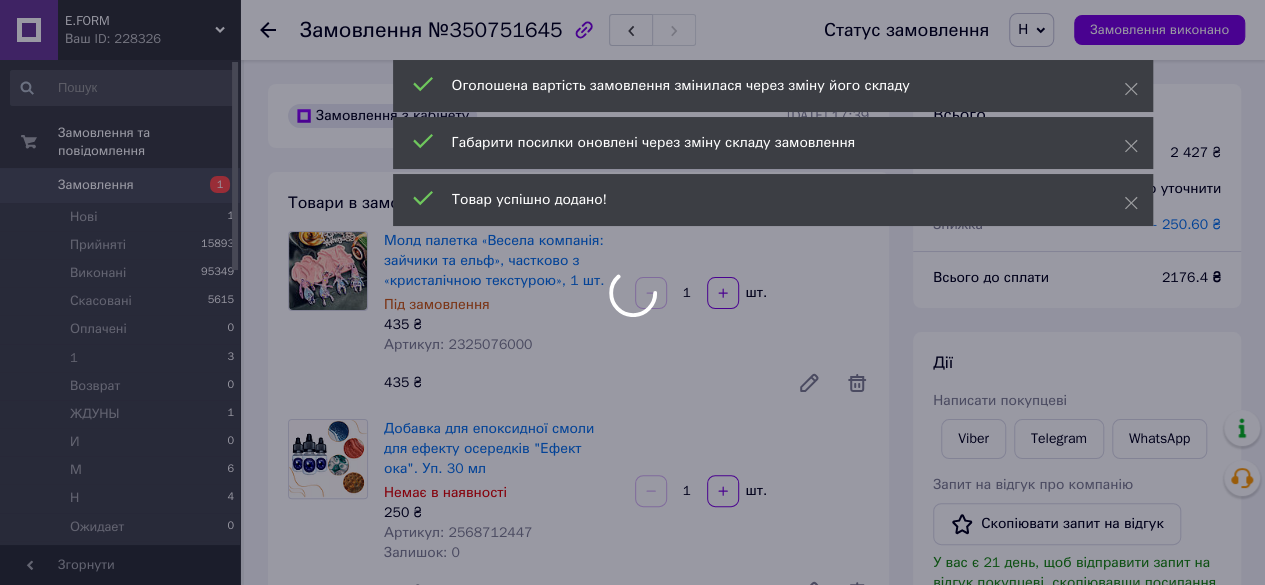 scroll, scrollTop: 670, scrollLeft: 0, axis: vertical 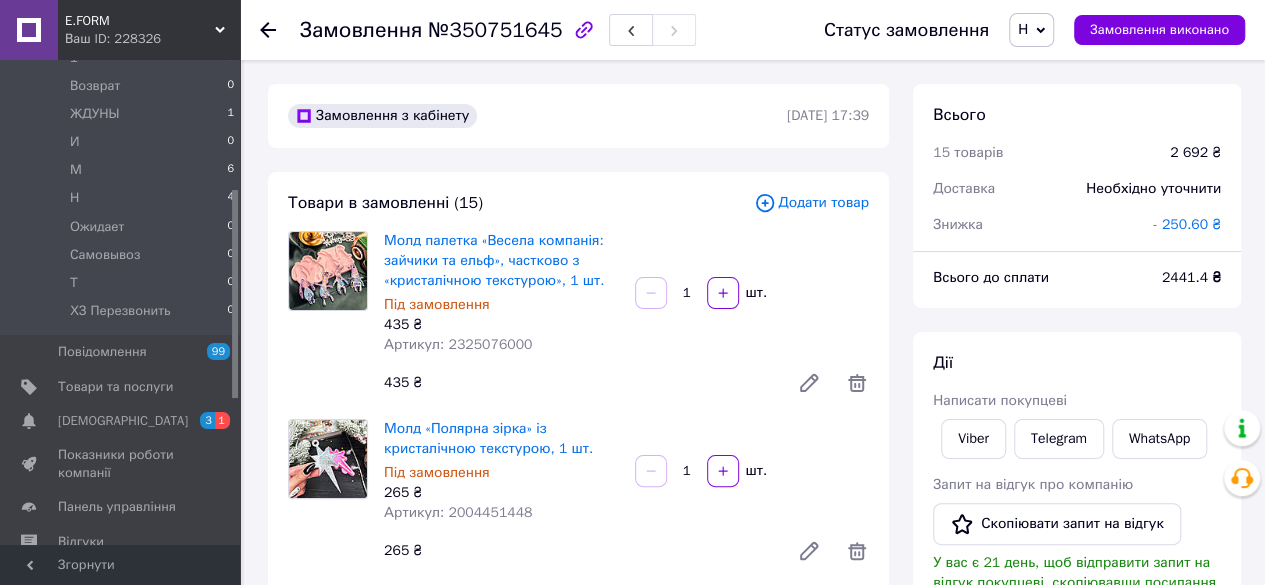 click on "Товари та послуги" at bounding box center [115, 387] 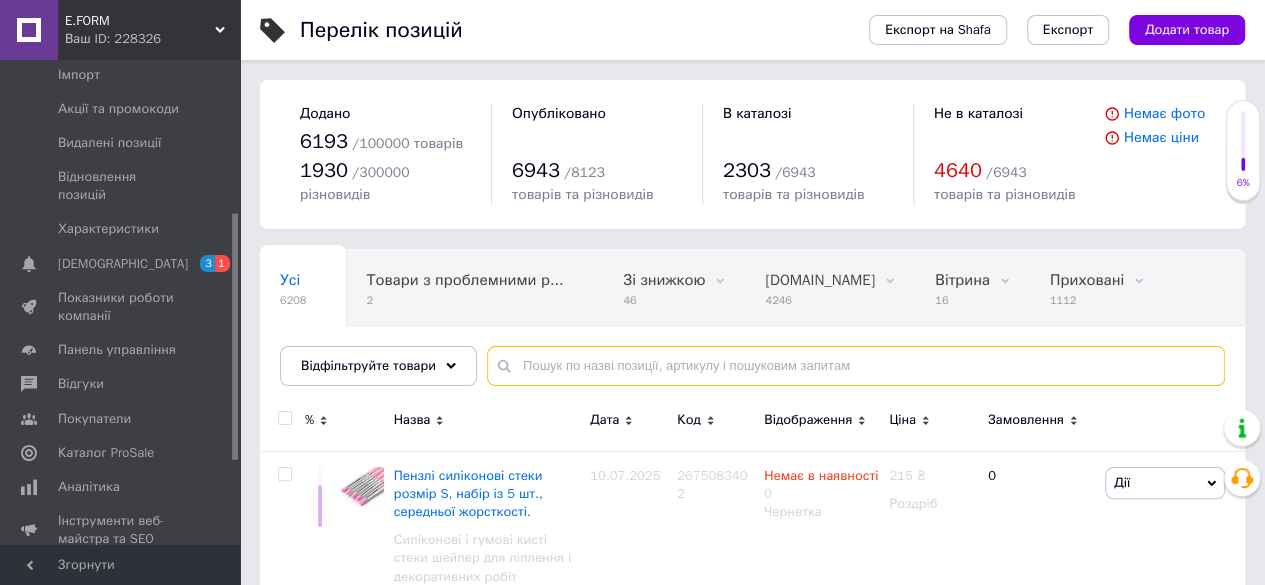 click at bounding box center [856, 366] 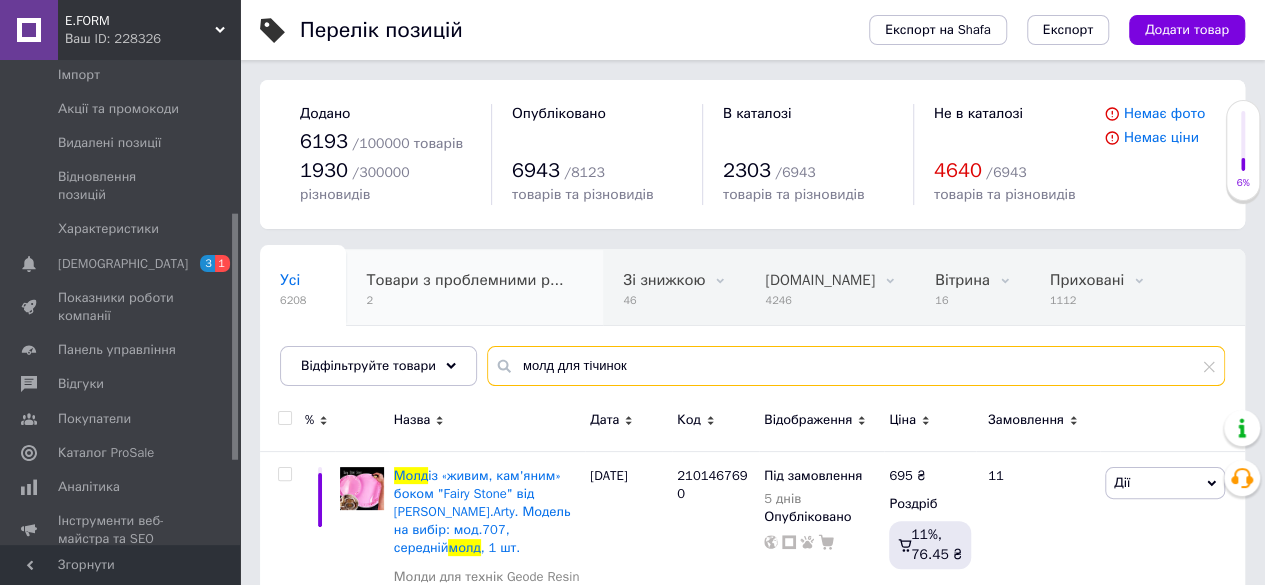 scroll, scrollTop: 200, scrollLeft: 0, axis: vertical 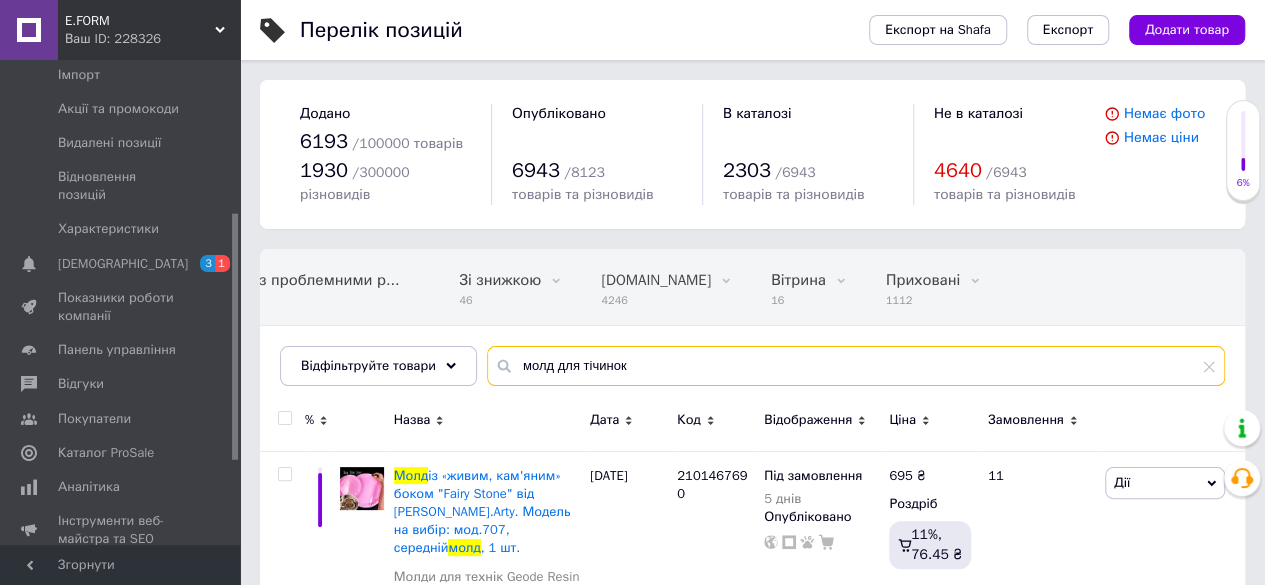 drag, startPoint x: 605, startPoint y: 353, endPoint x: 687, endPoint y: 357, distance: 82.0975 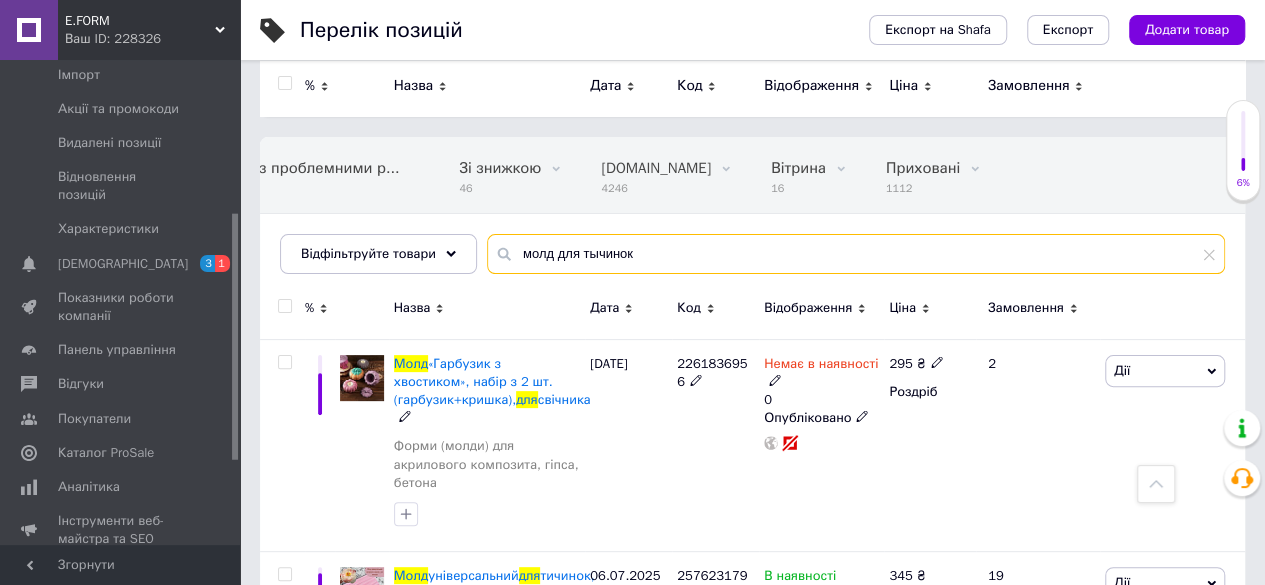 scroll, scrollTop: 0, scrollLeft: 0, axis: both 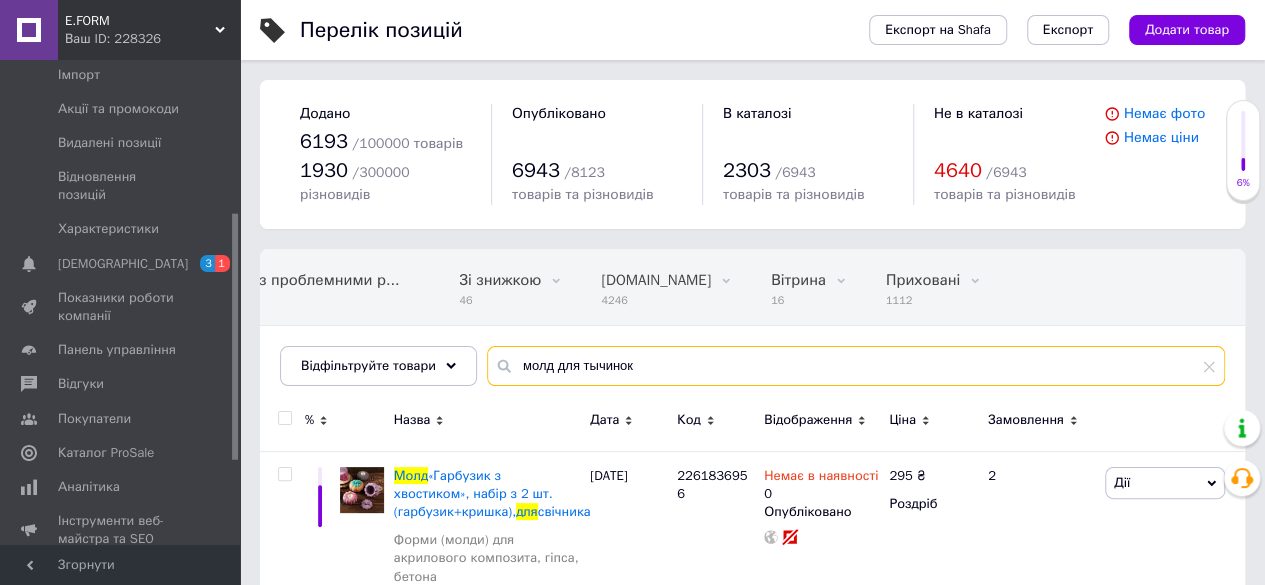 drag, startPoint x: 549, startPoint y: 350, endPoint x: 710, endPoint y: 352, distance: 161.01242 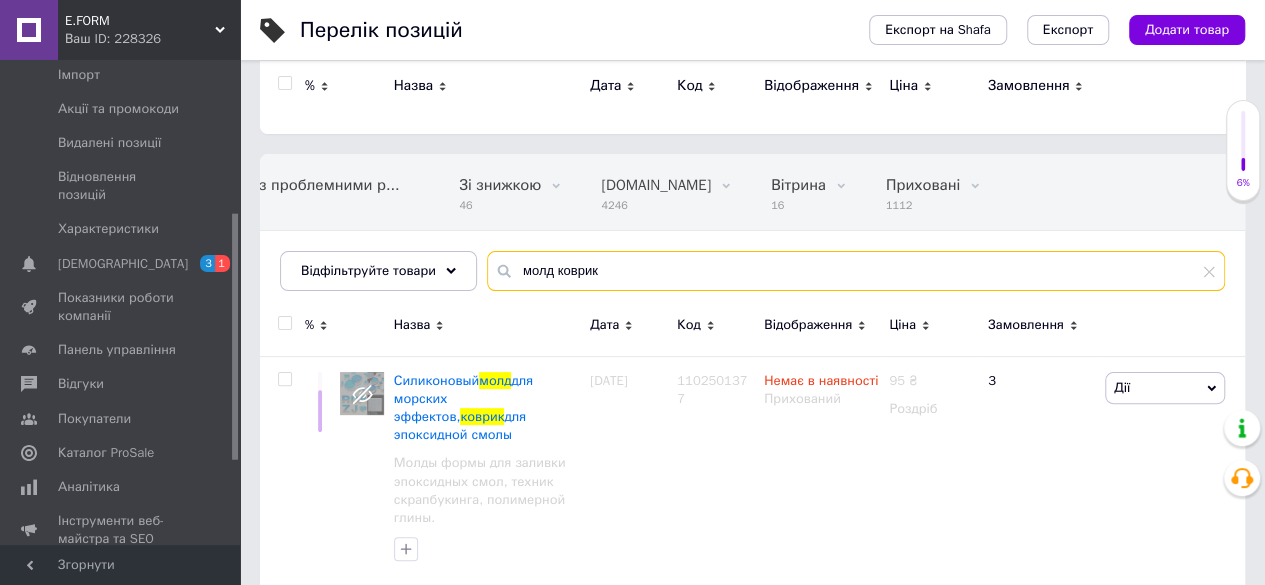 scroll, scrollTop: 0, scrollLeft: 0, axis: both 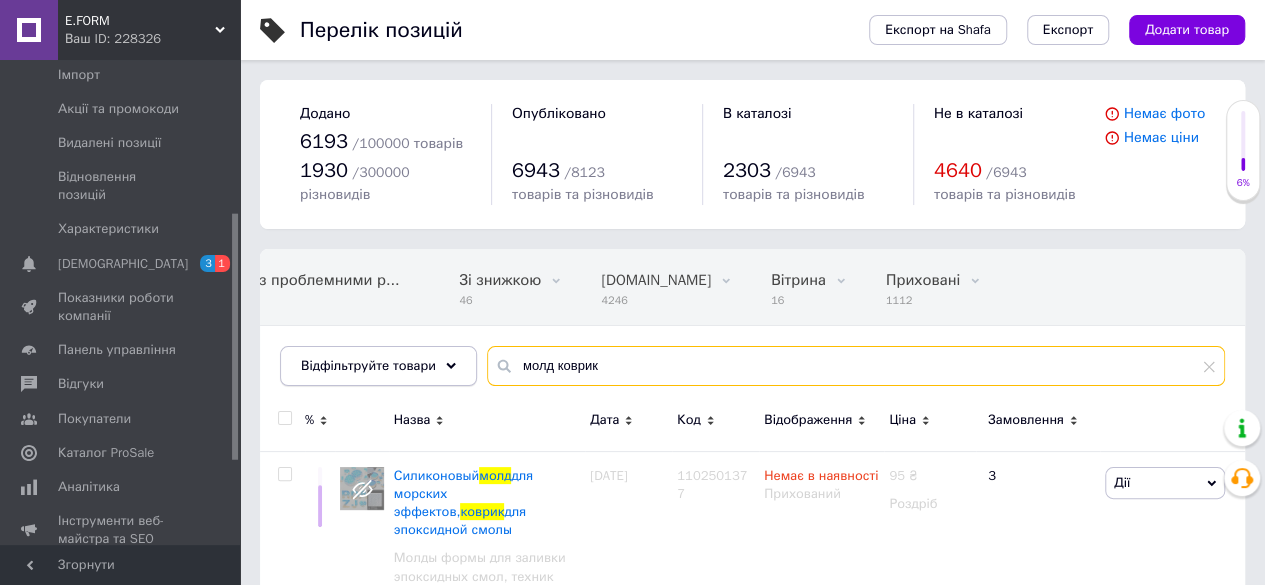 drag, startPoint x: 434, startPoint y: 344, endPoint x: 410, endPoint y: 347, distance: 24.186773 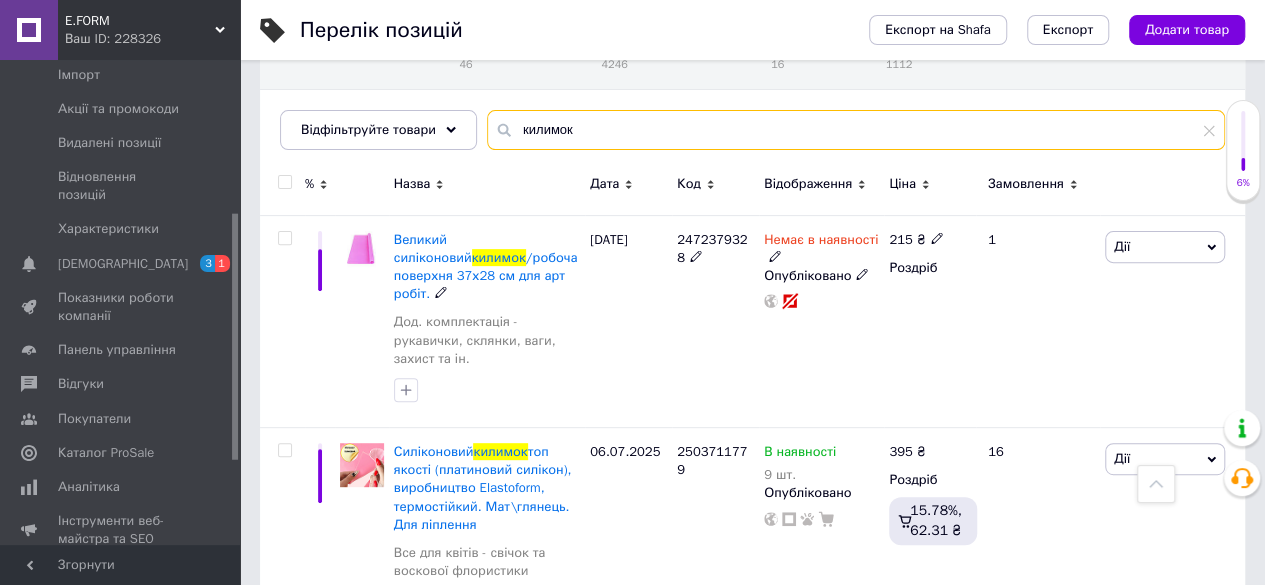 scroll, scrollTop: 300, scrollLeft: 0, axis: vertical 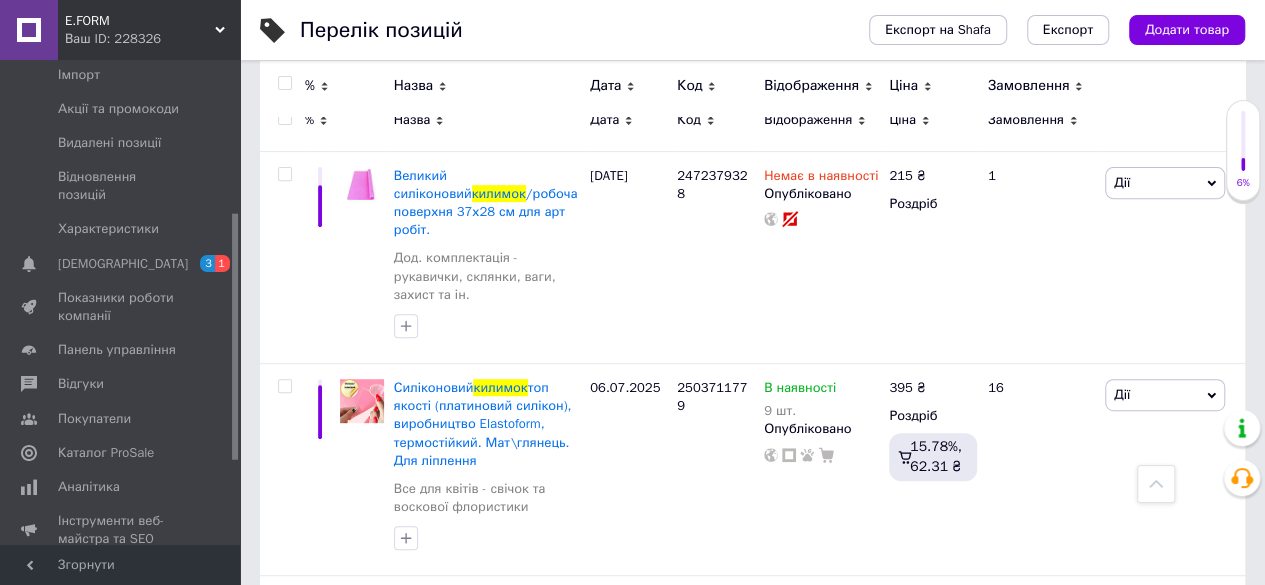 type on "килимок" 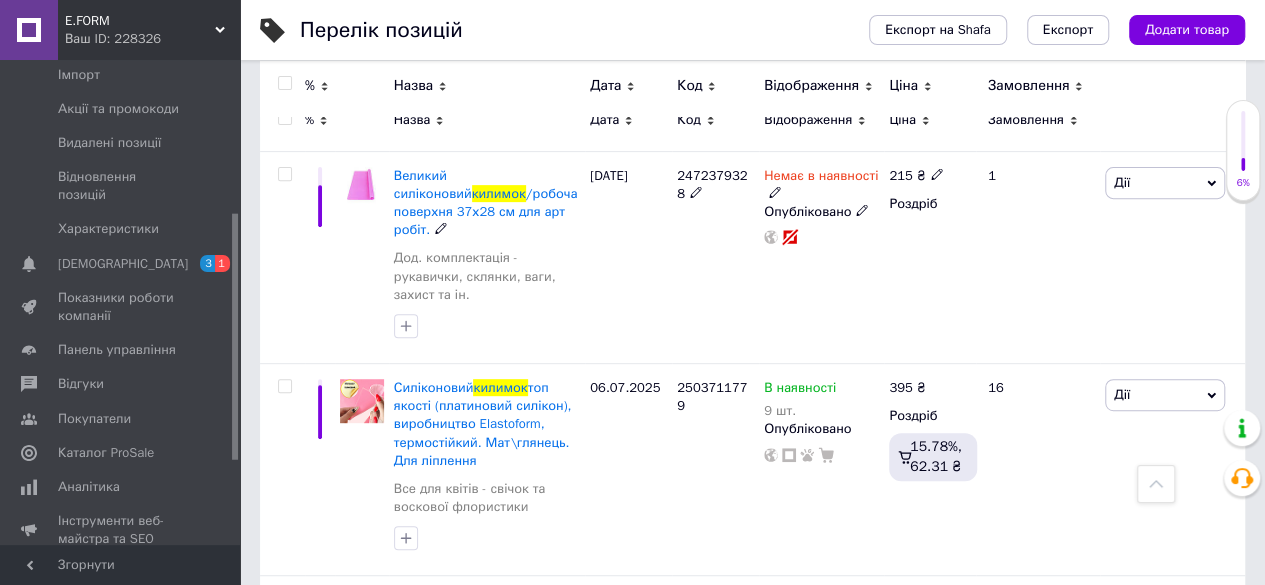 scroll, scrollTop: 23, scrollLeft: 0, axis: vertical 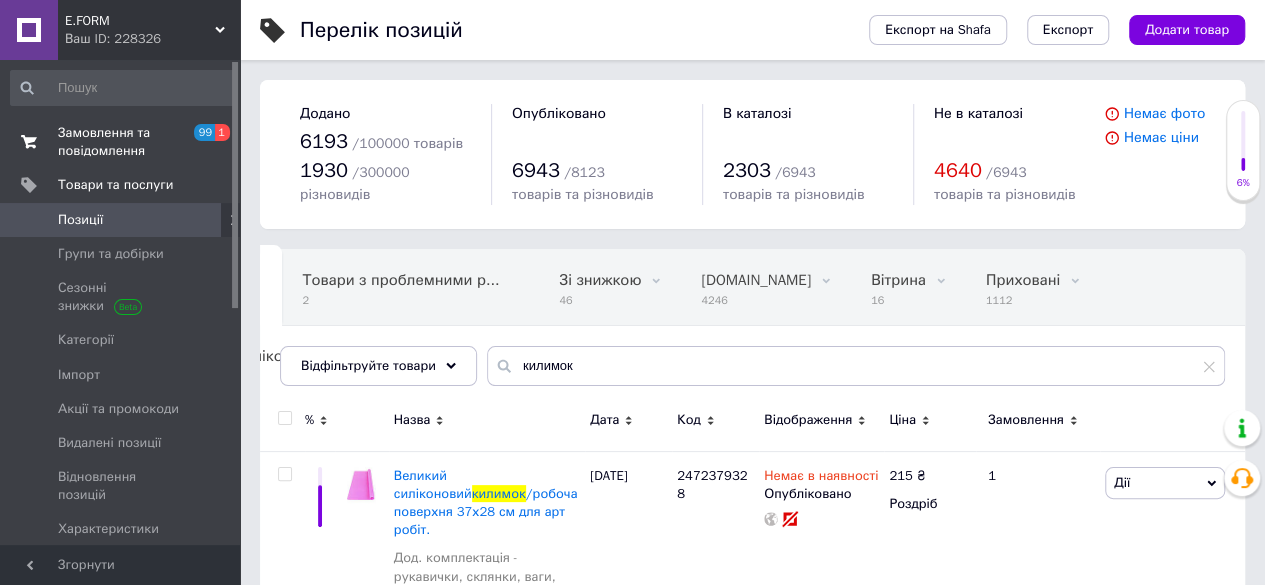click on "Замовлення та повідомлення" at bounding box center (121, 142) 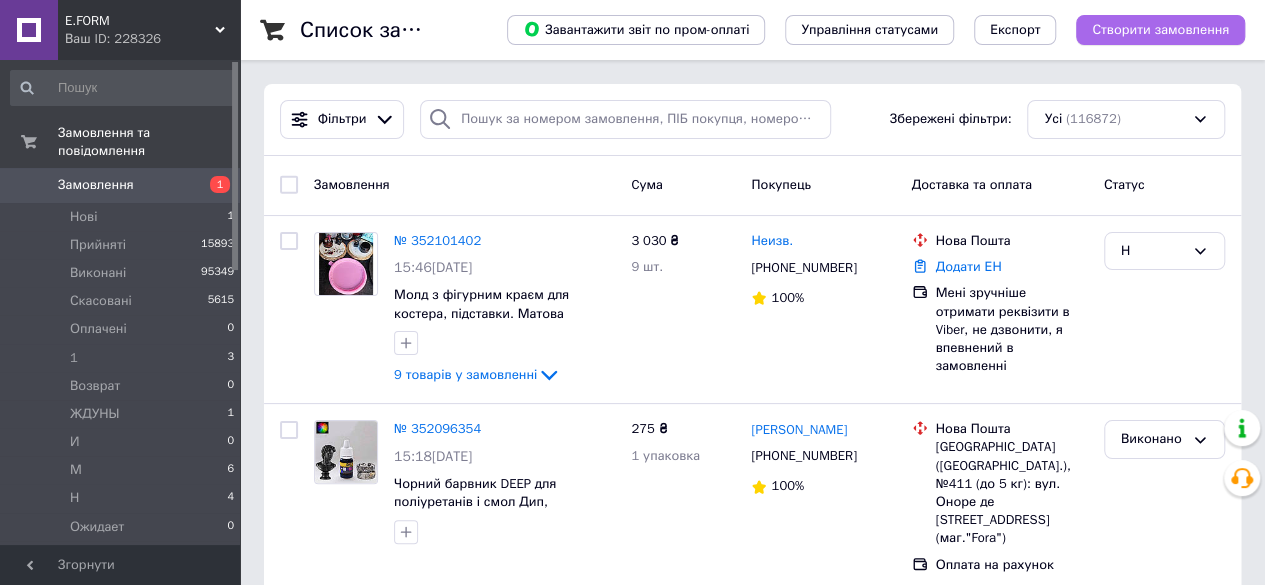 click on "Створити замовлення" at bounding box center [1160, 30] 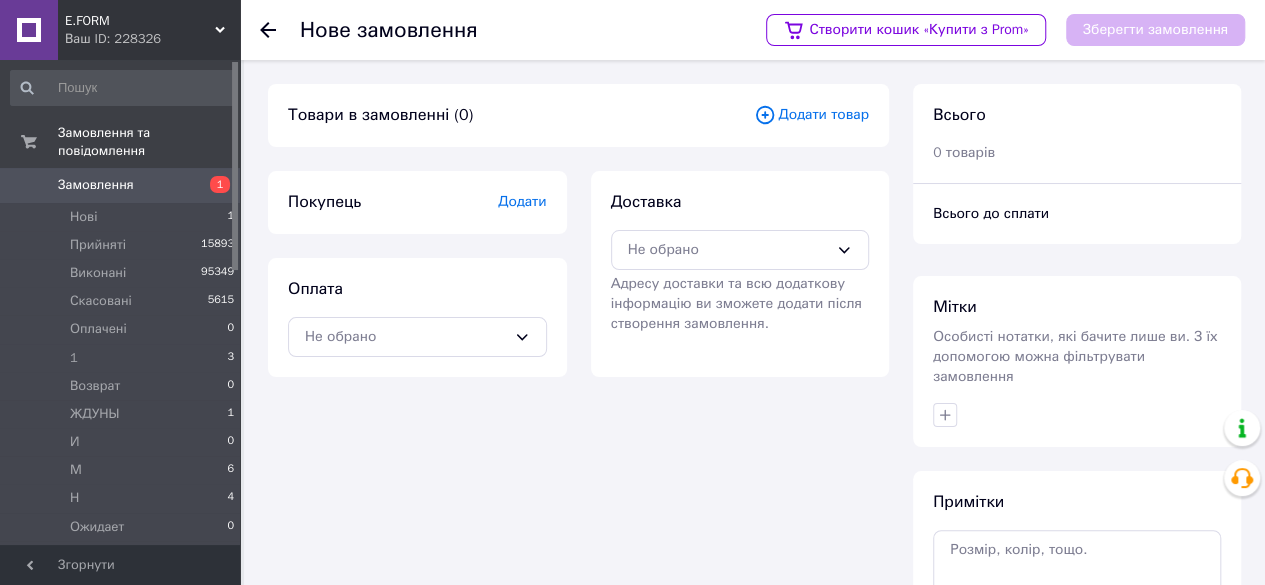 click on "Додати товар" at bounding box center [811, 115] 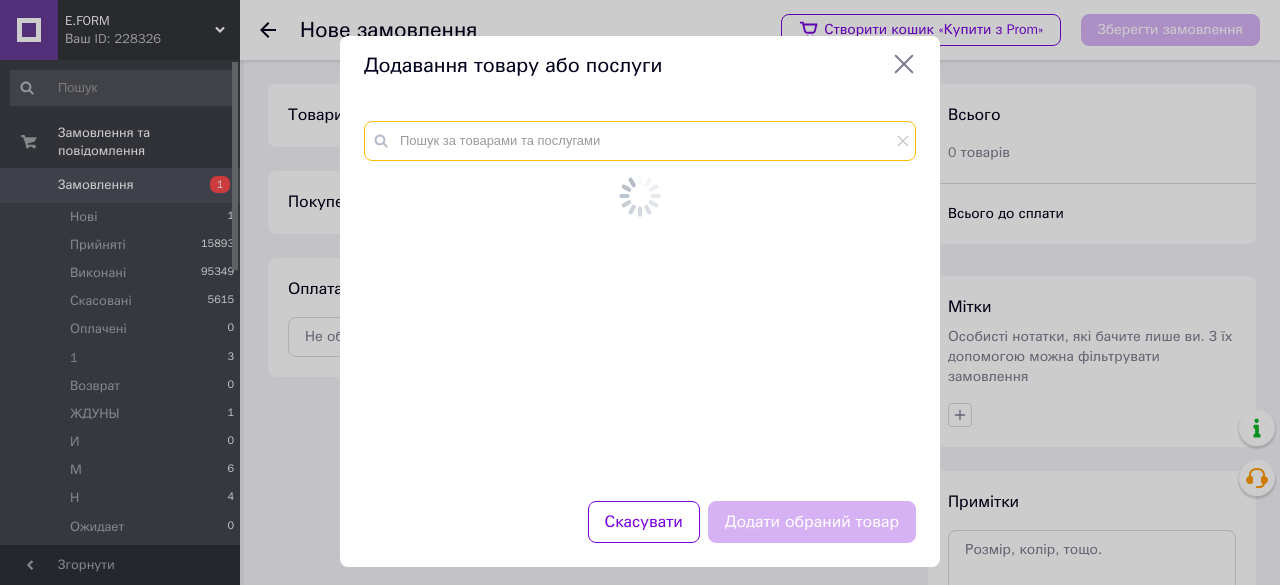 click at bounding box center (640, 141) 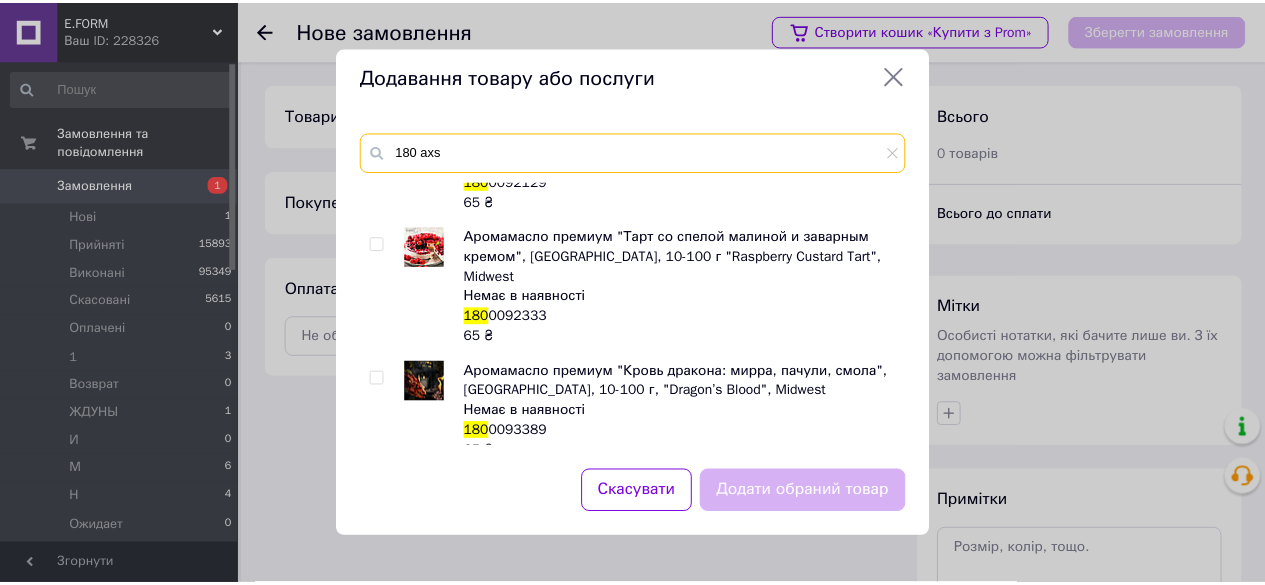 scroll, scrollTop: 64, scrollLeft: 0, axis: vertical 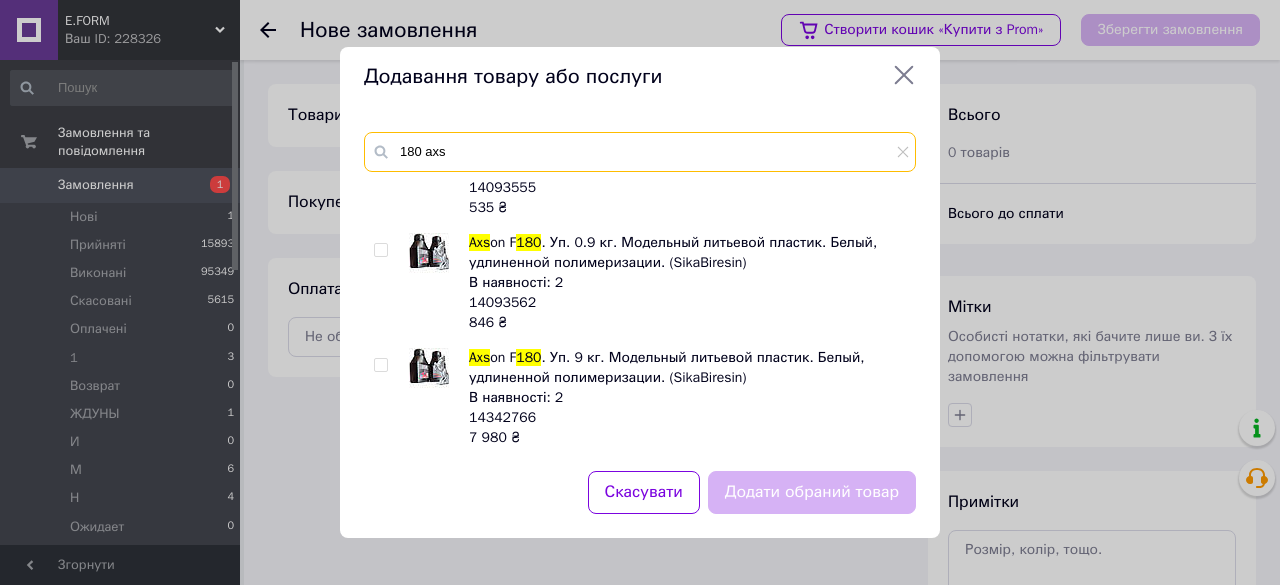 type on "180 axs" 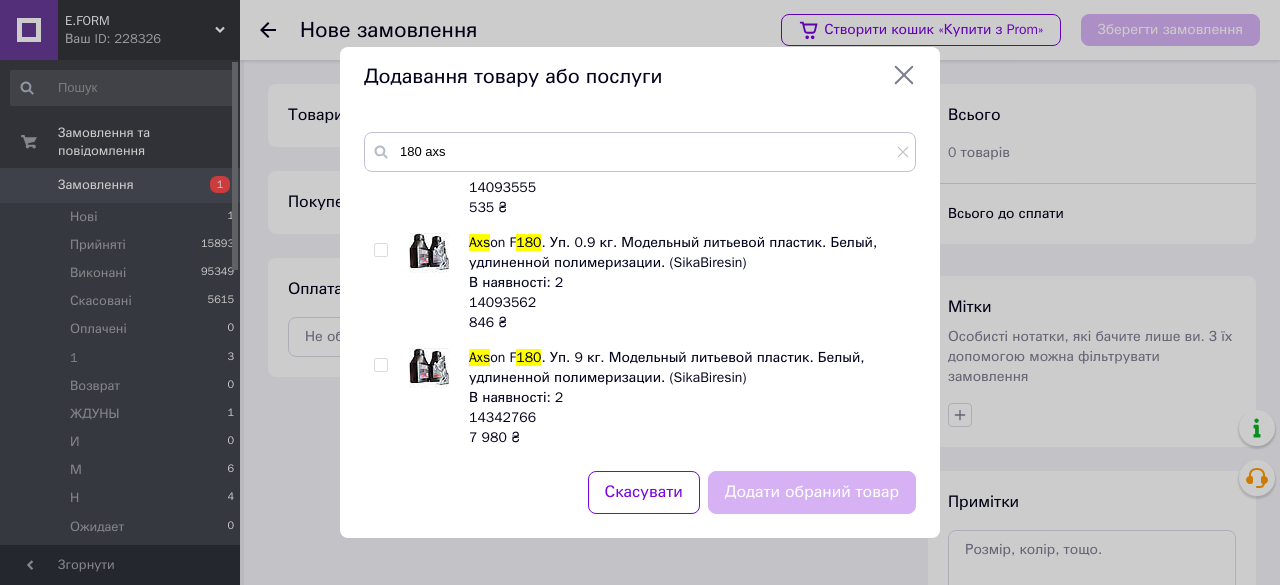 click at bounding box center (380, 250) 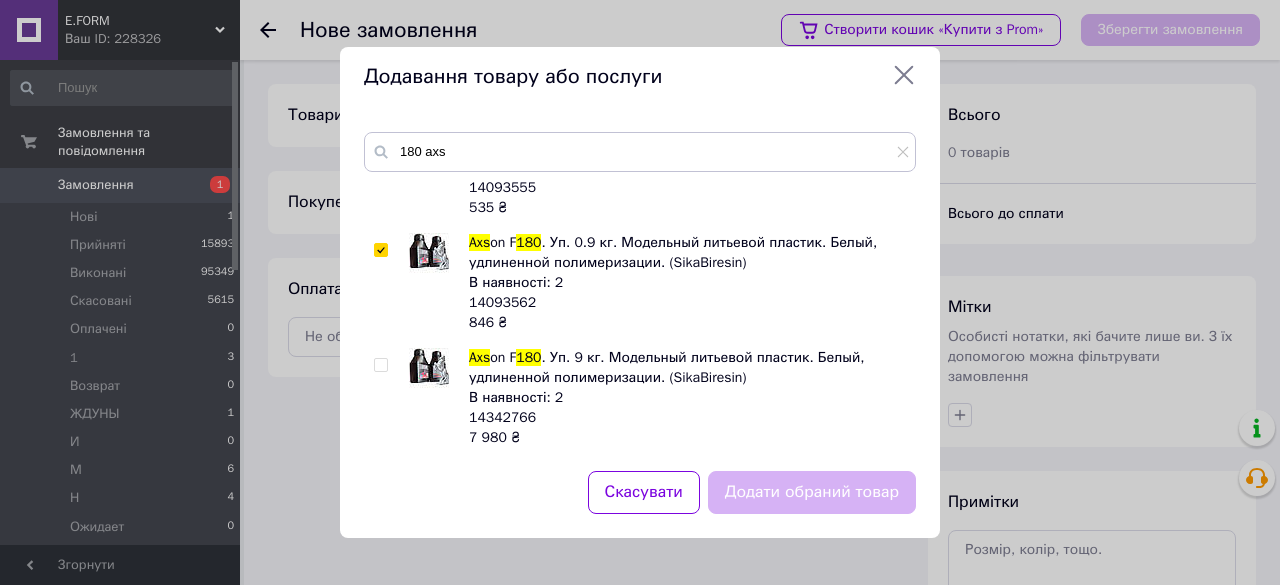 checkbox on "true" 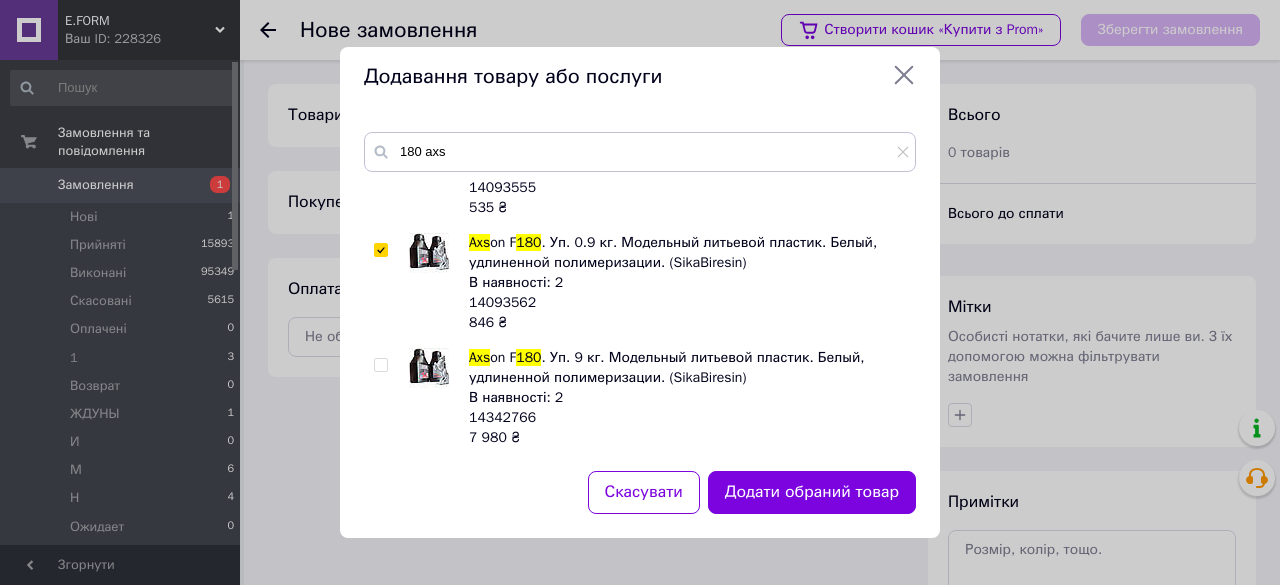 click on "Додати обраний товар" at bounding box center [812, 492] 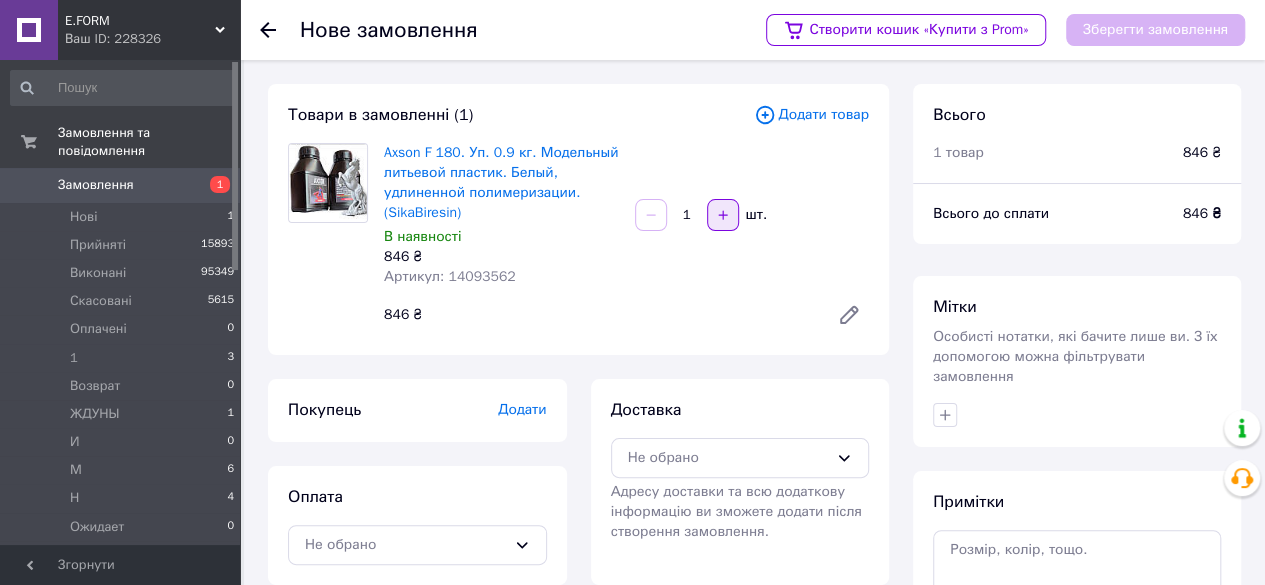 click 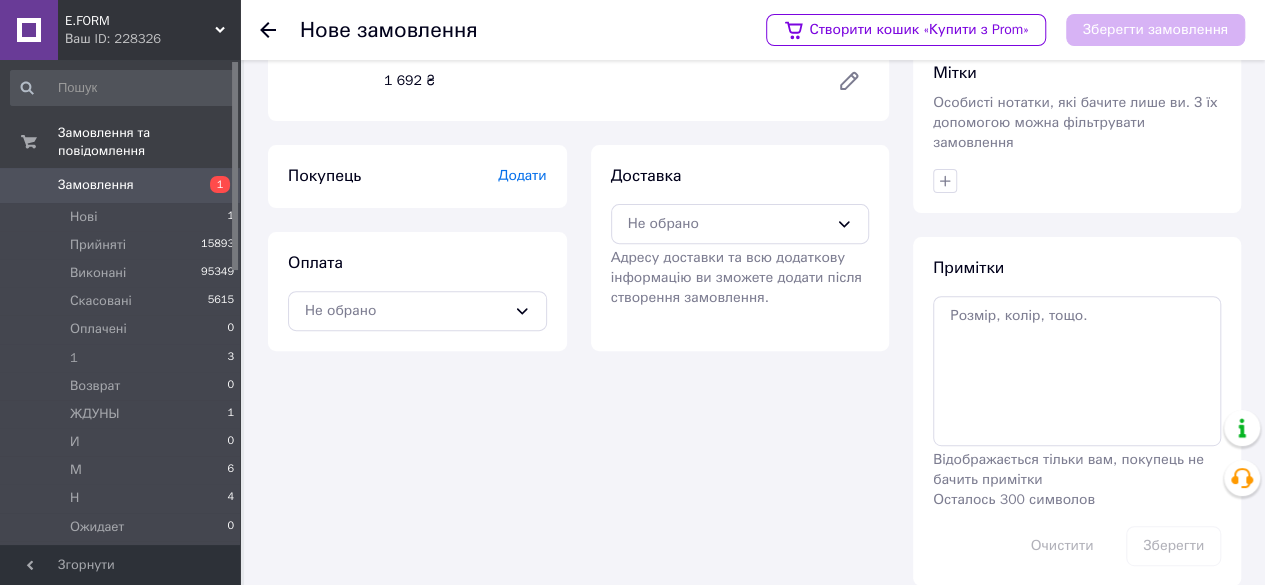 scroll, scrollTop: 237, scrollLeft: 0, axis: vertical 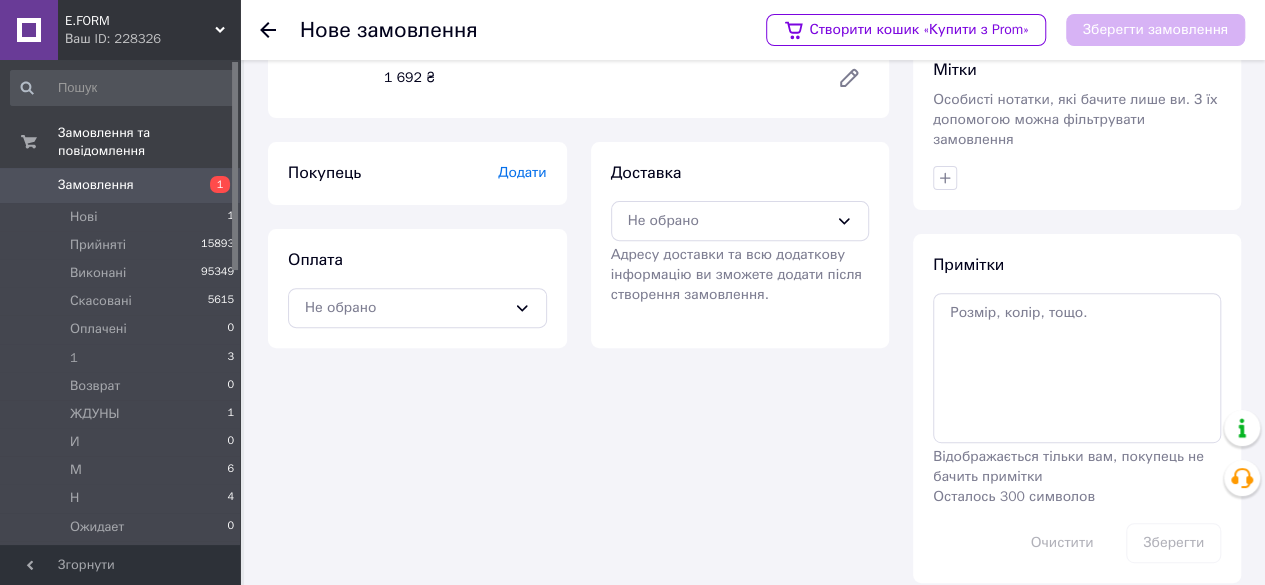 click on "Додати" at bounding box center (522, 172) 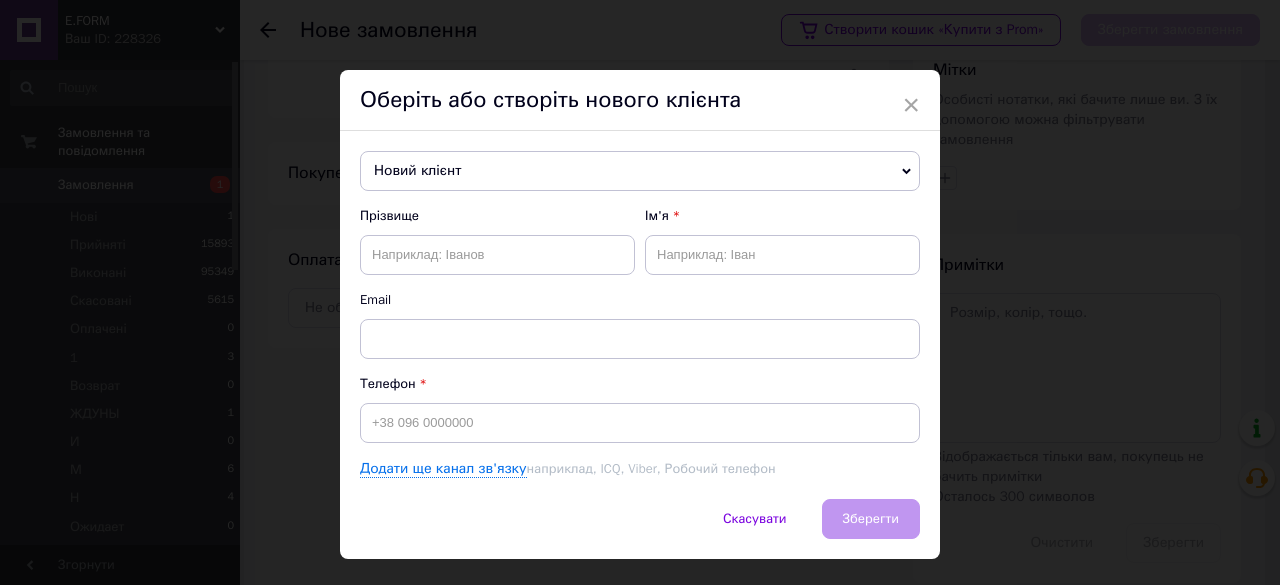 click on "Новий клієнт" at bounding box center (640, 171) 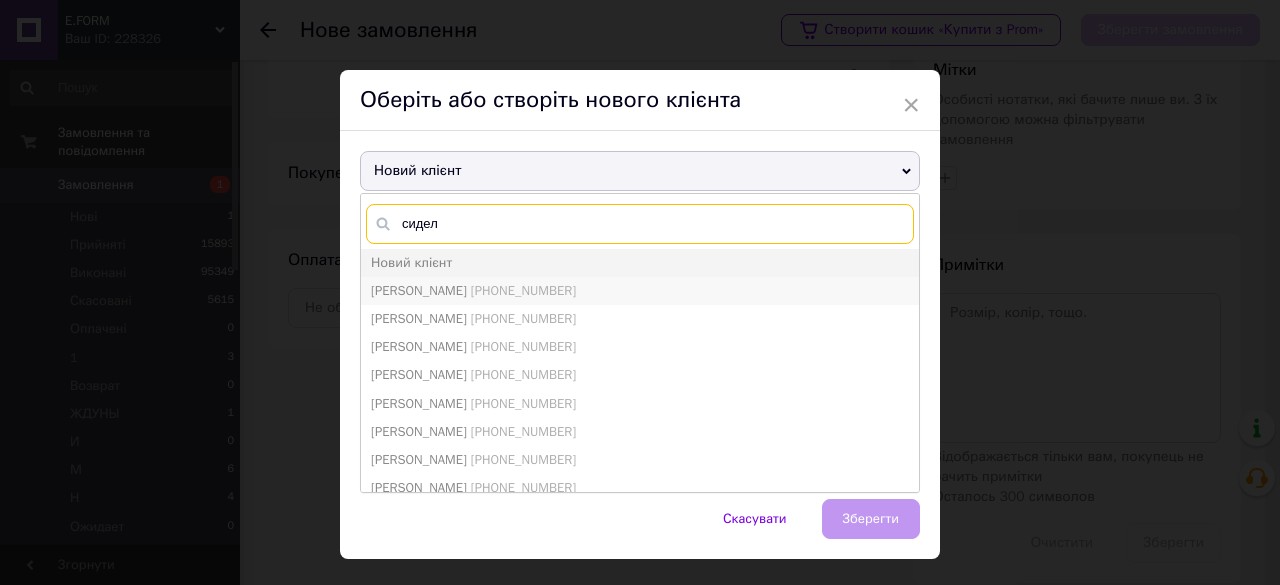 type on "сидел" 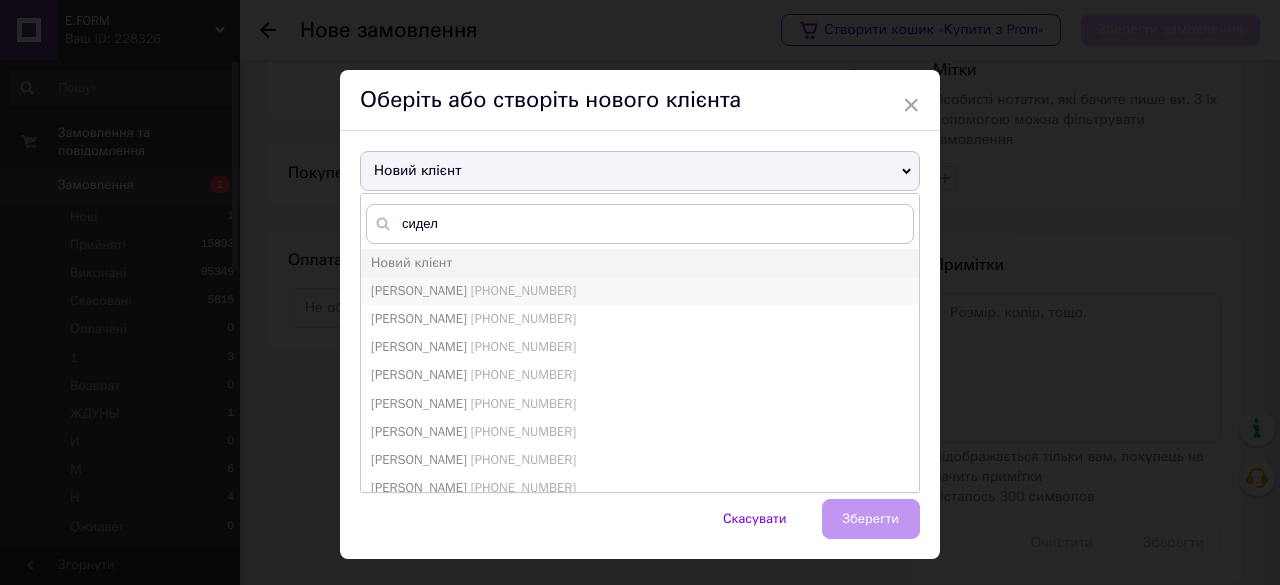 click on "[PERSON_NAME]" at bounding box center [419, 290] 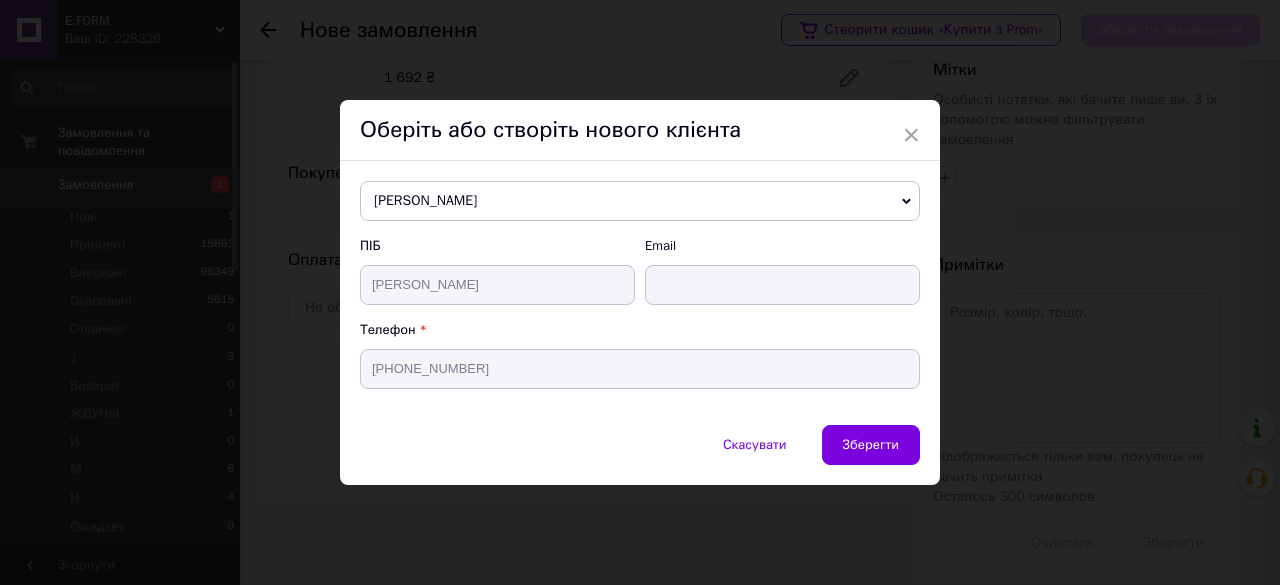 click on "Зберегти" at bounding box center (871, 444) 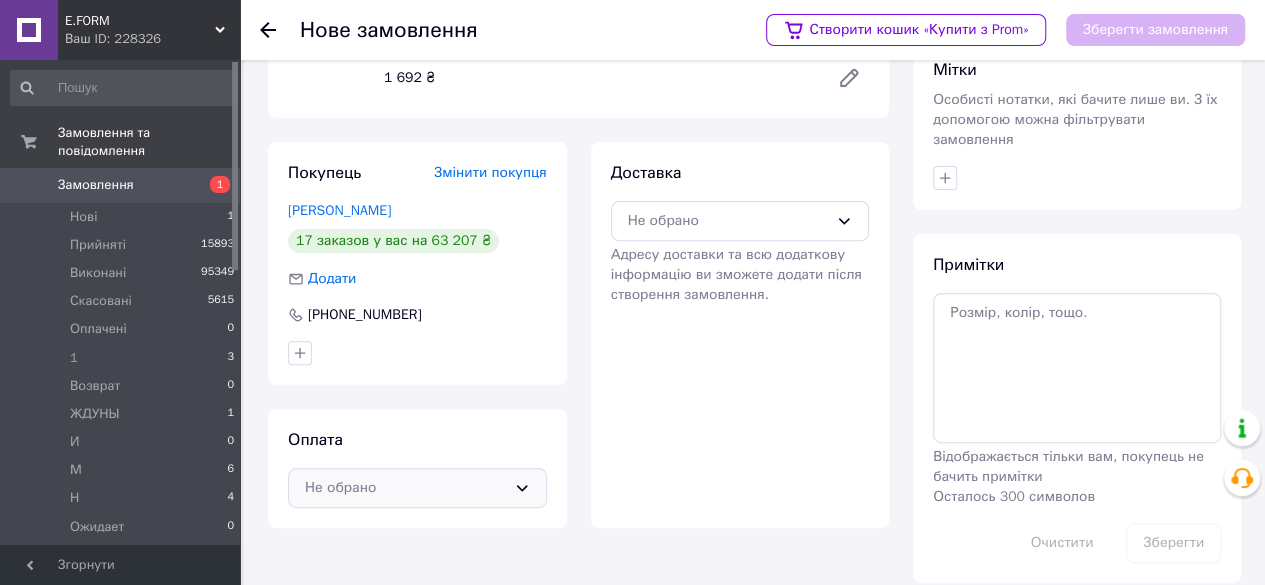 click on "Не обрано" at bounding box center [405, 488] 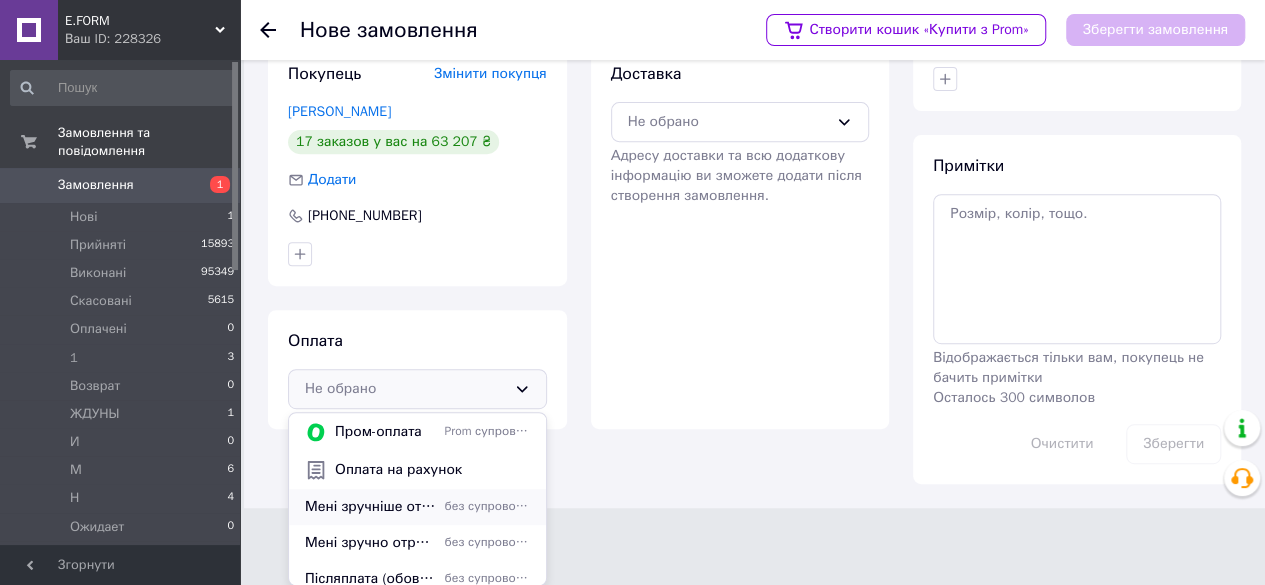 click on "Мені зручніше отримати реквізити в Viber, не дзвонити, я впевнений в замовленні" at bounding box center (371, 507) 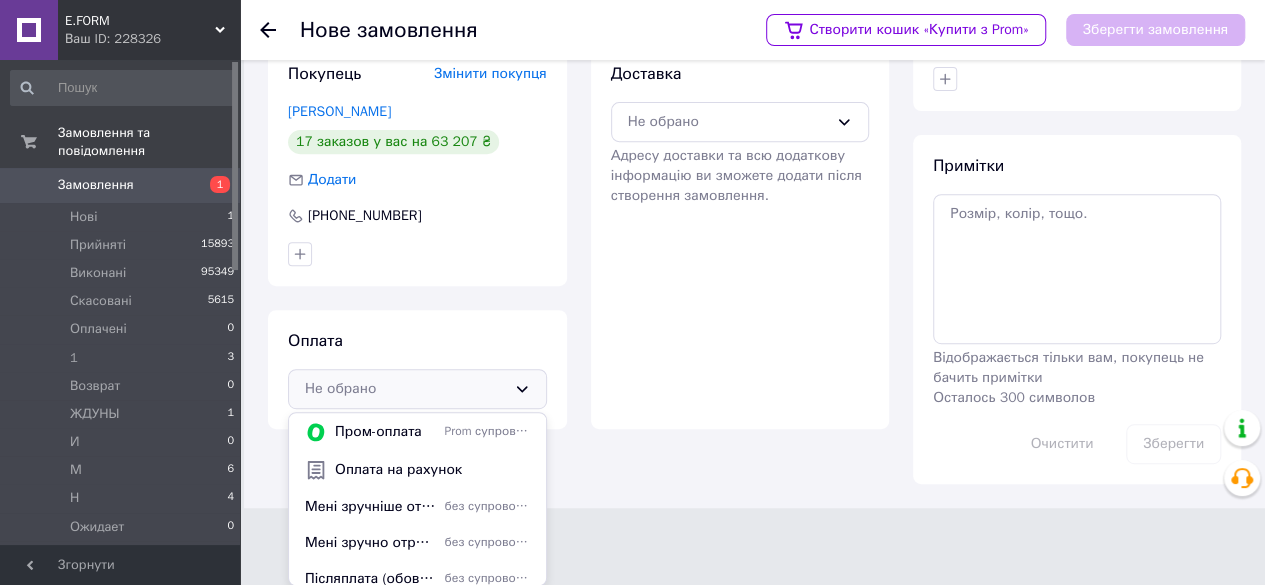 scroll, scrollTop: 237, scrollLeft: 0, axis: vertical 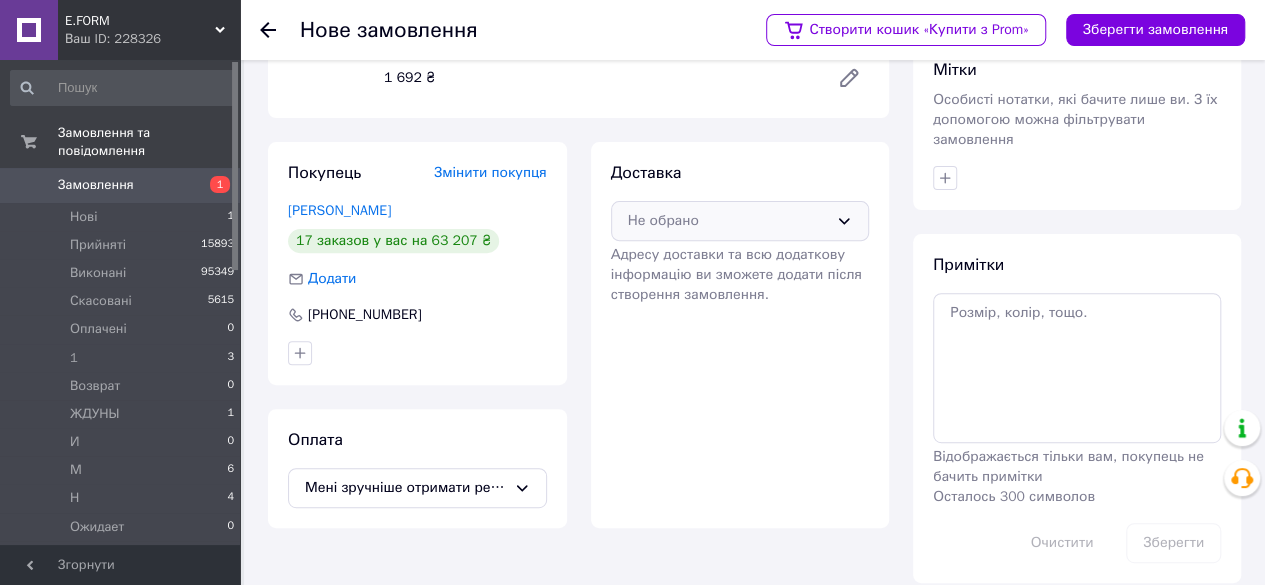 drag, startPoint x: 647, startPoint y: 221, endPoint x: 691, endPoint y: 242, distance: 48.754486 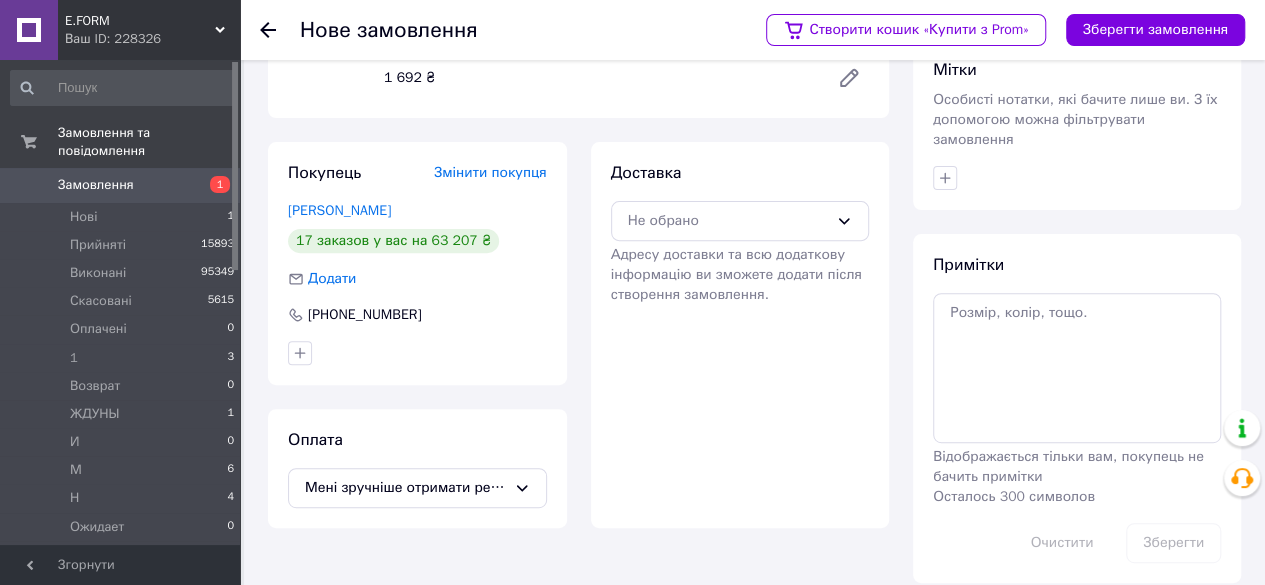 click on "Не обрано" at bounding box center (728, 221) 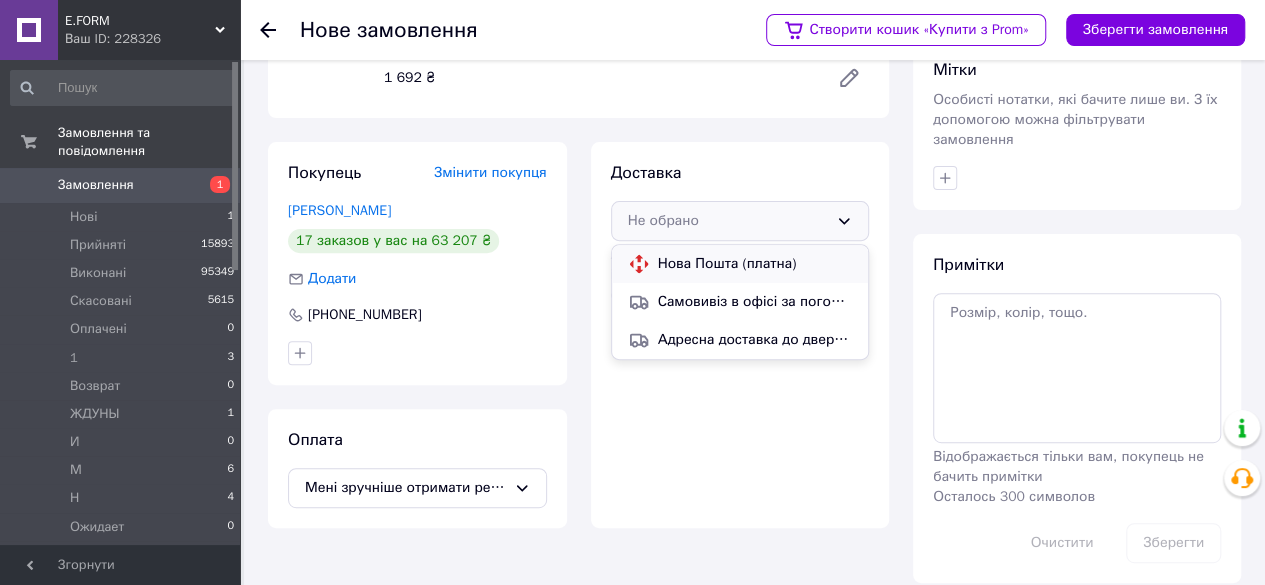 click on "Нова Пошта (платна)" at bounding box center (755, 264) 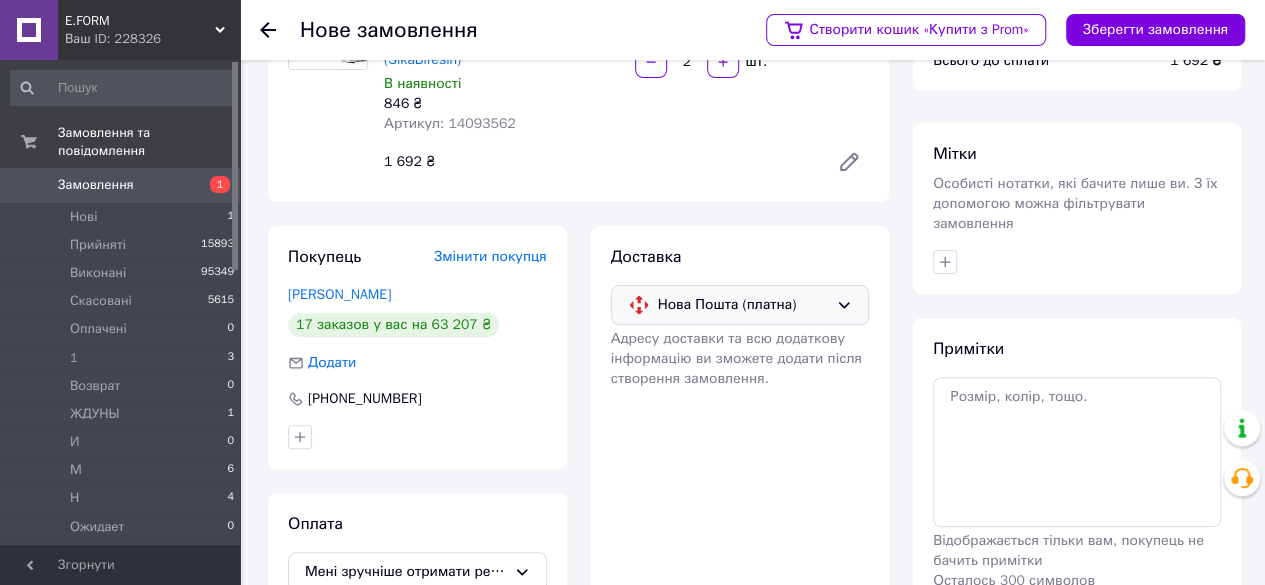 scroll, scrollTop: 237, scrollLeft: 0, axis: vertical 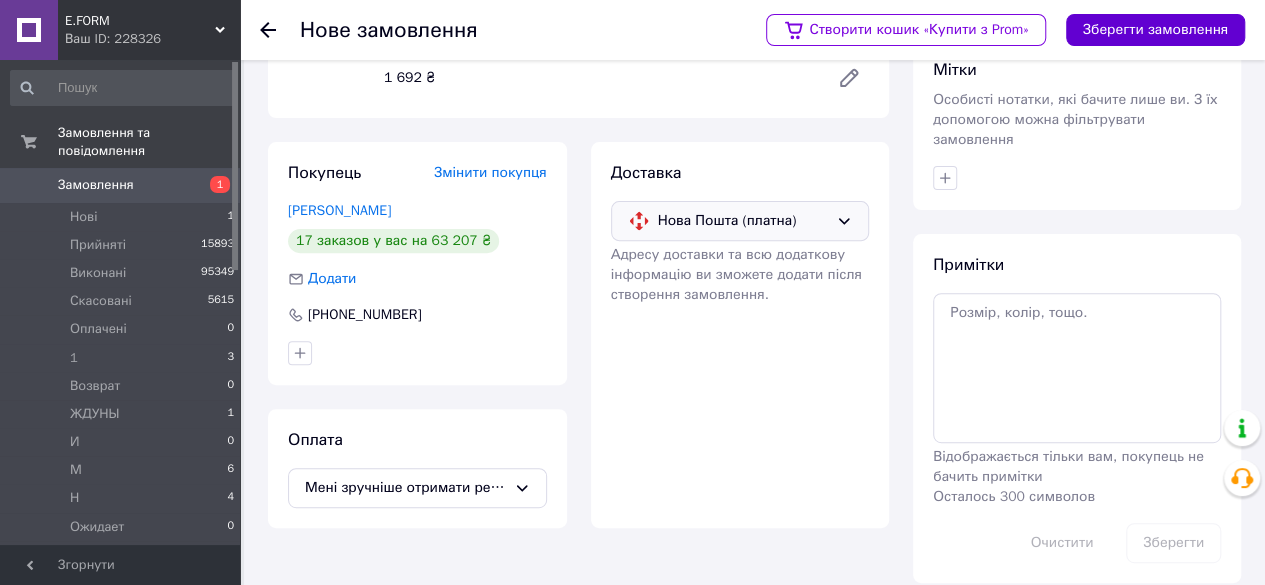 click on "Зберегти замовлення" at bounding box center (1155, 30) 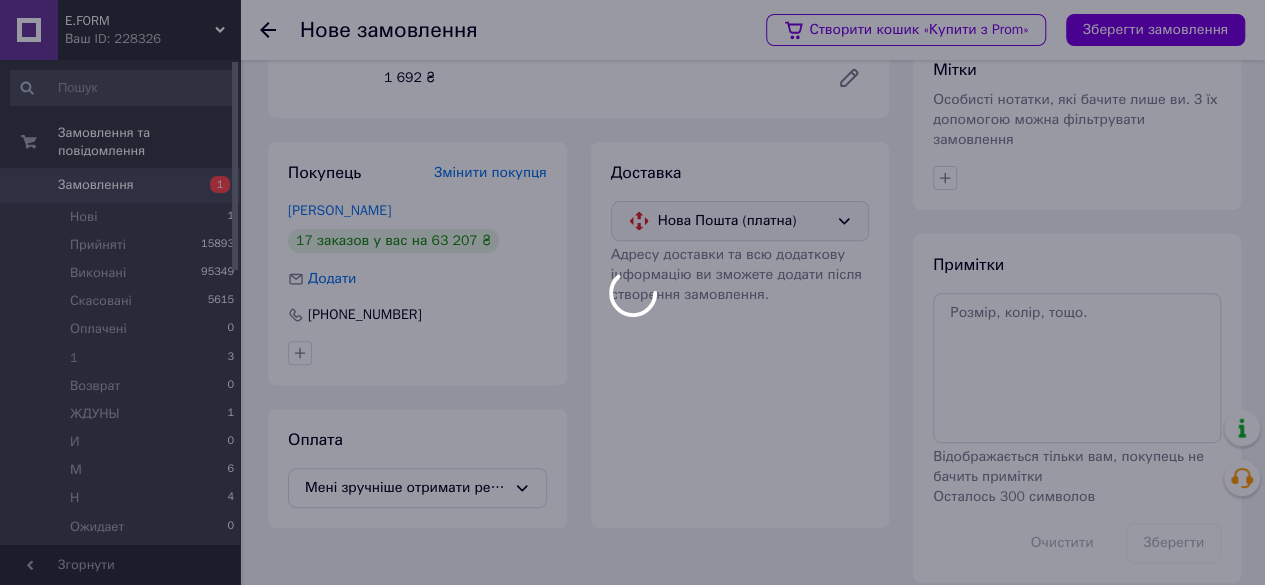 scroll, scrollTop: 0, scrollLeft: 0, axis: both 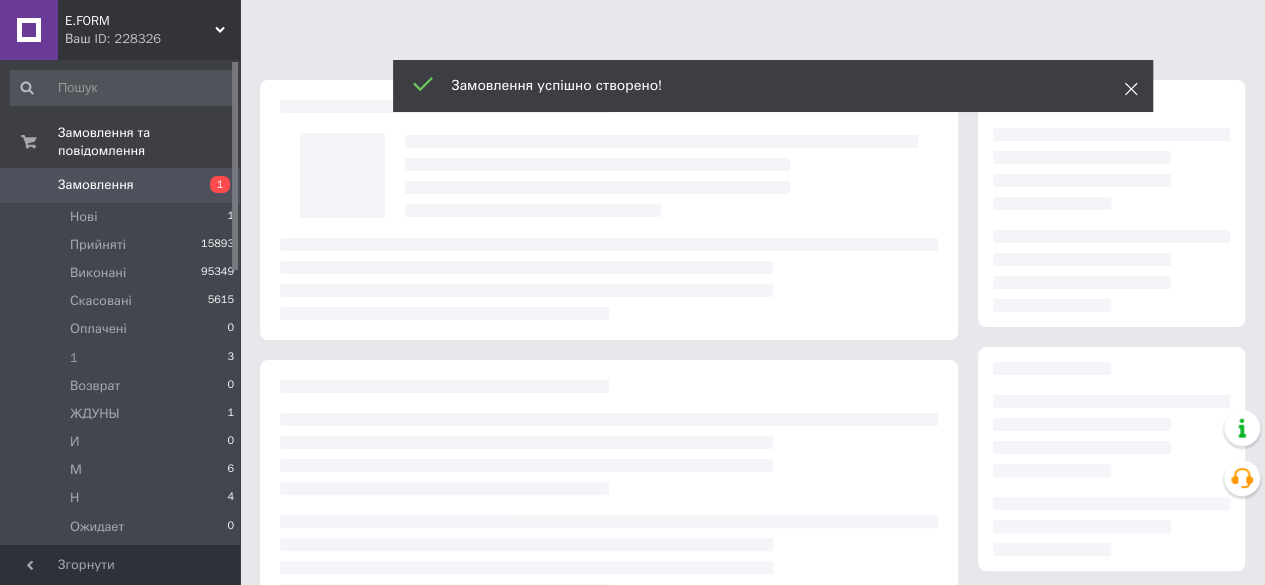 click 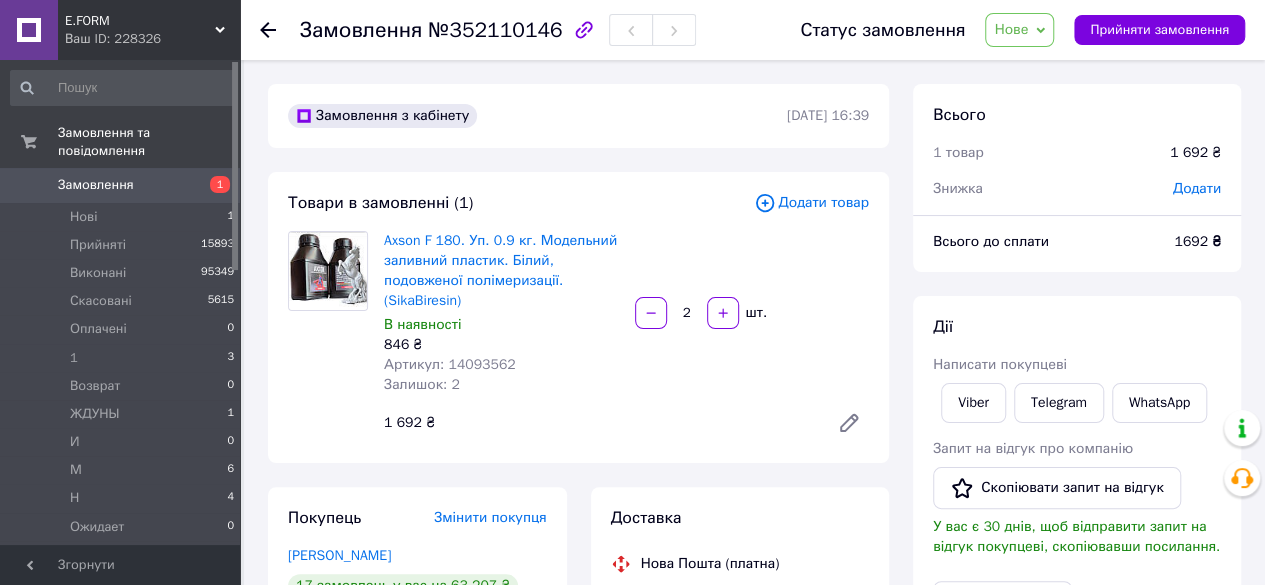 click on "Нове" at bounding box center (1019, 30) 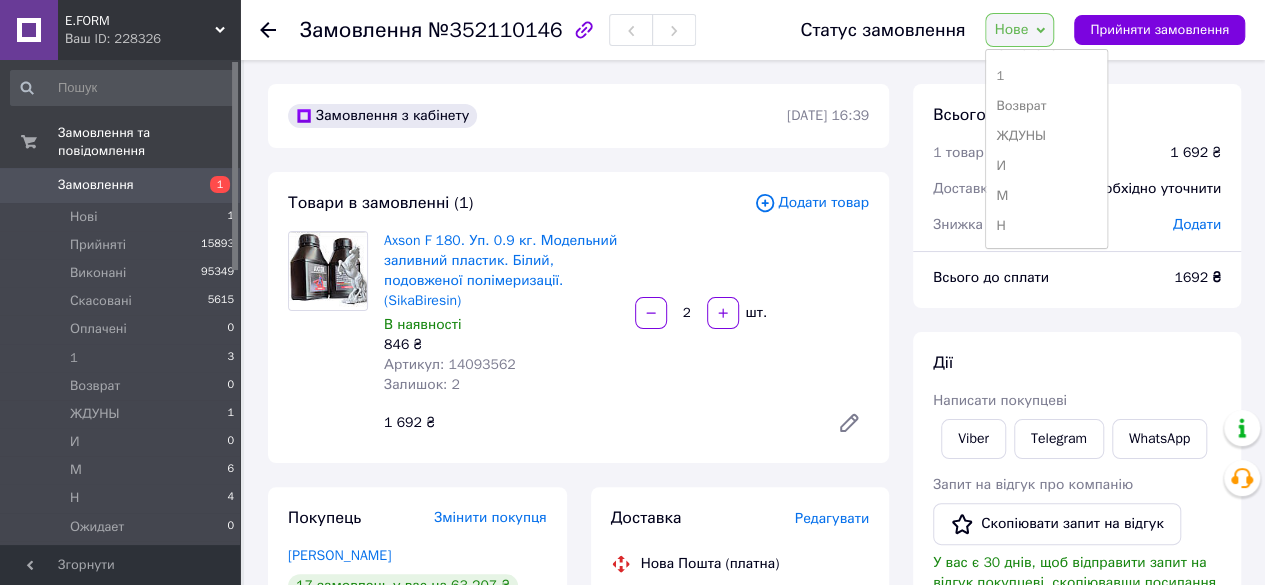 scroll, scrollTop: 231, scrollLeft: 0, axis: vertical 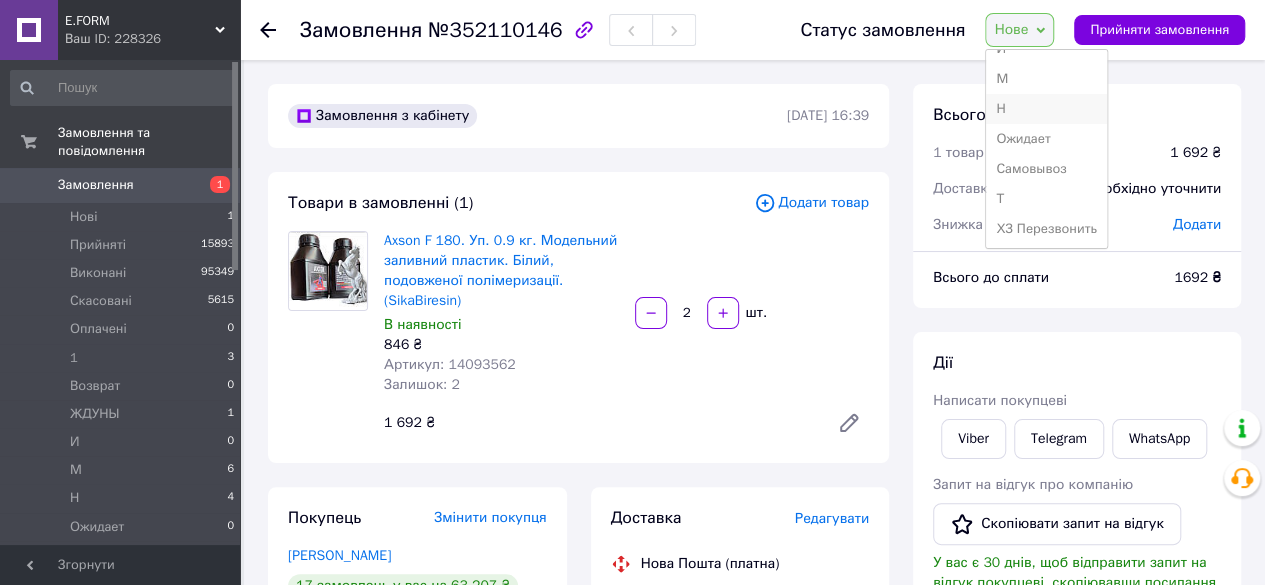 click on "Н" at bounding box center (1046, 109) 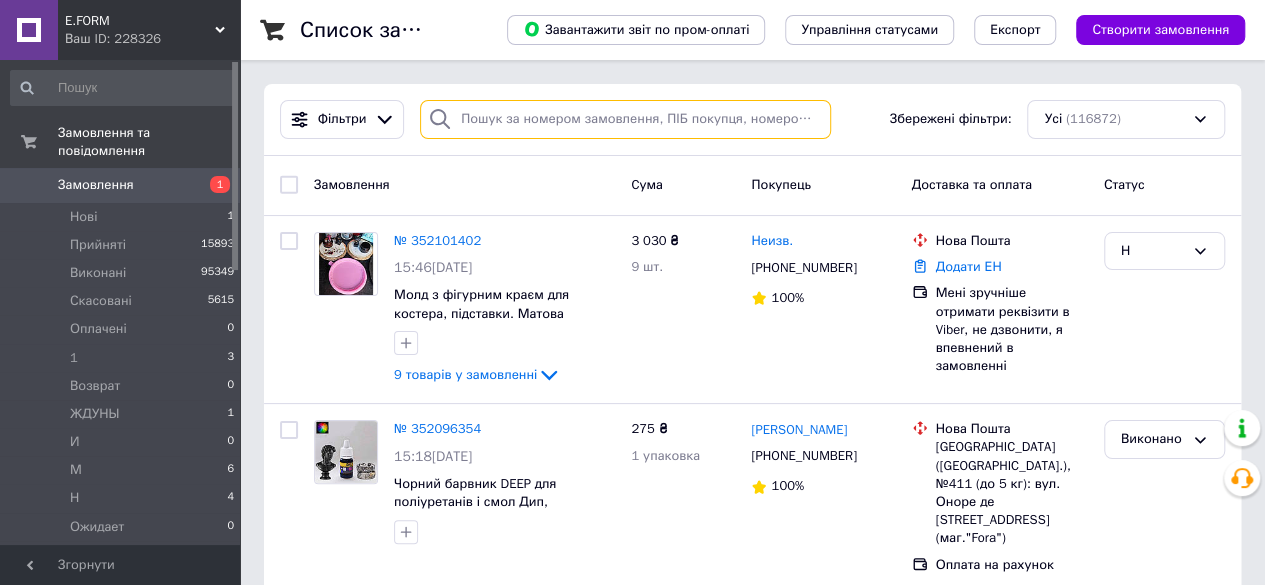click at bounding box center [625, 119] 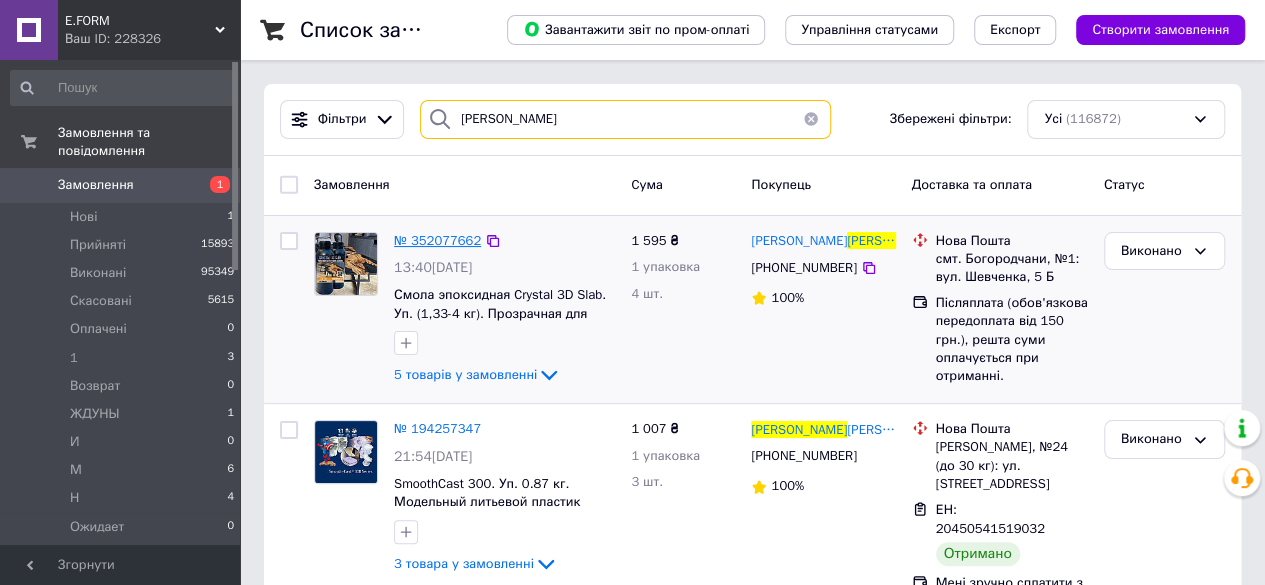 type on "[PERSON_NAME]" 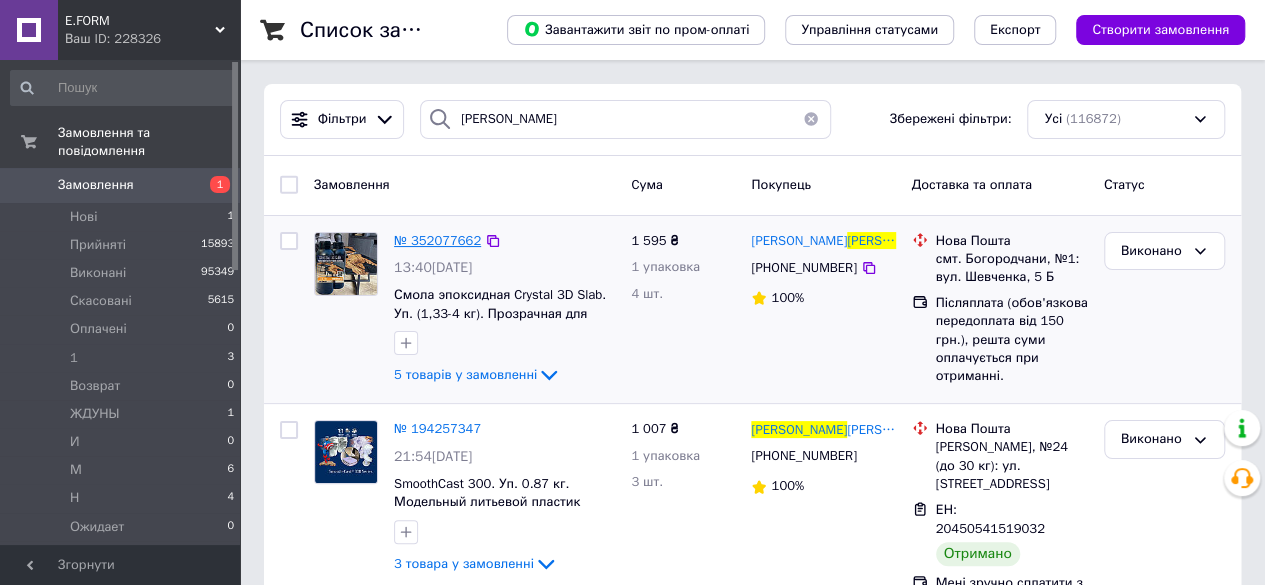 click on "№ 352077662" at bounding box center (437, 240) 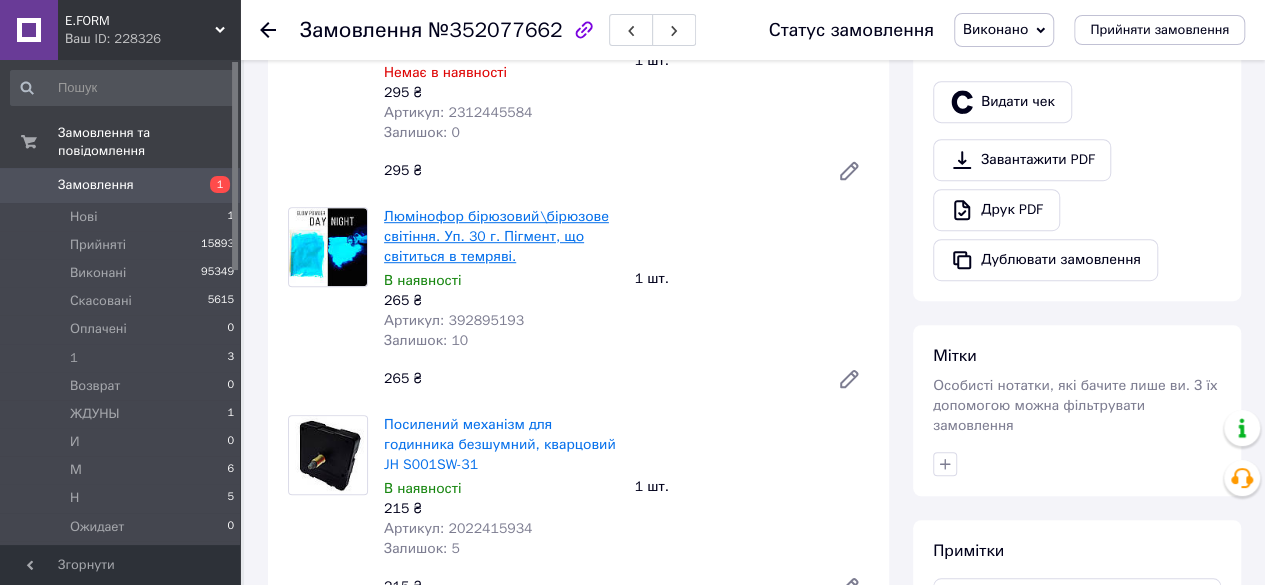 scroll, scrollTop: 300, scrollLeft: 0, axis: vertical 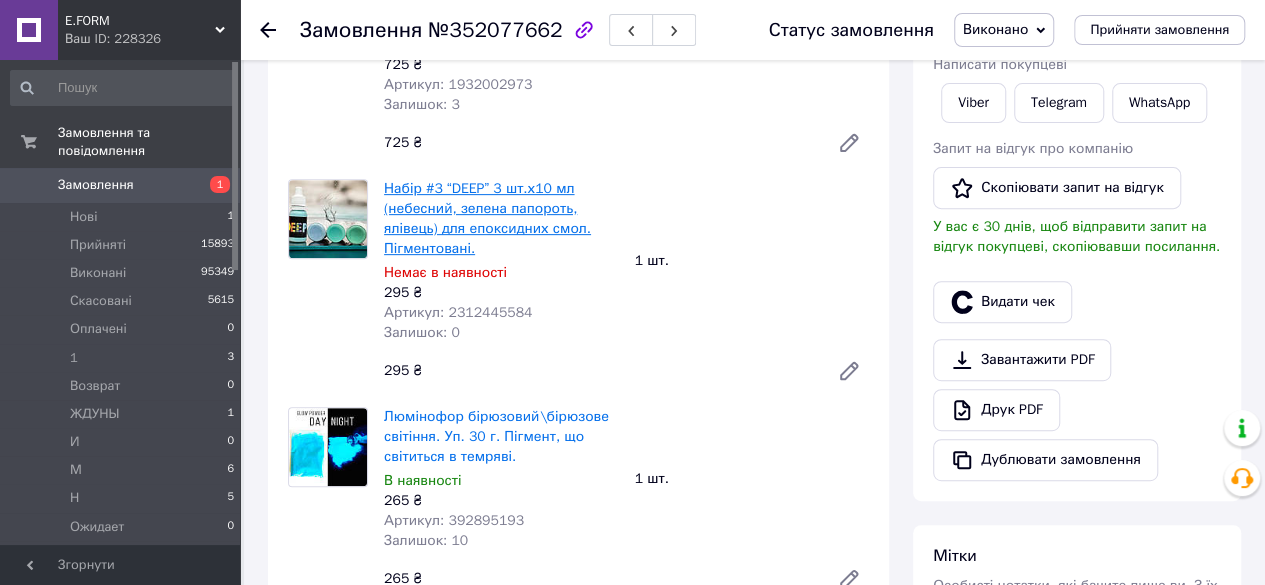 click on "Набір #3 “DEEP” 3 шт.х10 мл (небесний, зелена папороть, ялівець) для епоксидних смол. Пігментовані." at bounding box center (487, 218) 